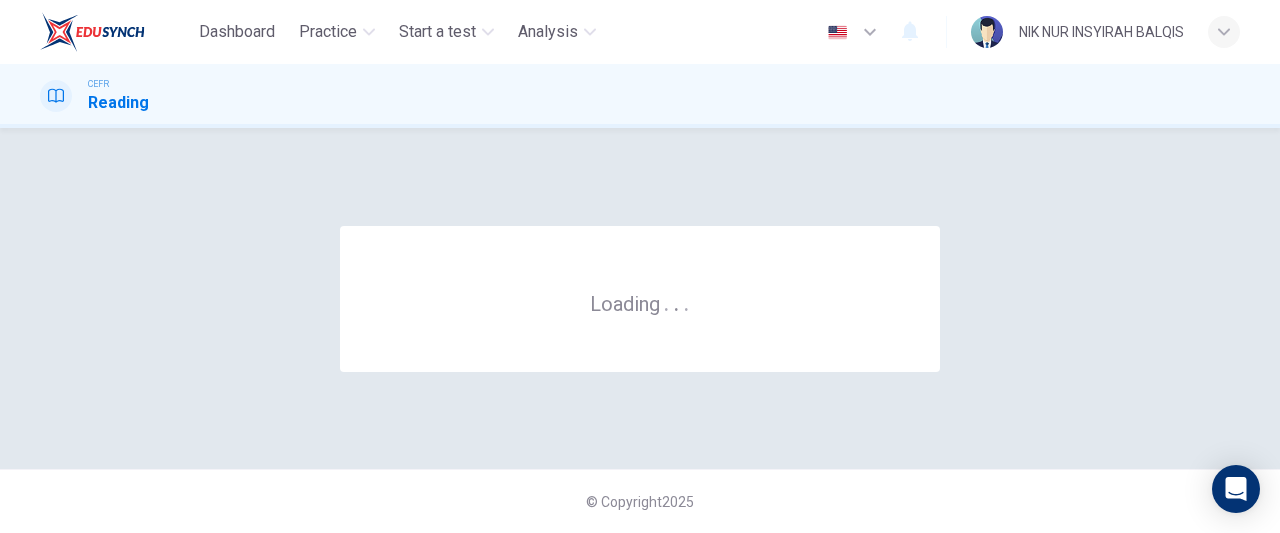 scroll, scrollTop: 0, scrollLeft: 0, axis: both 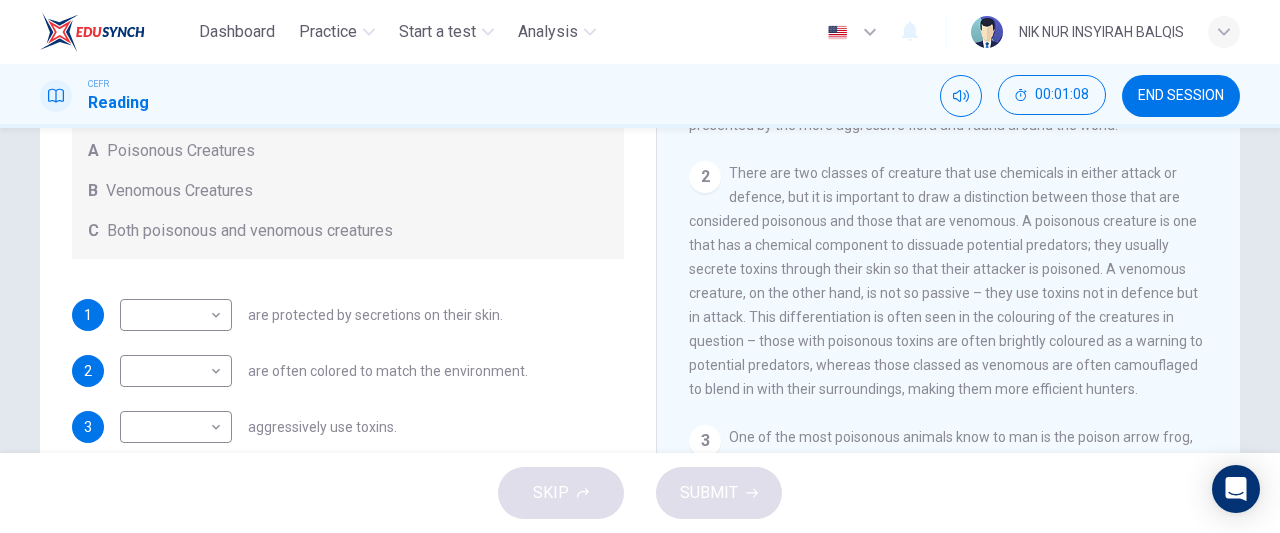 drag, startPoint x: 942, startPoint y: 272, endPoint x: 442, endPoint y: 360, distance: 507.68494 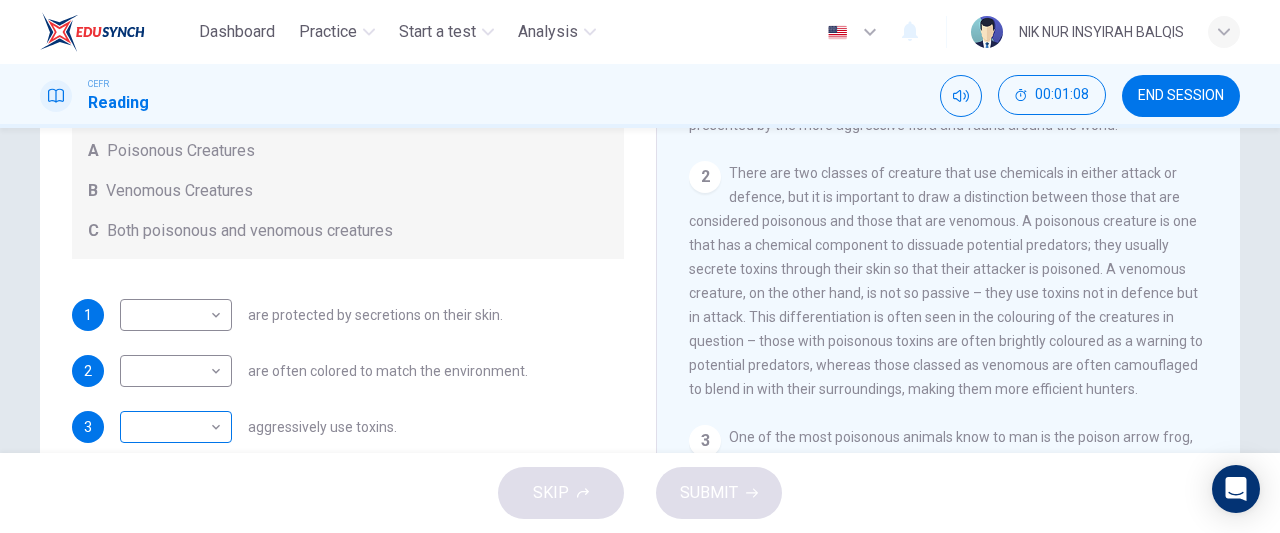 scroll, scrollTop: 295, scrollLeft: 0, axis: vertical 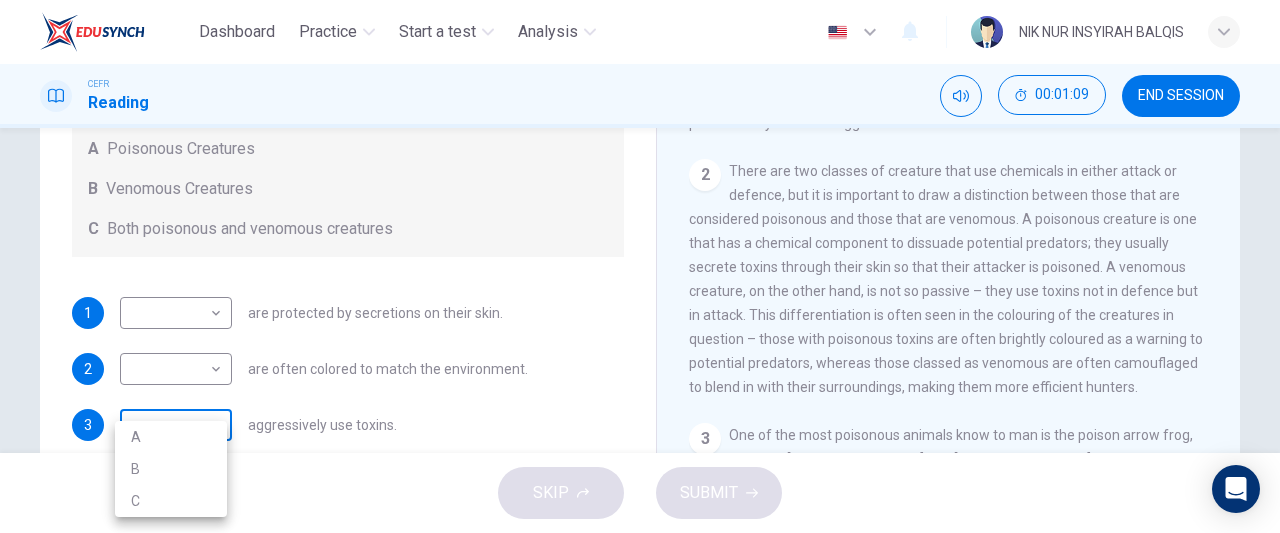 click on "Dashboard Practice Start a test Analysis English en ​ NIK NUR INSYIRAH BALQIS CEFR Reading 00:01:09 END SESSION Questions 1 - 3 Write the correct letter,  A ,  B  or  C  in the boxes below.
According to the information in the passage, classify the following information
as relating to: A Poisonous Creatures B Venomous Creatures C Both poisonous and venomous creatures 1 ​ ​ are protected by secretions on their skin. 2 ​ ​ are often colored to match the environment. 3 ​ ​ aggressively use toxins. Poisonous Animals CLICK TO ZOOM Click to Zoom 1 Often [MEDICAL_DATA] and beautiful, there are so many potential dangers, often lethal, hidden in the natural world that our continued existence on the planet is actually quite astounding. Earthquakes, tsunami and volcanoes are some of natures more cataclysmic risks, but fade in comparison to the dangers presented by the more aggressive flora and fauna around the world. 2 3 4 5 6 SKIP SUBMIT EduSynch - Online Language Proficiency Testing
Dashboard Practice A" at bounding box center (640, 266) 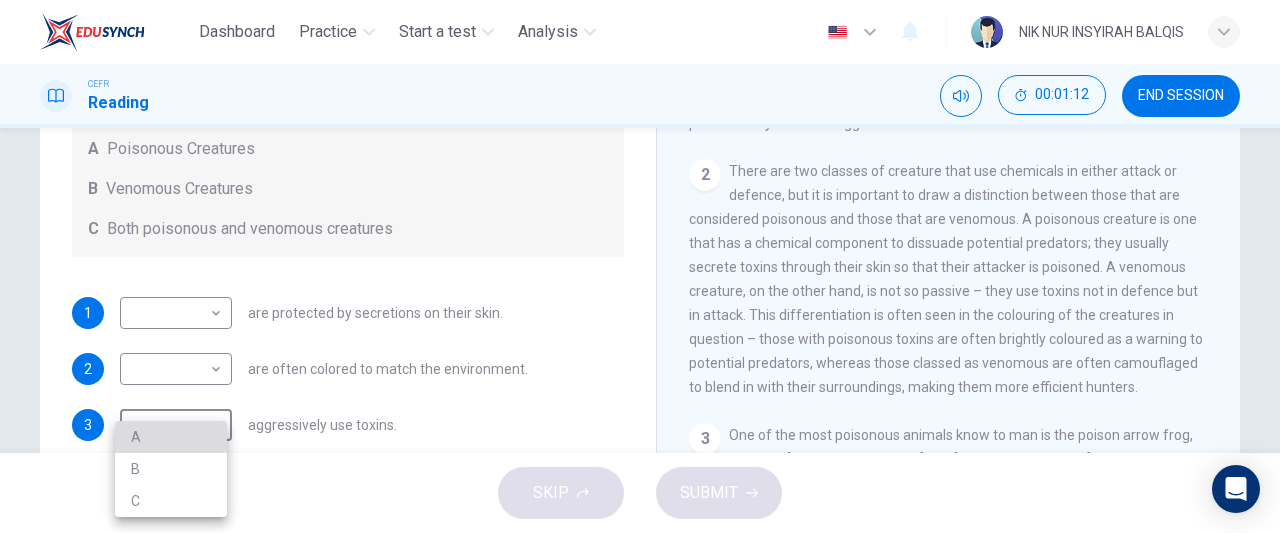 click on "A" at bounding box center (171, 437) 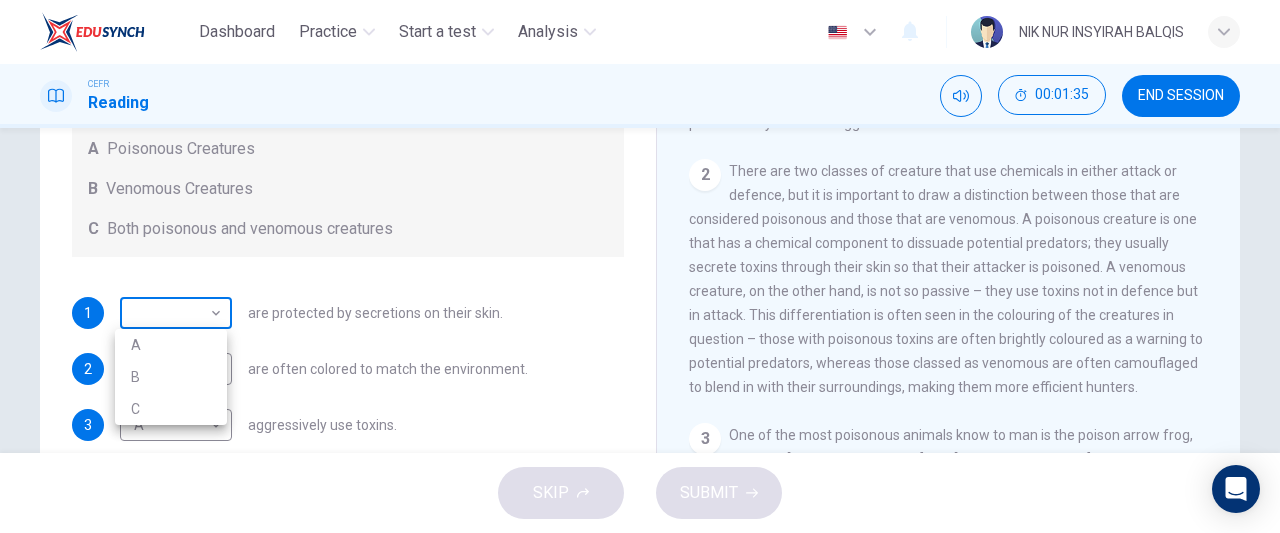 click on "Dashboard Practice Start a test Analysis English en ​ NIK NUR INSYIRAH BALQIS CEFR Reading 00:01:35 END SESSION Questions 1 - 3 Write the correct letter,  A ,  B  or  C  in the boxes below.
According to the information in the passage, classify the following information
as relating to: A Poisonous Creatures B Venomous Creatures C Both poisonous and venomous creatures 1 ​ ​ are protected by secretions on their skin. 2 ​ ​ are often colored to match the environment. 3 A A ​ aggressively use toxins. Poisonous Animals CLICK TO ZOOM Click to Zoom 1 Often [MEDICAL_DATA] and beautiful, there are so many potential dangers, often lethal, hidden in the natural world that our continued existence on the planet is actually quite astounding. Earthquakes, tsunami and volcanoes are some of natures more cataclysmic risks, but fade in comparison to the dangers presented by the more aggressive flora and fauna around the world. 2 3 4 5 6 SKIP SUBMIT EduSynch - Online Language Proficiency Testing
Dashboard Practice A" at bounding box center [640, 266] 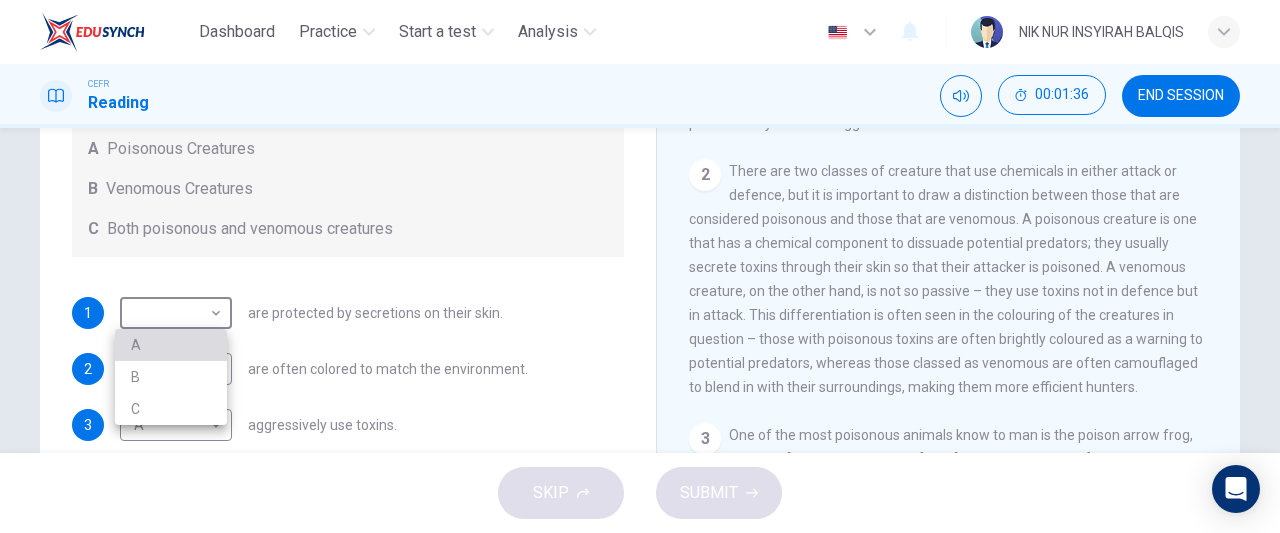 click on "A" at bounding box center [171, 345] 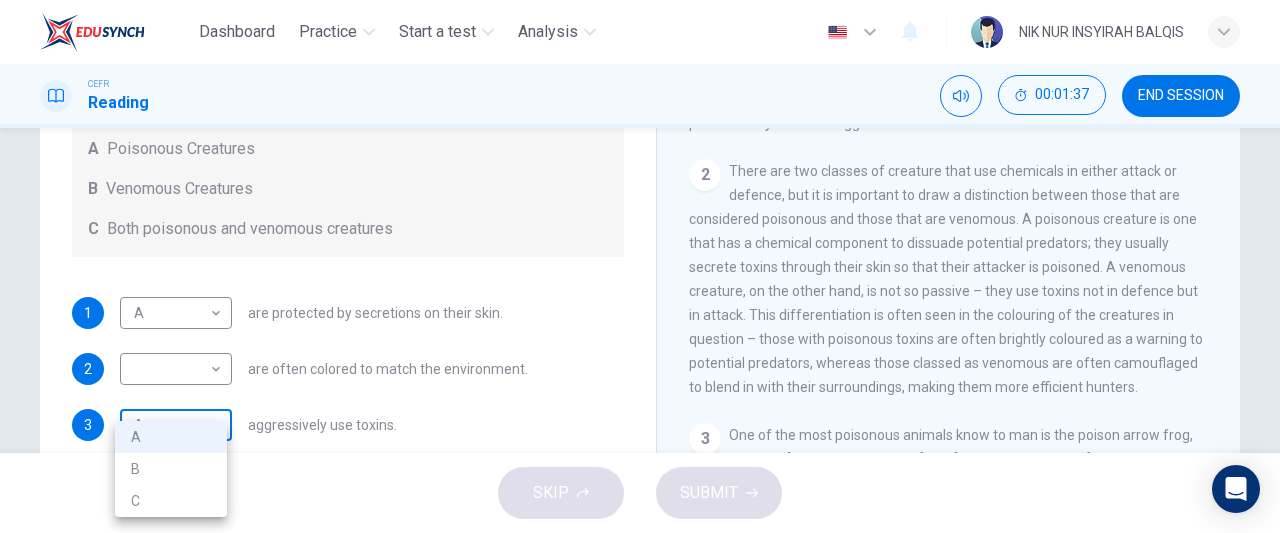 click on "Dashboard Practice Start a test Analysis English en ​ NIK NUR INSYIRAH BALQIS CEFR Reading 00:01:37 END SESSION Questions 1 - 3 Write the correct letter,  A ,  B  or  C  in the boxes below.
According to the information in the passage, classify the following information
as relating to: A Poisonous Creatures B Venomous Creatures C Both poisonous and venomous creatures 1 A A ​ are protected by secretions on their skin. 2 ​ ​ are often colored to match the environment. 3 A A ​ aggressively use toxins. Poisonous Animals CLICK TO ZOOM Click to Zoom 1 Often [MEDICAL_DATA] and beautiful, there are so many potential dangers, often lethal, hidden in the natural world that our continued existence on the planet is actually quite astounding. Earthquakes, tsunami and volcanoes are some of natures more cataclysmic risks, but fade in comparison to the dangers presented by the more aggressive flora and fauna around the world. 2 3 4 5 6 SKIP SUBMIT EduSynch - Online Language Proficiency Testing
Dashboard Practice A" at bounding box center (640, 266) 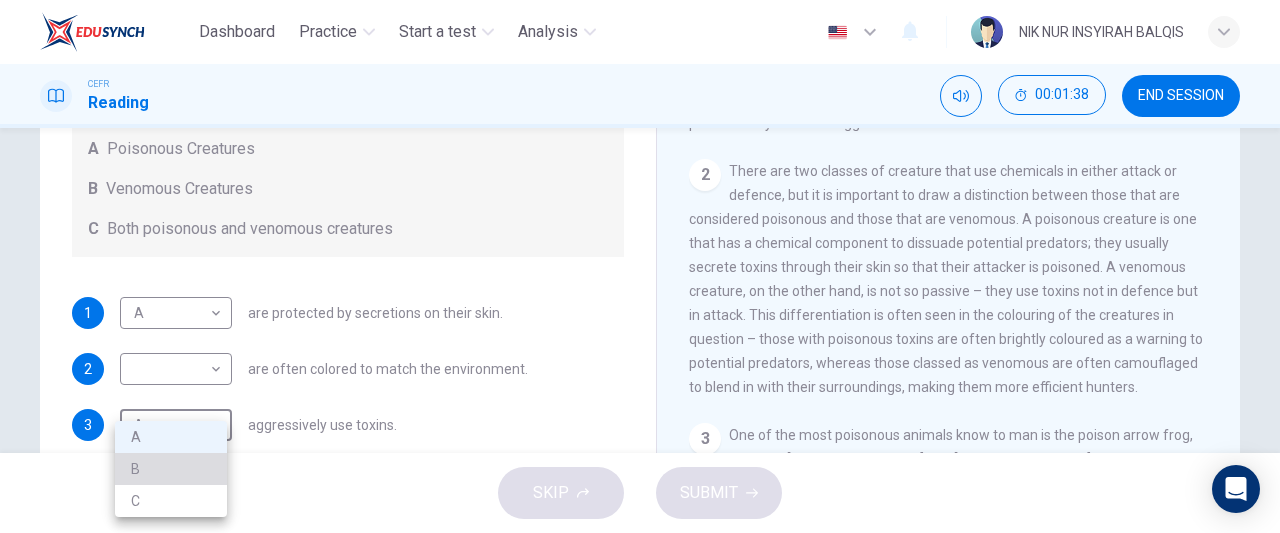 click on "B" at bounding box center (171, 469) 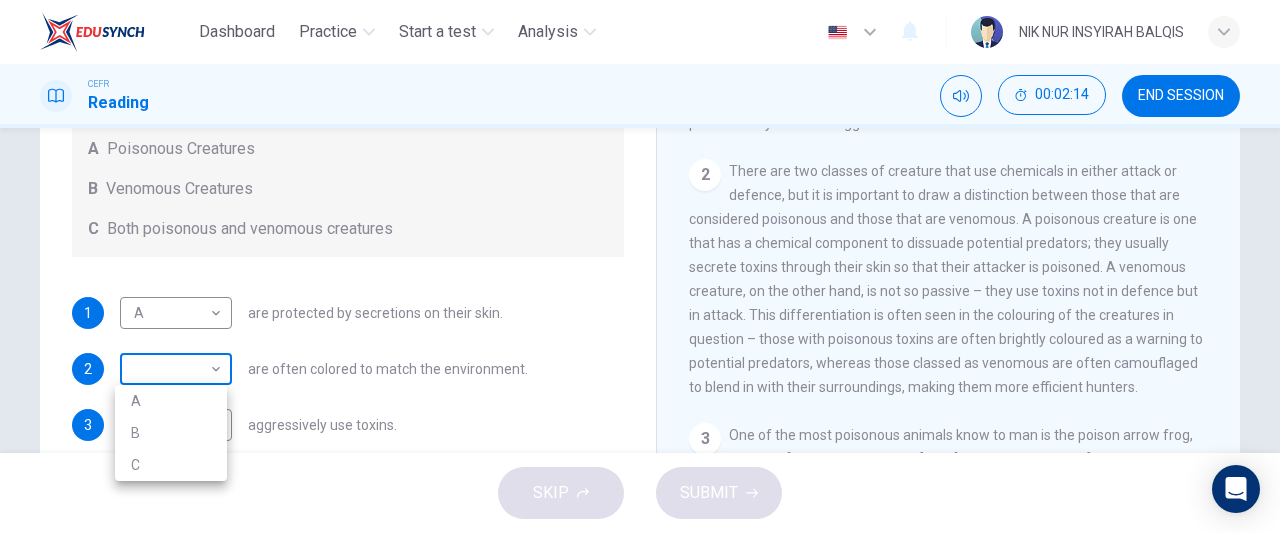 click on "Dashboard Practice Start a test Analysis English en ​ NIK NUR INSYIRAH BALQIS CEFR Reading 00:02:14 END SESSION Questions 1 - 3 Write the correct letter,  A ,  B  or  C  in the boxes below.
According to the information in the passage, classify the following information
as relating to: A Poisonous Creatures B Venomous Creatures C Both poisonous and venomous creatures 1 A A ​ are protected by secretions on their skin. 2 ​ ​ are often colored to match the environment. 3 B B ​ aggressively use toxins. Poisonous Animals CLICK TO ZOOM Click to Zoom 1 Often [MEDICAL_DATA] and beautiful, there are so many potential dangers, often lethal, hidden in the natural world that our continued existence on the planet is actually quite astounding. Earthquakes, tsunami and volcanoes are some of natures more cataclysmic risks, but fade in comparison to the dangers presented by the more aggressive flora and fauna around the world. 2 3 4 5 6 SKIP SUBMIT EduSynch - Online Language Proficiency Testing
Dashboard Practice A" at bounding box center (640, 266) 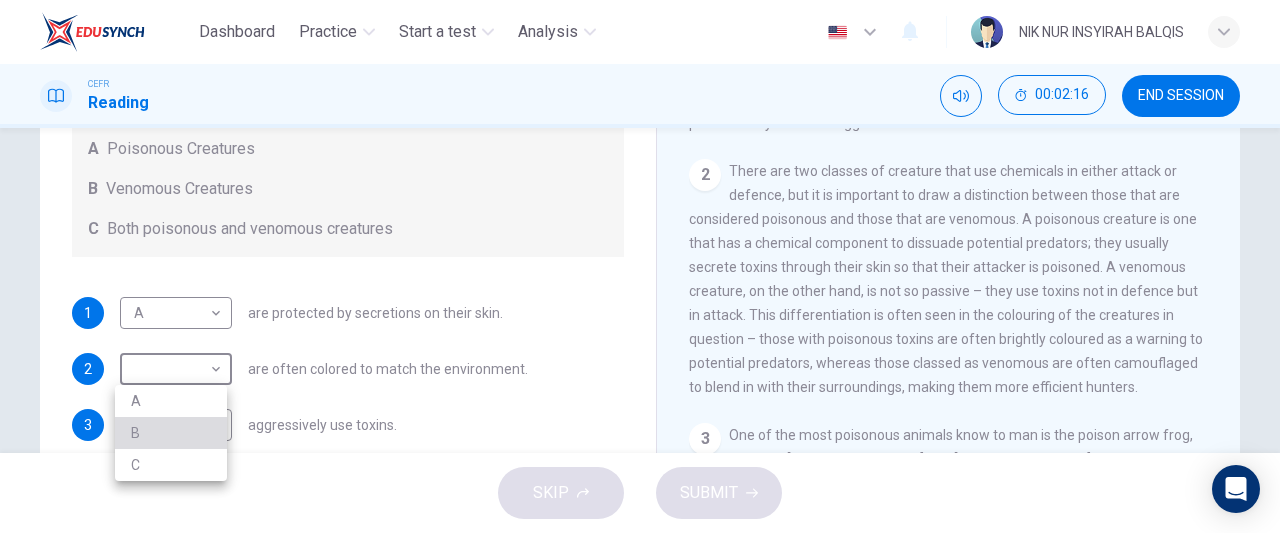 click on "B" at bounding box center [171, 433] 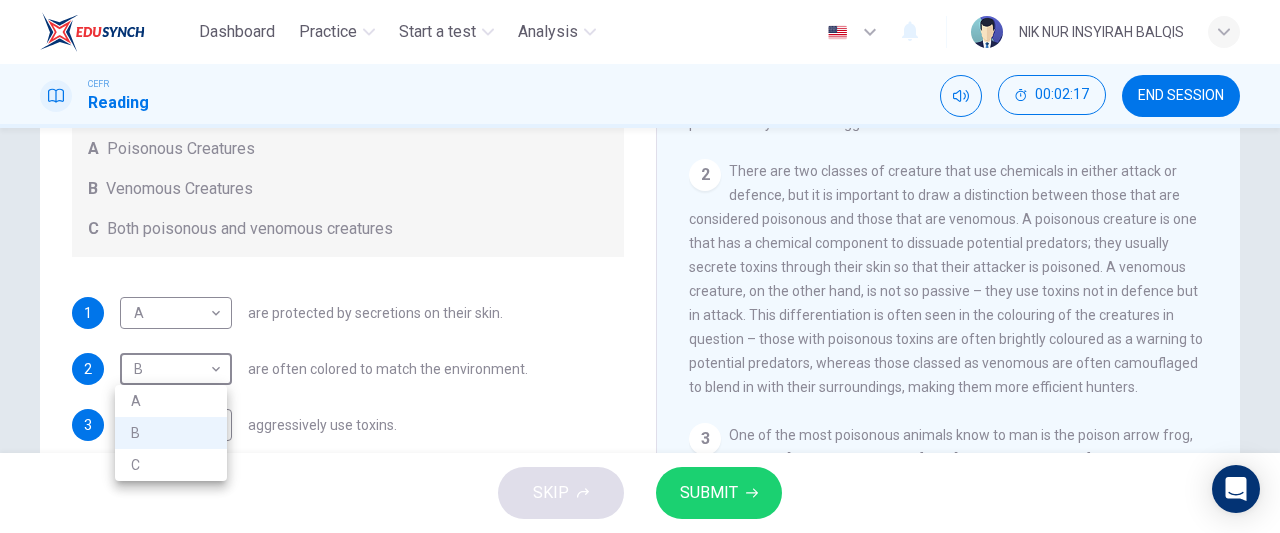 drag, startPoint x: 199, startPoint y: 359, endPoint x: 223, endPoint y: 477, distance: 120.41595 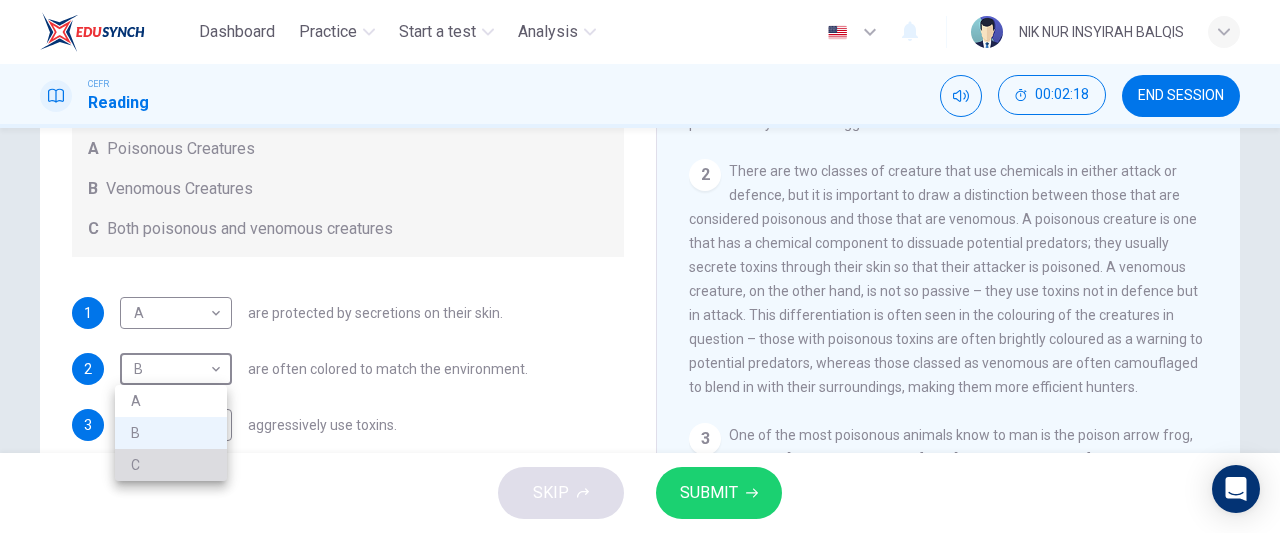 click on "C" at bounding box center (171, 465) 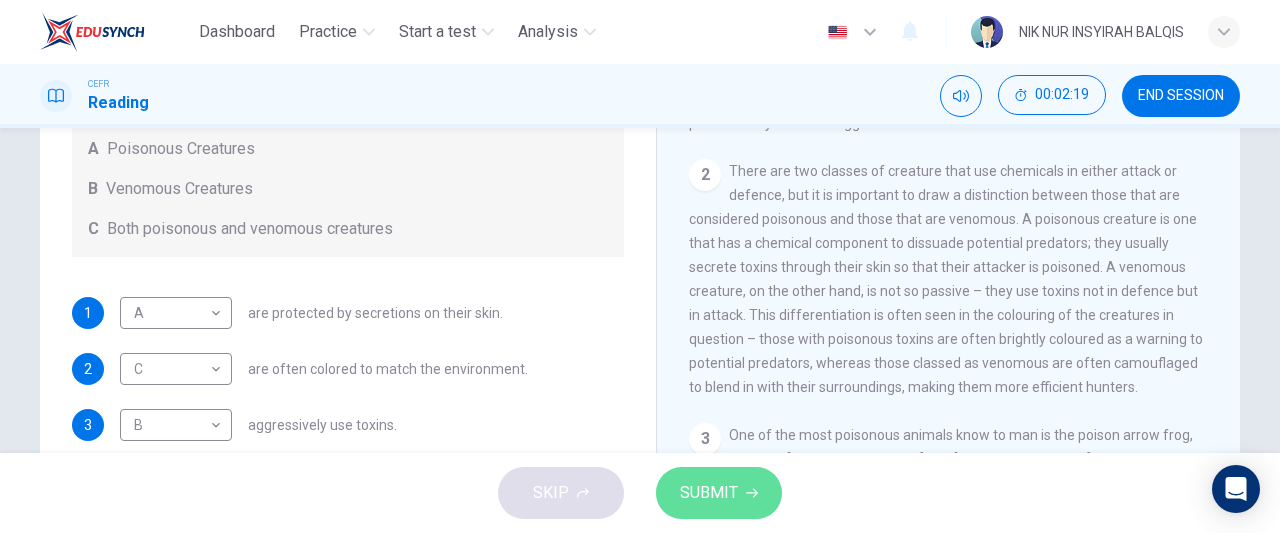 click on "SUBMIT" at bounding box center [719, 493] 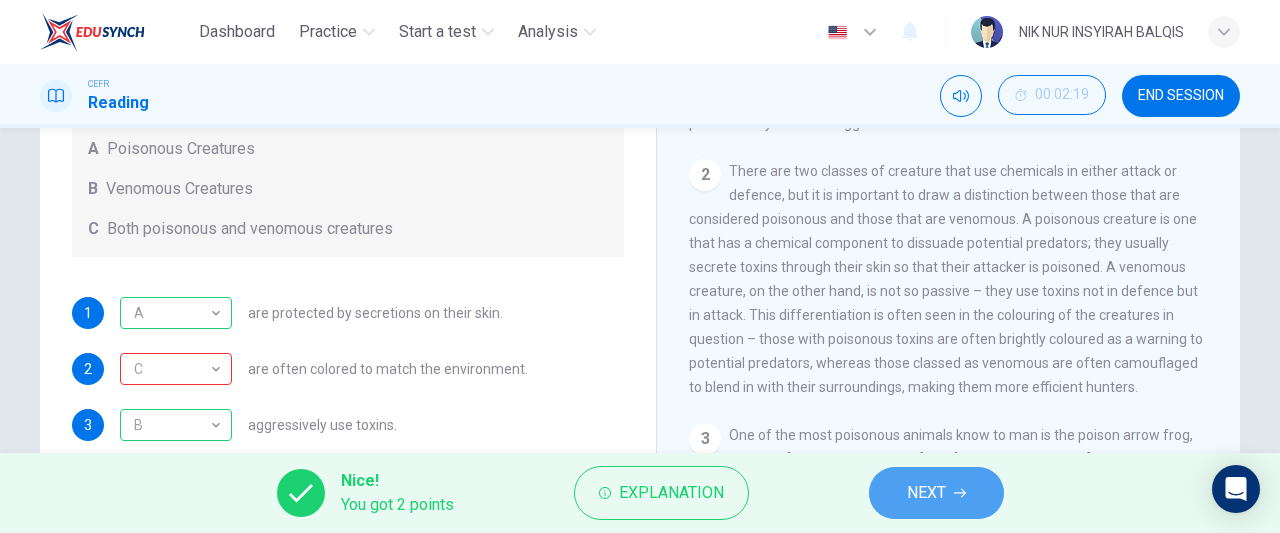 click on "NEXT" at bounding box center (926, 493) 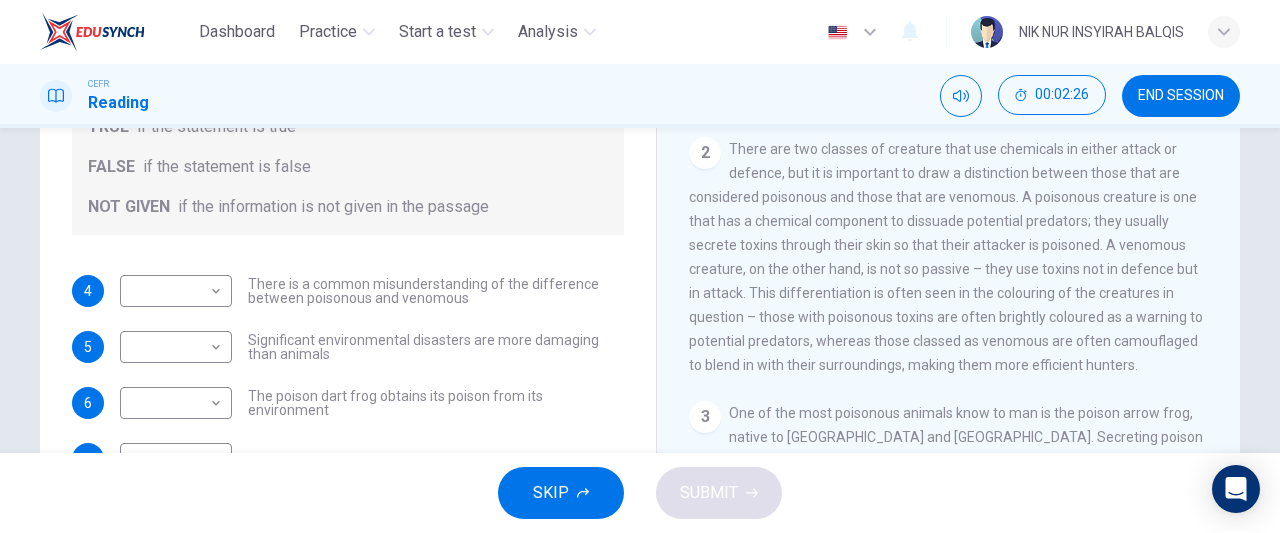 scroll, scrollTop: 316, scrollLeft: 0, axis: vertical 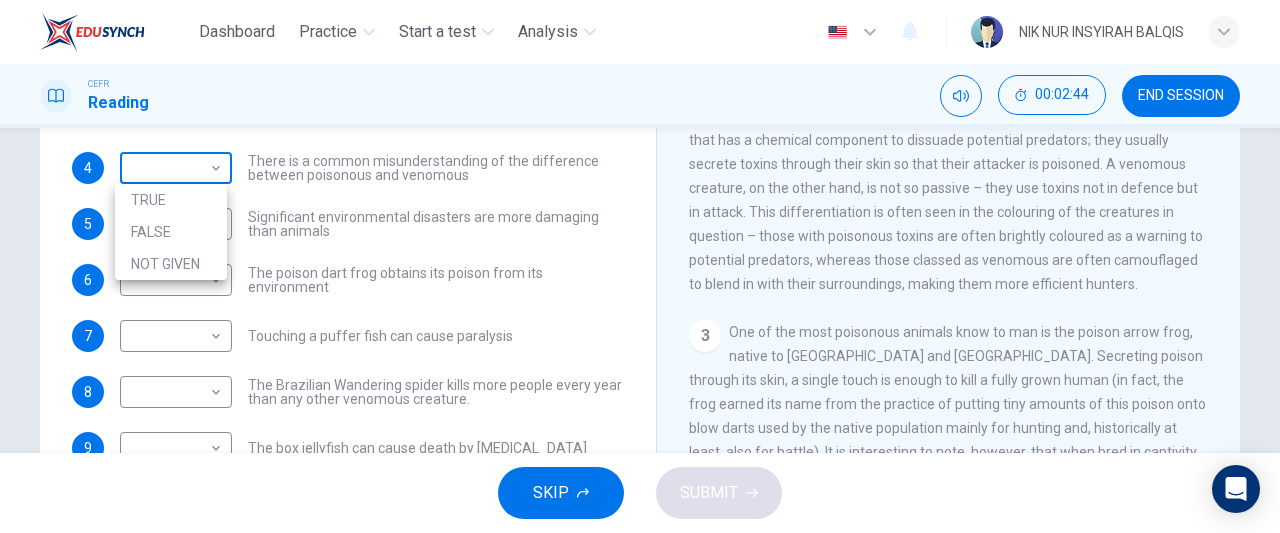 click on "Dashboard Practice Start a test Analysis English en ​ NIK NUR INSYIRAH BALQIS CEFR Reading 00:02:44 END SESSION Questions 4 - 10 Do the following statements agree with the information given in the Reading Passage?
In the boxes below, on your answer sheet write TRUE if the statement is true FALSE if the statement is false NOT GIVEN if the information is not given in the passage 4 ​ ​ There is a common misunderstanding of the difference between poisonous and venomous 5 ​ ​ Significant environmental disasters are more damaging than animals 6 ​ ​ The poison dart frog obtains its poison from its environment 7 ​ ​ Touching a puffer fish can cause [MEDICAL_DATA] 8 ​ ​ The Brazilian Wandering spider kills more people every year than any other venomous creature. 9 ​ ​ The box jellyfish can cause death by [MEDICAL_DATA] 10 ​ ​ The tentacles on a box jellyfish are used for movement Poisonous Animals CLICK TO ZOOM Click to Zoom 1 2 3 4 5 6 SKIP SUBMIT EduSynch - Online Language Proficiency Testing" at bounding box center (640, 266) 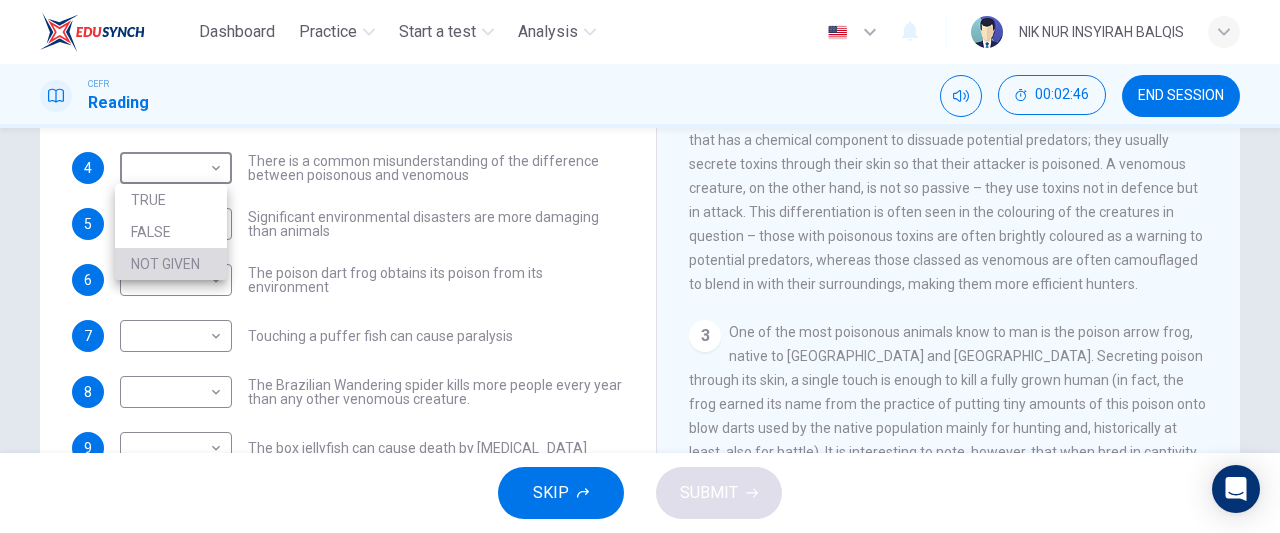click on "NOT GIVEN" at bounding box center (171, 264) 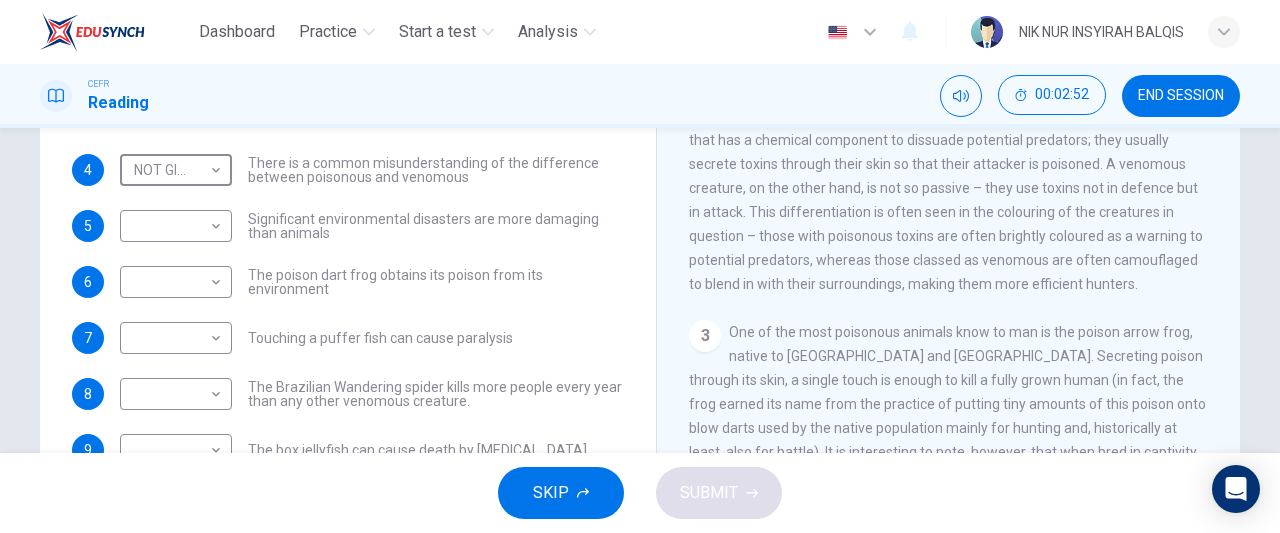 scroll, scrollTop: 136, scrollLeft: 0, axis: vertical 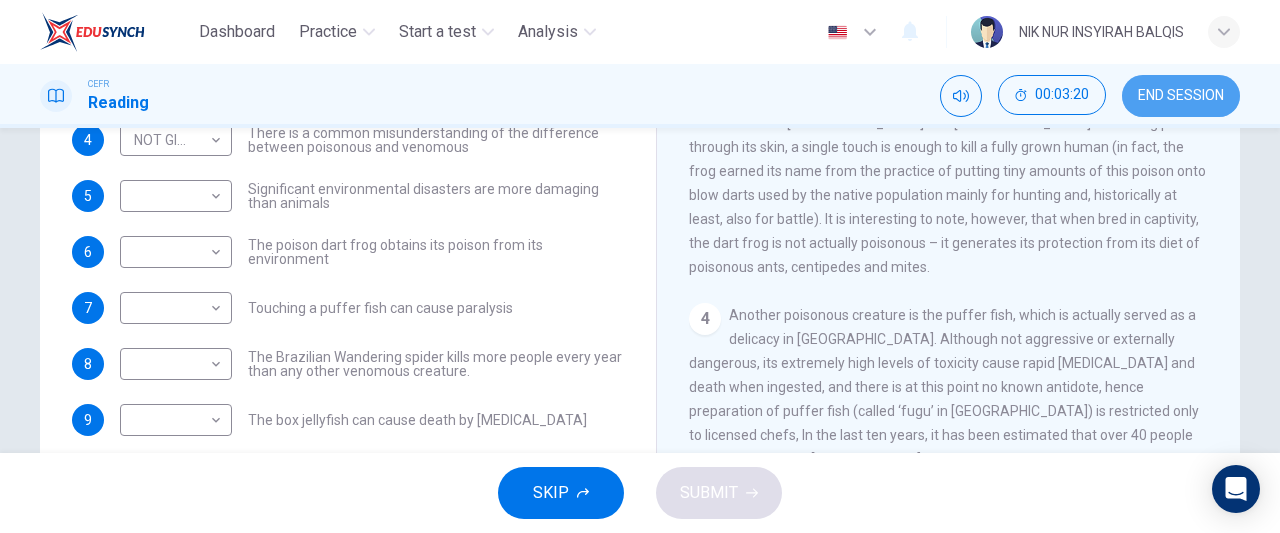 click on "END SESSION" at bounding box center [1181, 96] 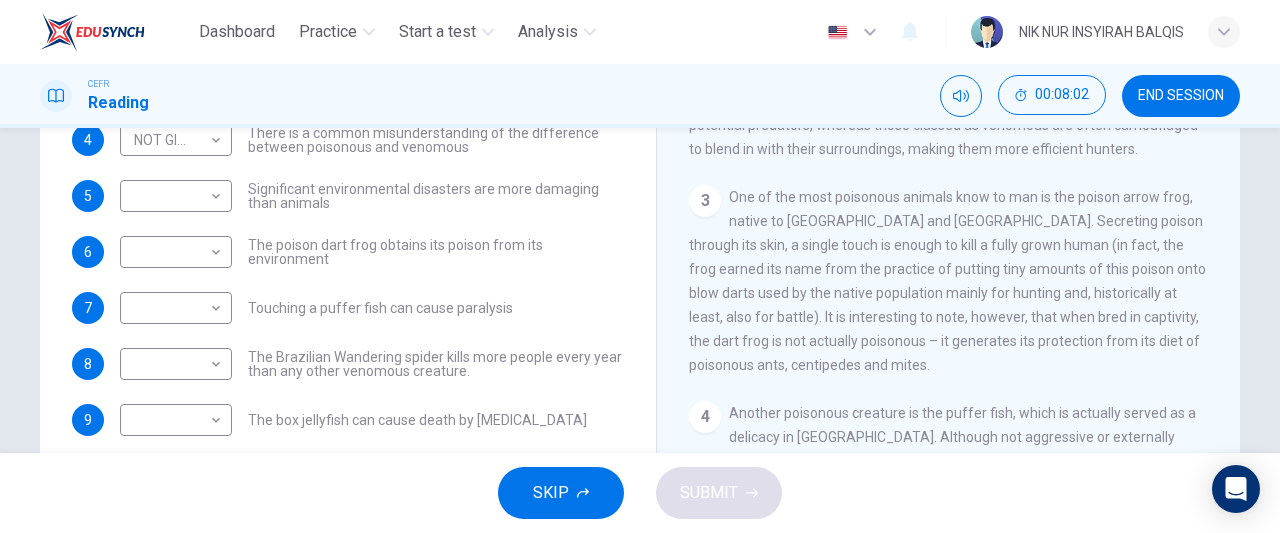 scroll, scrollTop: 561, scrollLeft: 0, axis: vertical 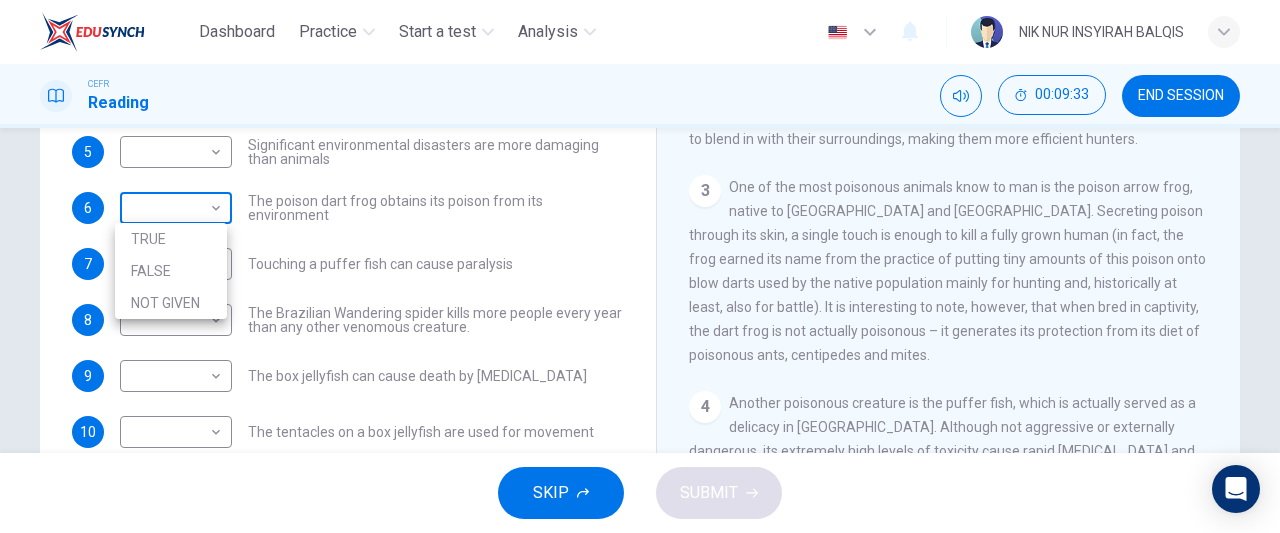 click on "Dashboard Practice Start a test Analysis English en ​ NIK NUR INSYIRAH BALQIS CEFR Reading 00:09:33 END SESSION Questions 4 - 10 Do the following statements agree with the information given in the Reading Passage?
In the boxes below, on your answer sheet write TRUE if the statement is true FALSE if the statement is false NOT GIVEN if the information is not given in the passage 4 NOT GIVEN NOT GIVEN ​ There is a common misunderstanding of the difference between poisonous and venomous 5 ​ ​ Significant environmental disasters are more damaging than animals 6 ​ ​ The poison dart frog obtains its poison from its environment 7 ​ ​ Touching a puffer fish can cause [MEDICAL_DATA] 8 ​ ​ The Brazilian Wandering spider kills more people every year than any other venomous creature. 9 ​ ​ The box jellyfish can cause death by [MEDICAL_DATA] 10 ​ ​ The tentacles on a box jellyfish are used for movement Poisonous Animals CLICK TO ZOOM Click to Zoom 1 2 3 4 5 6 SKIP SUBMIT
Dashboard Practice 2025" at bounding box center (640, 266) 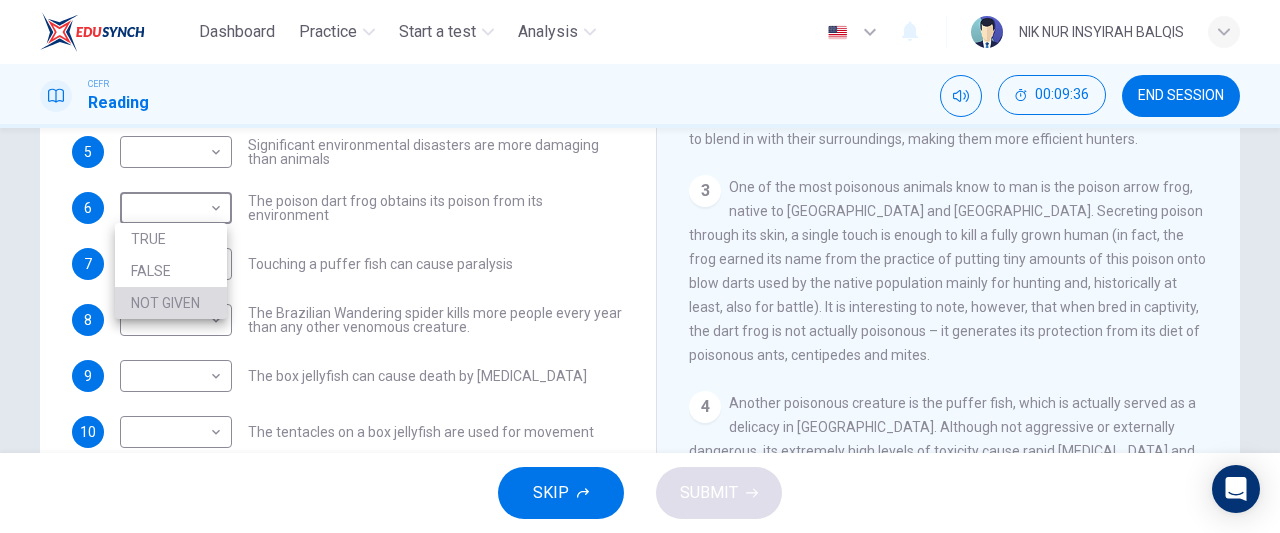 click on "NOT GIVEN" at bounding box center [171, 303] 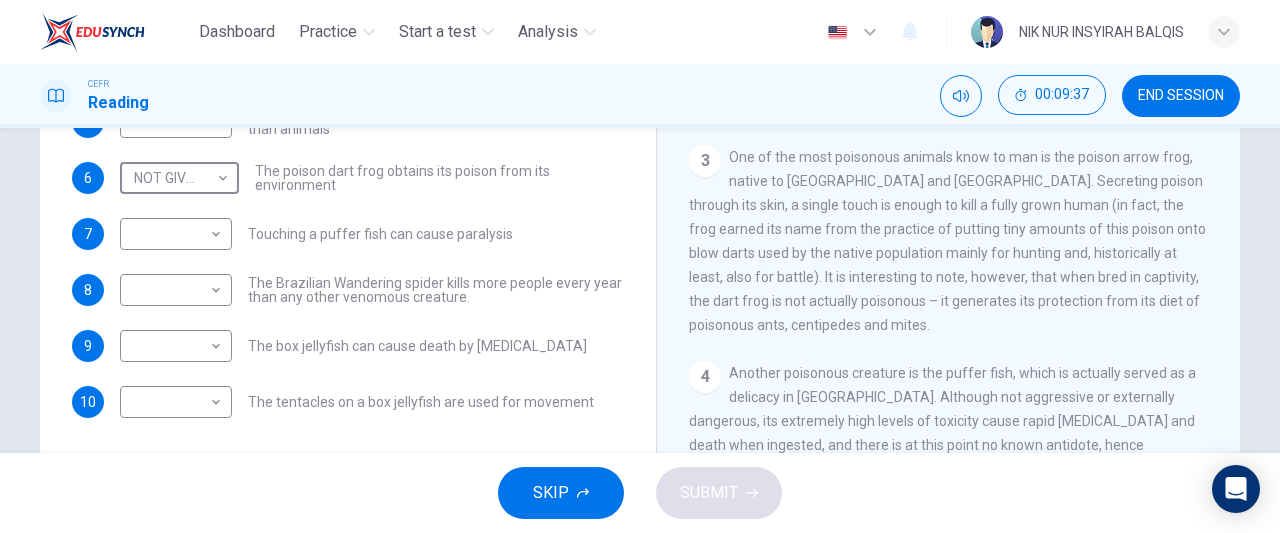 scroll, scrollTop: 408, scrollLeft: 0, axis: vertical 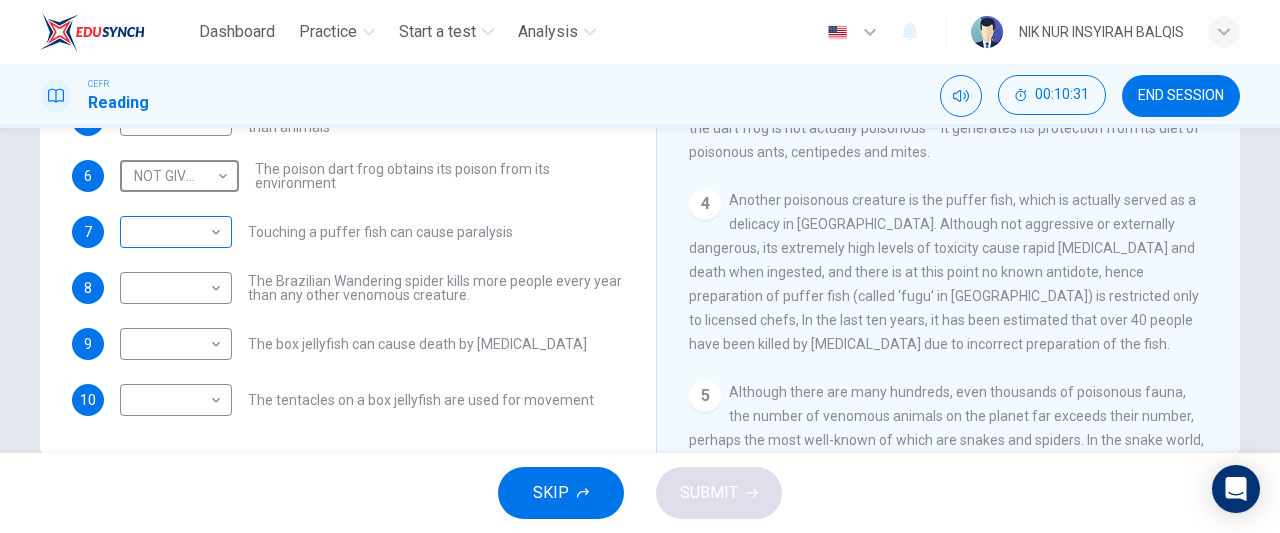 click on "Dashboard Practice Start a test Analysis English en ​ NIK NUR INSYIRAH BALQIS CEFR Reading 00:10:31 END SESSION Questions 4 - 10 Do the following statements agree with the information given in the Reading Passage?
In the boxes below, on your answer sheet write TRUE if the statement is true FALSE if the statement is false NOT GIVEN if the information is not given in the passage 4 NOT GIVEN NOT GIVEN ​ There is a common misunderstanding of the difference between poisonous and venomous 5 ​ ​ Significant environmental disasters are more damaging than animals 6 NOT GIVEN NOT GIVEN ​ The poison dart frog obtains its poison from its environment 7 ​ ​ Touching a puffer fish can cause [MEDICAL_DATA] 8 ​ ​ The Brazilian Wandering spider kills more people every year than any other venomous creature. 9 ​ ​ The box jellyfish can cause death by [MEDICAL_DATA] 10 ​ ​ The tentacles on a box jellyfish are used for movement Poisonous Animals CLICK TO ZOOM Click to Zoom 1 2 3 4 5 6 SKIP SUBMIT
Dashboard" at bounding box center (640, 266) 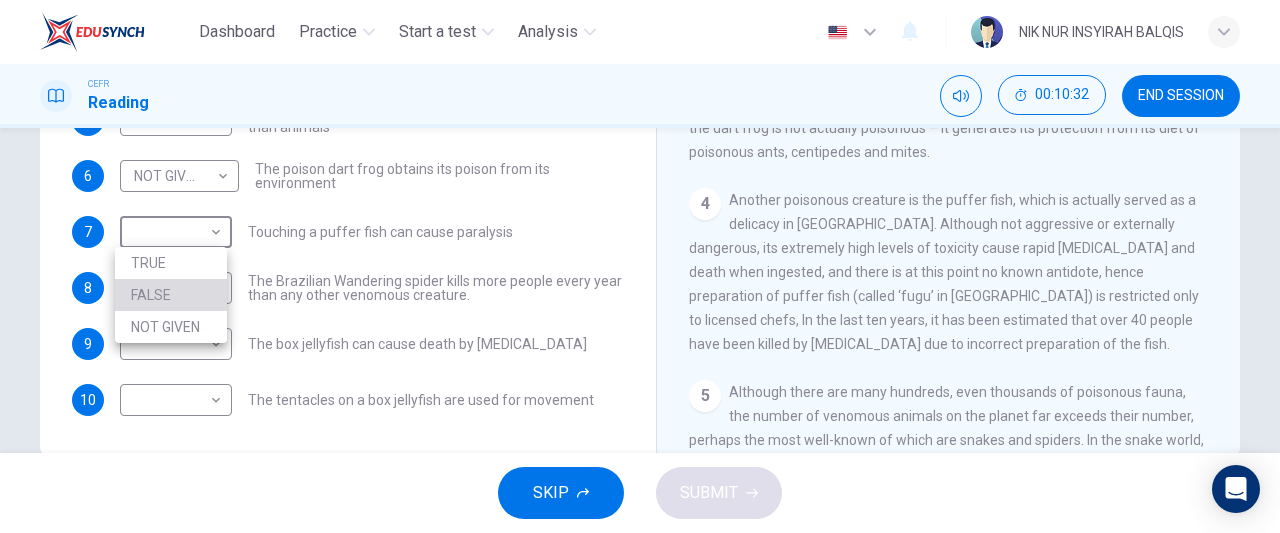 click on "FALSE" at bounding box center [171, 295] 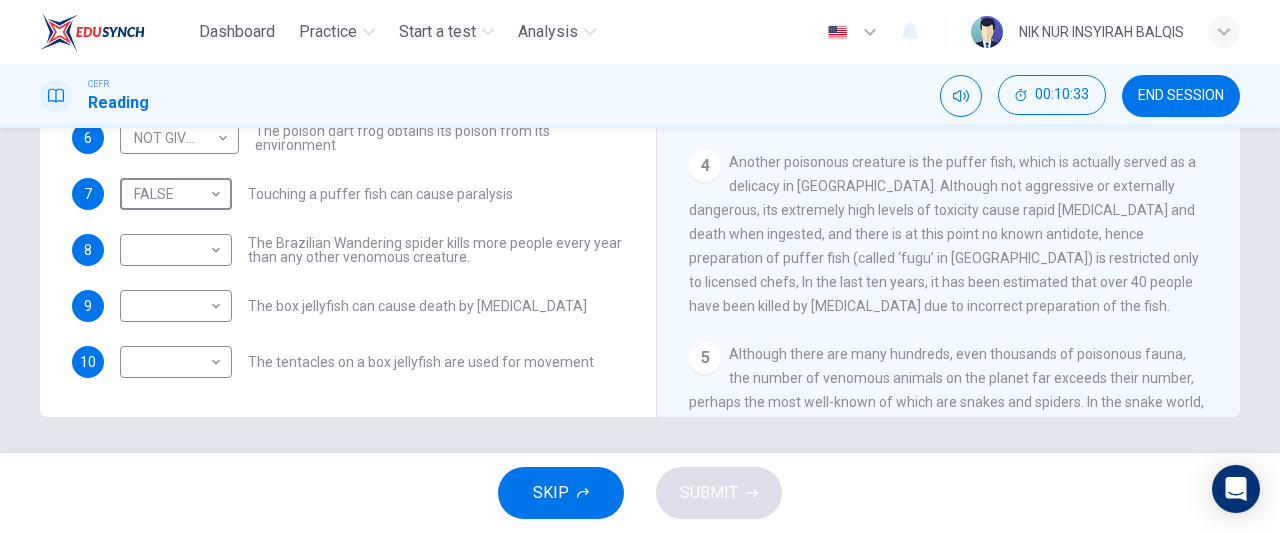 scroll, scrollTop: 448, scrollLeft: 0, axis: vertical 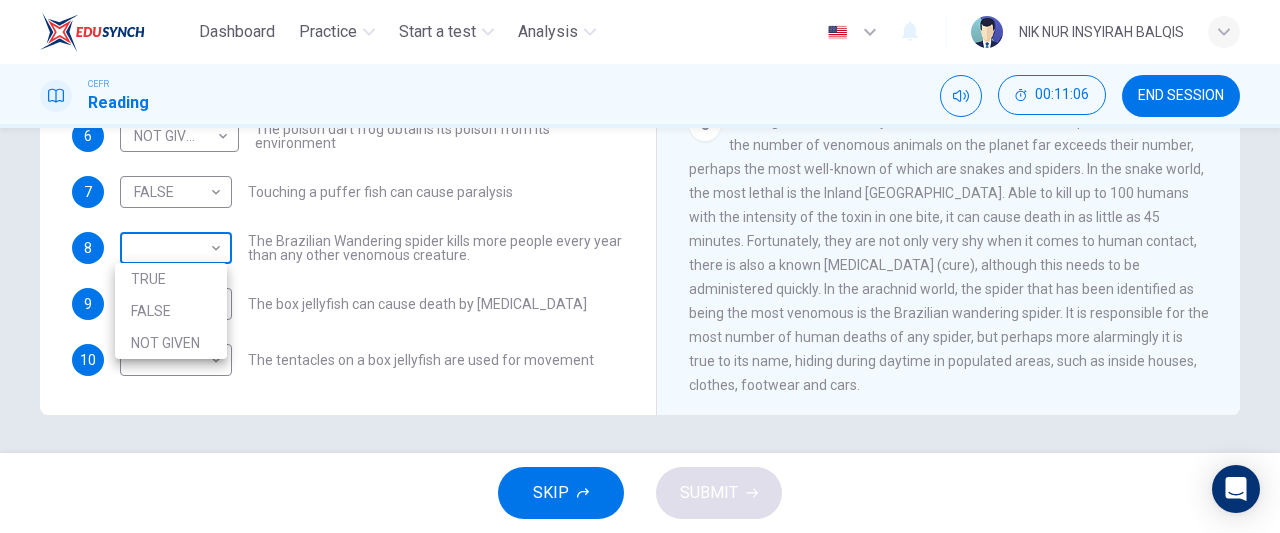 click on "Dashboard Practice Start a test Analysis English en ​ NIK NUR INSYIRAH BALQIS CEFR Reading 00:11:06 END SESSION Questions 4 - 10 Do the following statements agree with the information given in the Reading Passage?
In the boxes below, on your answer sheet write TRUE if the statement is true FALSE if the statement is false NOT GIVEN if the information is not given in the passage 4 NOT GIVEN NOT GIVEN ​ There is a common misunderstanding of the difference between poisonous and venomous 5 ​ ​ Significant environmental disasters are more damaging than animals 6 NOT GIVEN NOT GIVEN ​ The poison dart frog obtains its poison from its environment 7 FALSE FALSE ​ Touching a puffer fish can cause [MEDICAL_DATA] 8 ​ ​ The Brazilian Wandering spider kills more people every year than any other venomous creature. 9 ​ ​ The box jellyfish can cause death by [MEDICAL_DATA] 10 ​ ​ The tentacles on a box jellyfish are used for movement Poisonous Animals CLICK TO ZOOM Click to Zoom 1 2 3 4 5 6 SKIP SUBMIT" at bounding box center (640, 266) 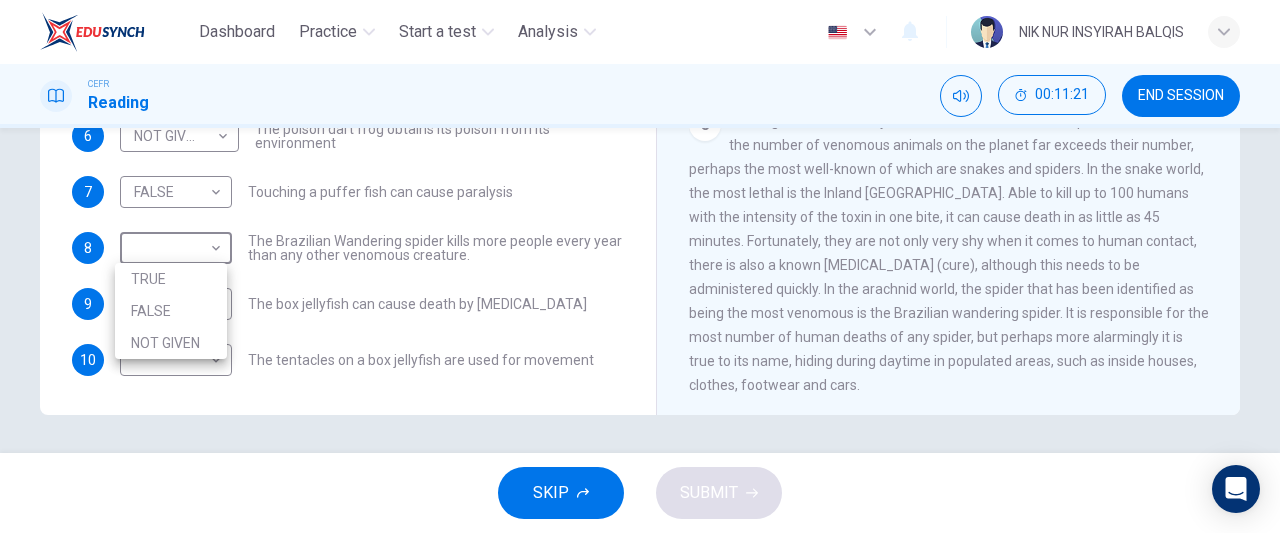 click at bounding box center [640, 266] 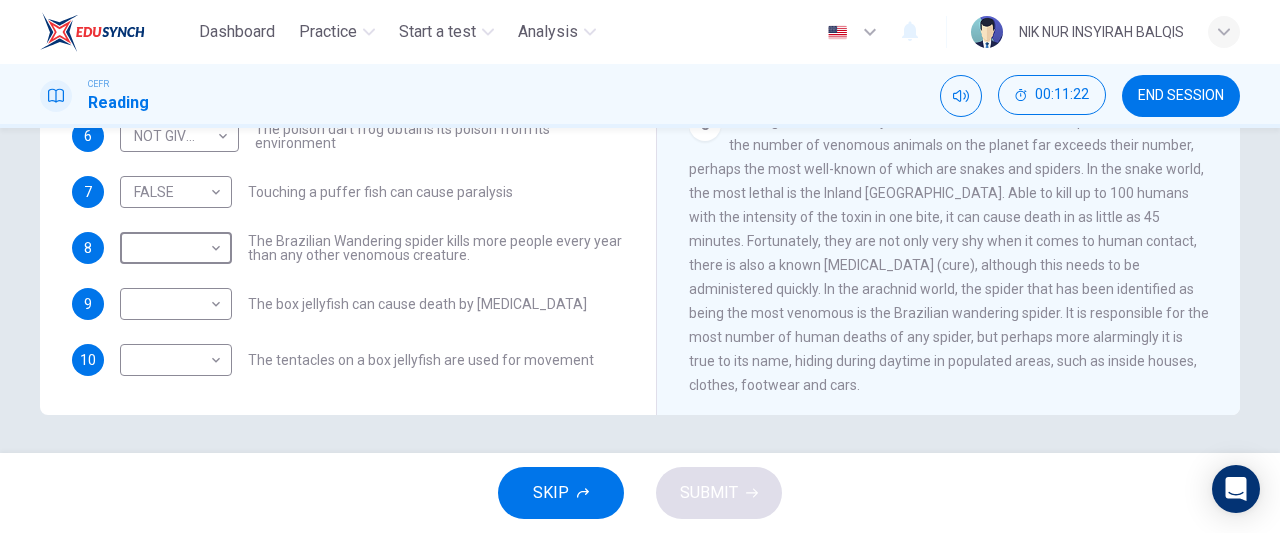 scroll, scrollTop: 450, scrollLeft: 0, axis: vertical 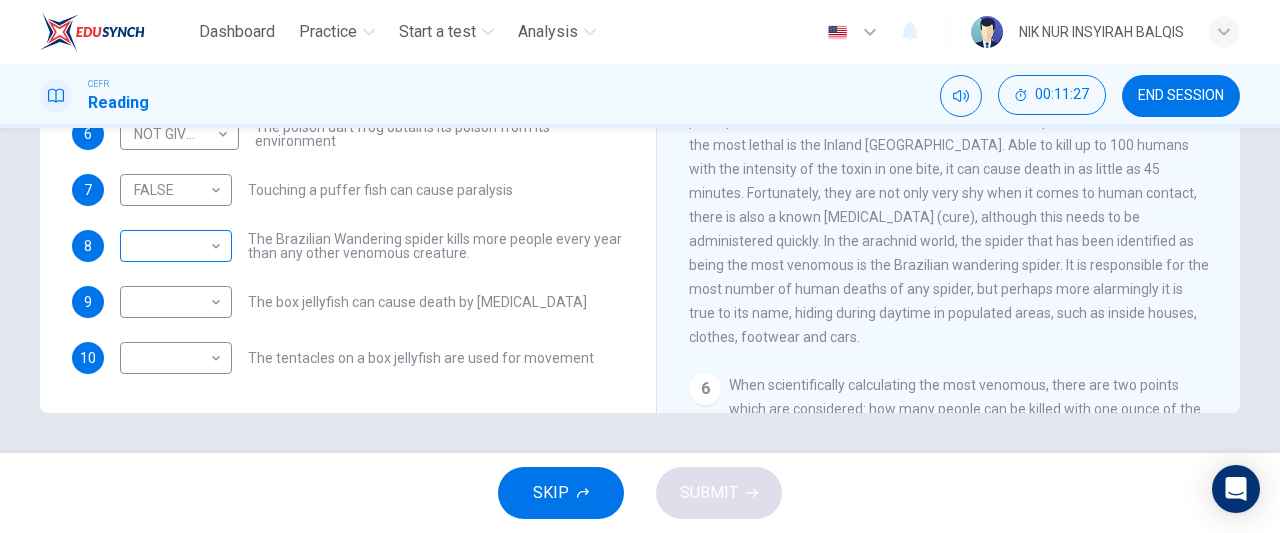 click on "​ ​" at bounding box center (176, 246) 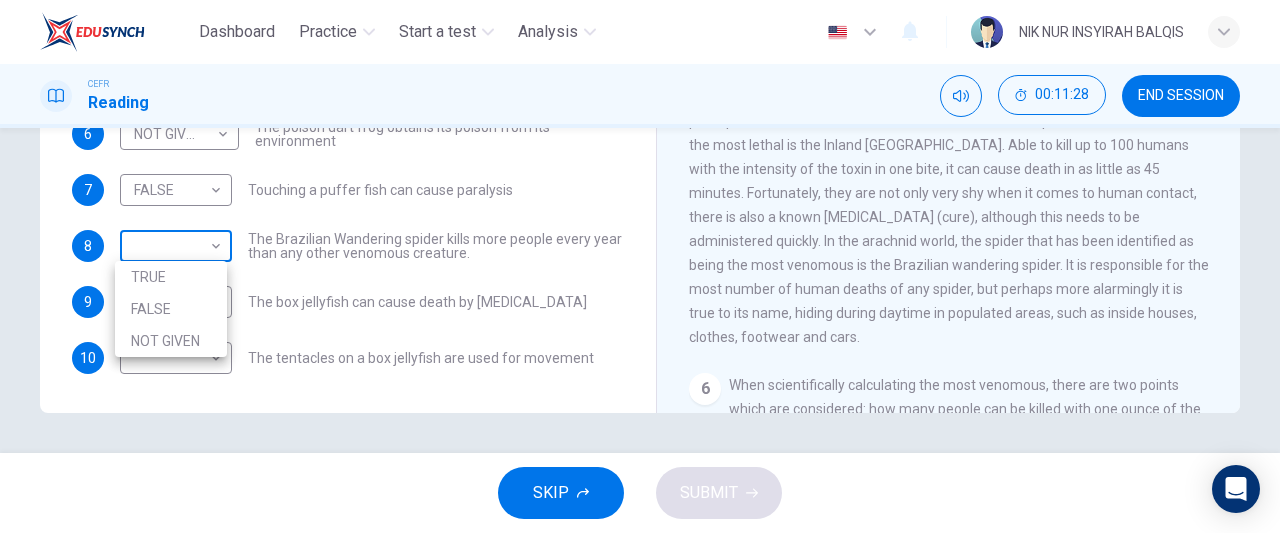 click on "Dashboard Practice Start a test Analysis English en ​ NIK NUR INSYIRAH BALQIS CEFR Reading 00:11:28 END SESSION Questions 4 - 10 Do the following statements agree with the information given in the Reading Passage?
In the boxes below, on your answer sheet write TRUE if the statement is true FALSE if the statement is false NOT GIVEN if the information is not given in the passage 4 NOT GIVEN NOT GIVEN ​ There is a common misunderstanding of the difference between poisonous and venomous 5 ​ ​ Significant environmental disasters are more damaging than animals 6 NOT GIVEN NOT GIVEN ​ The poison dart frog obtains its poison from its environment 7 FALSE FALSE ​ Touching a puffer fish can cause [MEDICAL_DATA] 8 ​ ​ The Brazilian Wandering spider kills more people every year than any other venomous creature. 9 ​ ​ The box jellyfish can cause death by [MEDICAL_DATA] 10 ​ ​ The tentacles on a box jellyfish are used for movement Poisonous Animals CLICK TO ZOOM Click to Zoom 1 2 3 4 5 6 SKIP SUBMIT" at bounding box center (640, 266) 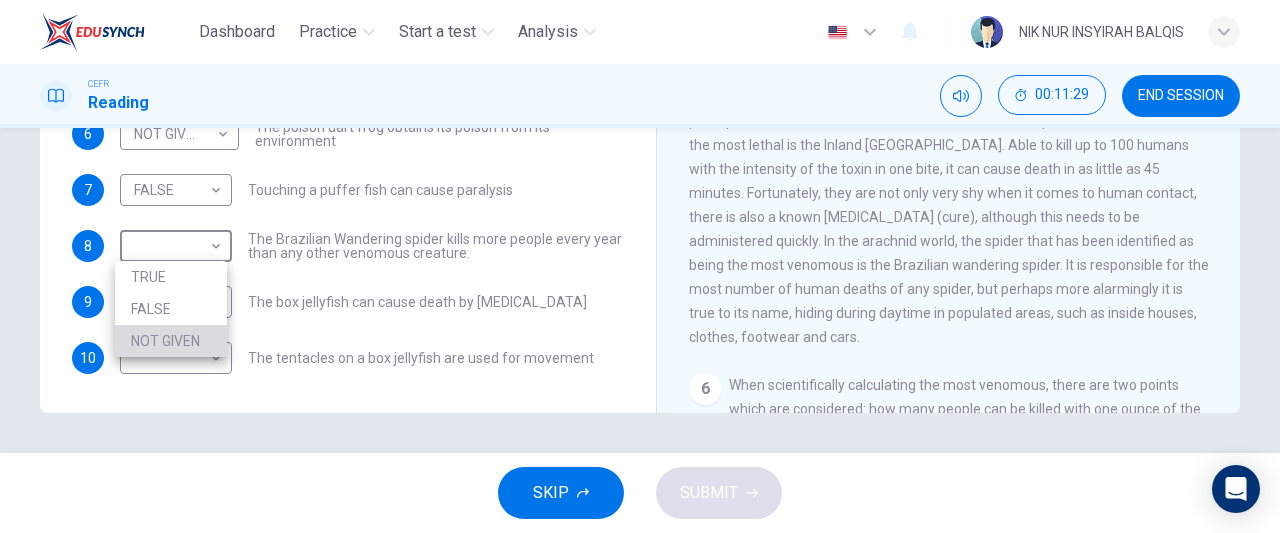 click on "NOT GIVEN" at bounding box center (171, 341) 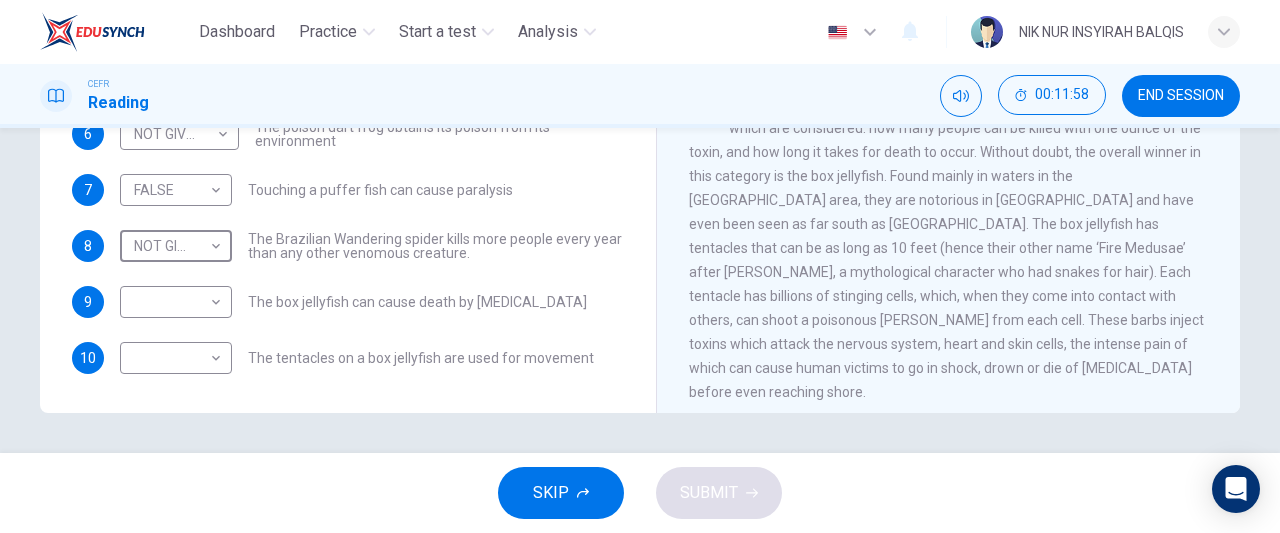 scroll, scrollTop: 1290, scrollLeft: 0, axis: vertical 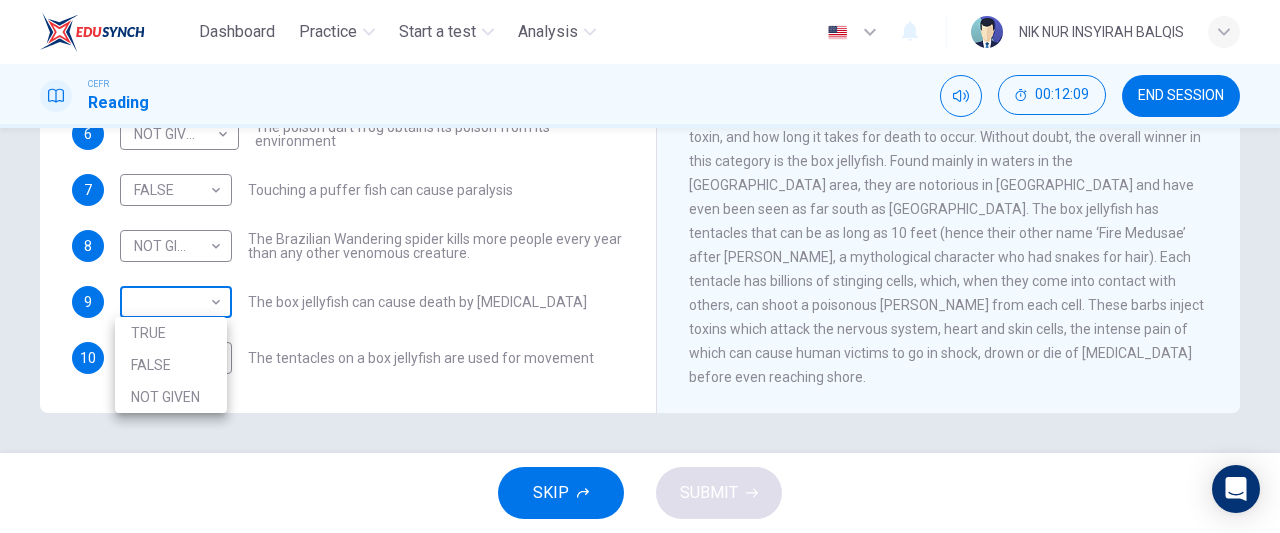 click on "Dashboard Practice Start a test Analysis English en ​ NIK NUR INSYIRAH BALQIS CEFR Reading 00:12:09 END SESSION Questions 4 - 10 Do the following statements agree with the information given in the Reading Passage?
In the boxes below, on your answer sheet write TRUE if the statement is true FALSE if the statement is false NOT GIVEN if the information is not given in the passage 4 NOT GIVEN NOT GIVEN ​ There is a common misunderstanding of the difference between poisonous and venomous 5 ​ ​ Significant environmental disasters are more damaging than animals 6 NOT GIVEN NOT GIVEN ​ The poison dart frog obtains its poison from its environment 7 FALSE FALSE ​ Touching a puffer fish can cause [MEDICAL_DATA] 8 NOT GIVEN NOT GIVEN ​ The Brazilian Wandering spider kills more people every year than any other venomous creature. 9 ​ ​ The box jellyfish can cause death by [MEDICAL_DATA] 10 ​ ​ The tentacles on a box jellyfish are used for movement Poisonous Animals CLICK TO ZOOM Click to Zoom 1 2 3 4 5 6 SKIP" at bounding box center [640, 266] 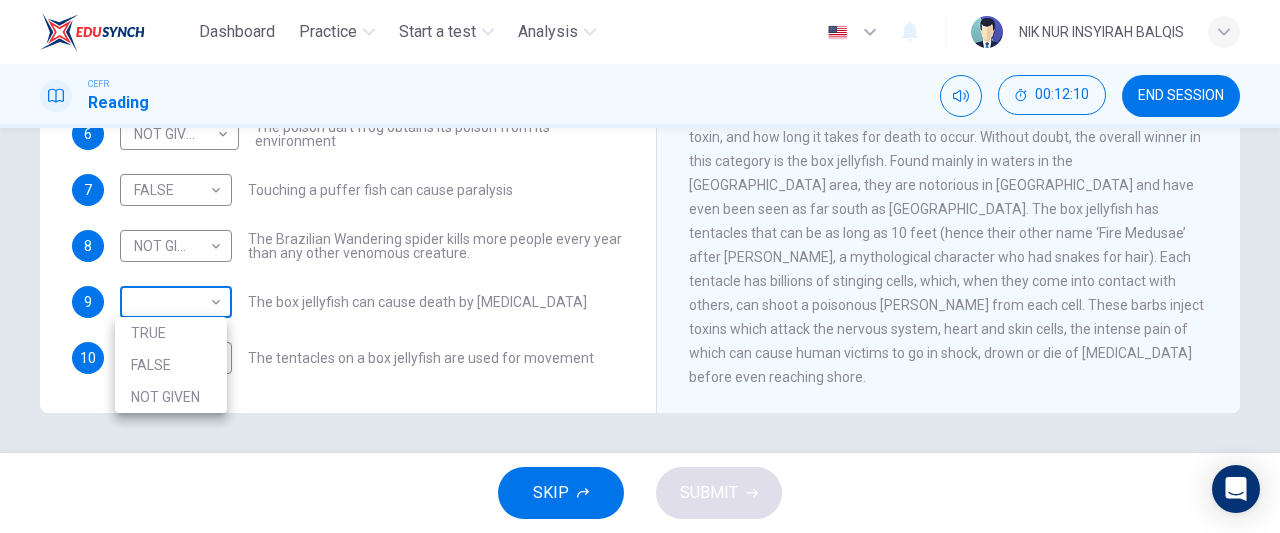 click at bounding box center [640, 266] 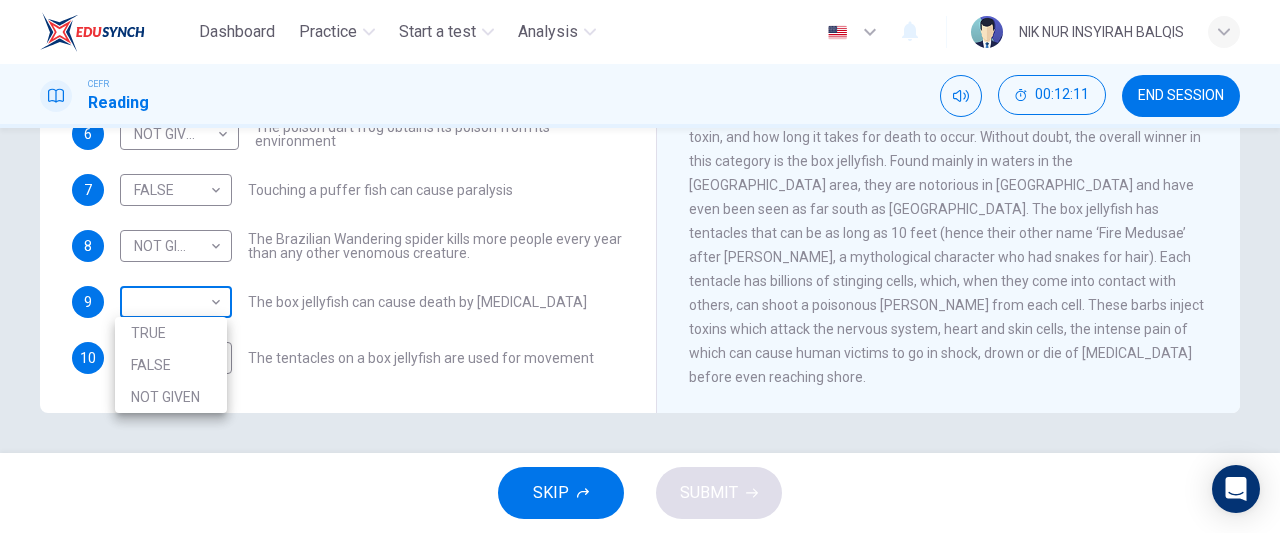 click on "Dashboard Practice Start a test Analysis English en ​ NIK NUR INSYIRAH BALQIS CEFR Reading 00:12:11 END SESSION Questions 4 - 10 Do the following statements agree with the information given in the Reading Passage?
In the boxes below, on your answer sheet write TRUE if the statement is true FALSE if the statement is false NOT GIVEN if the information is not given in the passage 4 NOT GIVEN NOT GIVEN ​ There is a common misunderstanding of the difference between poisonous and venomous 5 ​ ​ Significant environmental disasters are more damaging than animals 6 NOT GIVEN NOT GIVEN ​ The poison dart frog obtains its poison from its environment 7 FALSE FALSE ​ Touching a puffer fish can cause [MEDICAL_DATA] 8 NOT GIVEN NOT GIVEN ​ The Brazilian Wandering spider kills more people every year than any other venomous creature. 9 ​ ​ The box jellyfish can cause death by [MEDICAL_DATA] 10 ​ ​ The tentacles on a box jellyfish are used for movement Poisonous Animals CLICK TO ZOOM Click to Zoom 1 2 3 4 5 6 SKIP" at bounding box center [640, 266] 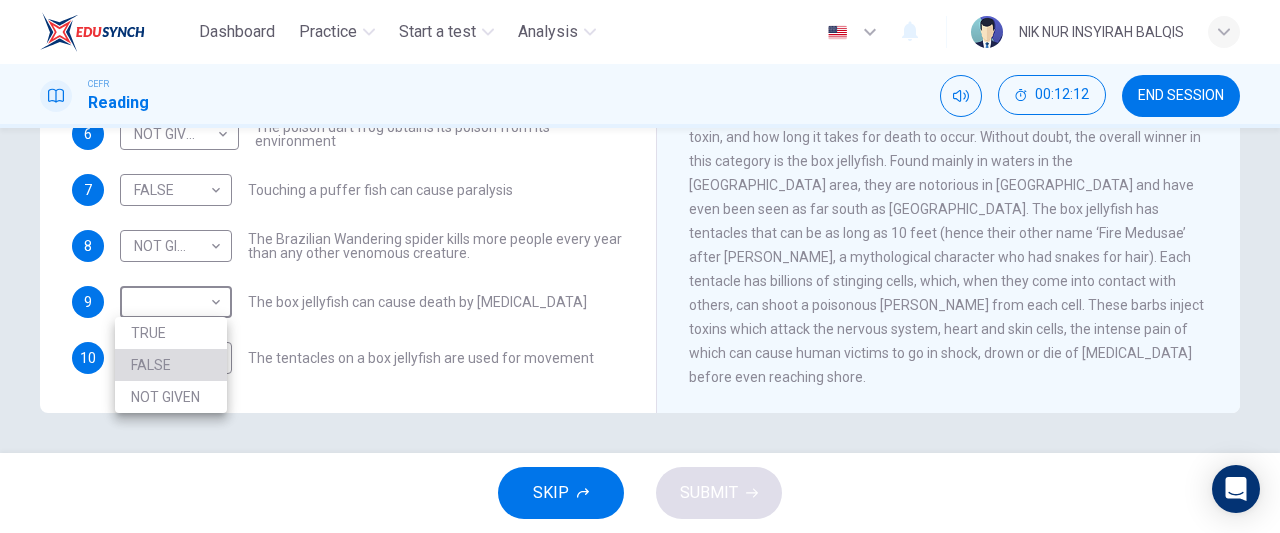 click on "FALSE" at bounding box center [171, 365] 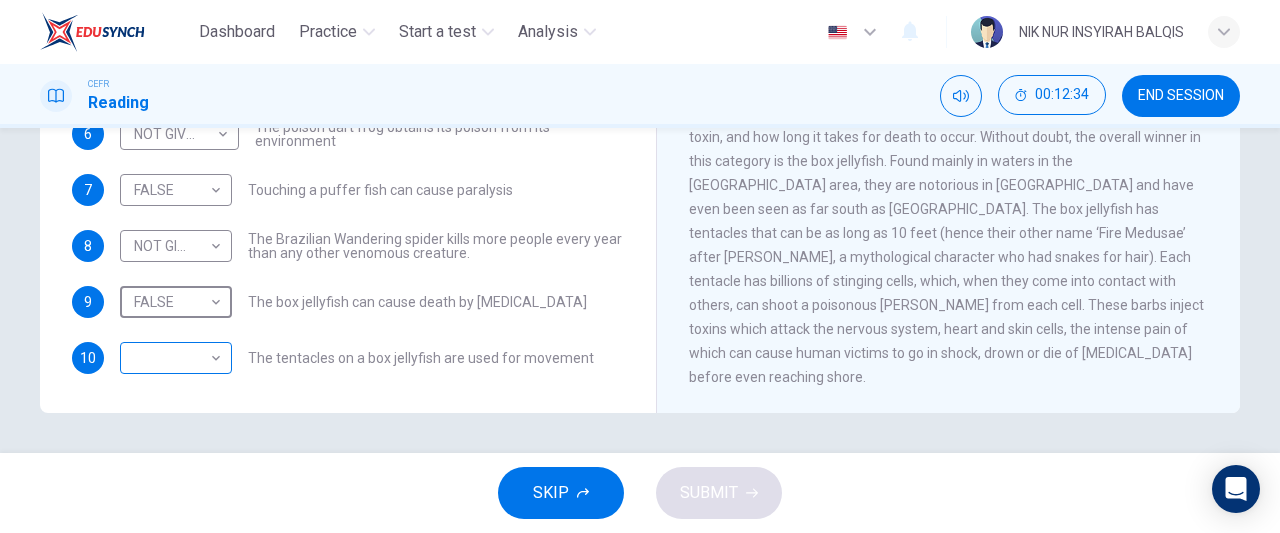 click on "Dashboard Practice Start a test Analysis English en ​ NIK NUR INSYIRAH BALQIS CEFR Reading 00:12:34 END SESSION Questions 4 - 10 Do the following statements agree with the information given in the Reading Passage?
In the boxes below, on your answer sheet write TRUE if the statement is true FALSE if the statement is false NOT GIVEN if the information is not given in the passage 4 NOT GIVEN NOT GIVEN ​ There is a common misunderstanding of the difference between poisonous and venomous 5 ​ ​ Significant environmental disasters are more damaging than animals 6 NOT GIVEN NOT GIVEN ​ The poison dart frog obtains its poison from its environment 7 FALSE FALSE ​ Touching a puffer fish can cause [MEDICAL_DATA] 8 NOT GIVEN NOT GIVEN ​ The Brazilian Wandering spider kills more people every year than any other venomous creature. 9 FALSE FALSE ​ The box jellyfish can cause death by [MEDICAL_DATA] 10 ​ ​ The tentacles on a box jellyfish are used for movement Poisonous Animals CLICK TO ZOOM Click to Zoom 1 2 3 4 5" at bounding box center (640, 266) 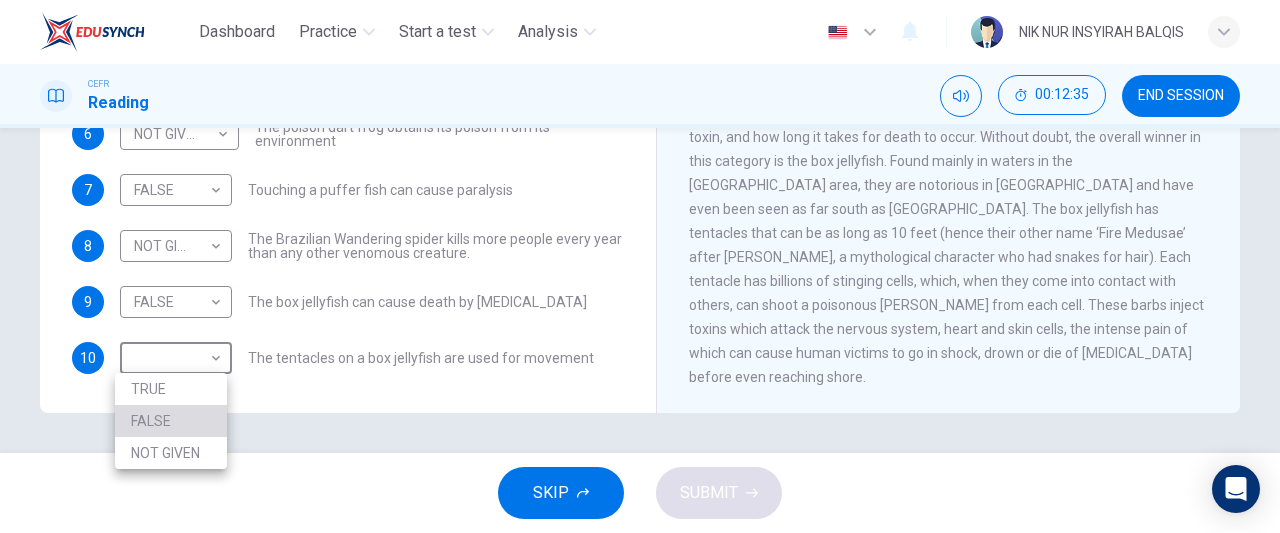 click on "FALSE" at bounding box center (171, 421) 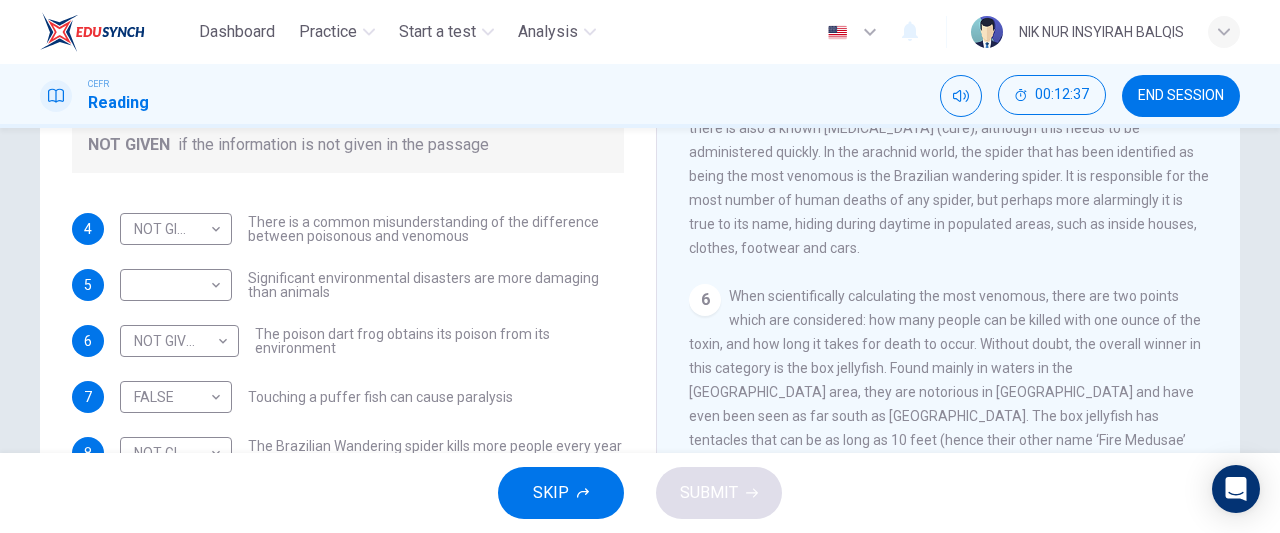 scroll, scrollTop: 244, scrollLeft: 0, axis: vertical 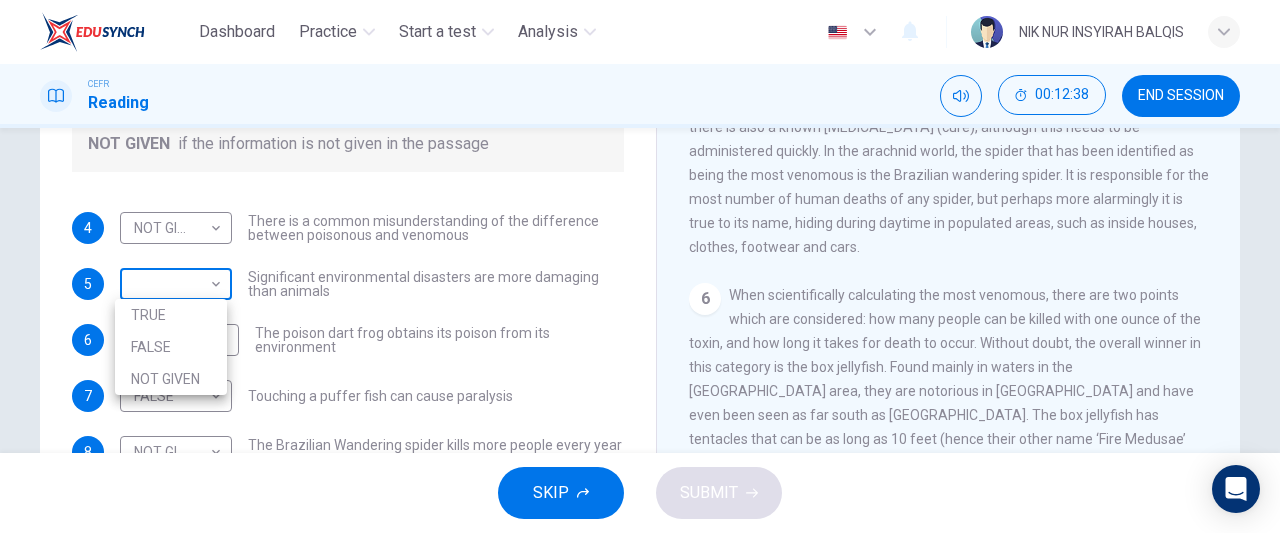 click on "Dashboard Practice Start a test Analysis English en ​ NIK NUR INSYIRAH BALQIS CEFR Reading 00:12:38 END SESSION Questions 4 - 10 Do the following statements agree with the information given in the Reading Passage?
In the boxes below, on your answer sheet write TRUE if the statement is true FALSE if the statement is false NOT GIVEN if the information is not given in the passage 4 NOT GIVEN NOT GIVEN ​ There is a common misunderstanding of the difference between poisonous and venomous 5 ​ ​ Significant environmental disasters are more damaging than animals 6 NOT GIVEN NOT GIVEN ​ The poison dart frog obtains its poison from its environment 7 FALSE FALSE ​ Touching a puffer fish can cause [MEDICAL_DATA] 8 NOT GIVEN NOT GIVEN ​ The Brazilian Wandering spider kills more people every year than any other venomous creature. 9 FALSE FALSE ​ The box jellyfish can cause death by [MEDICAL_DATA] 10 FALSE FALSE ​ The tentacles on a box jellyfish are used for movement Poisonous Animals CLICK TO ZOOM Click to Zoom 1" at bounding box center [640, 266] 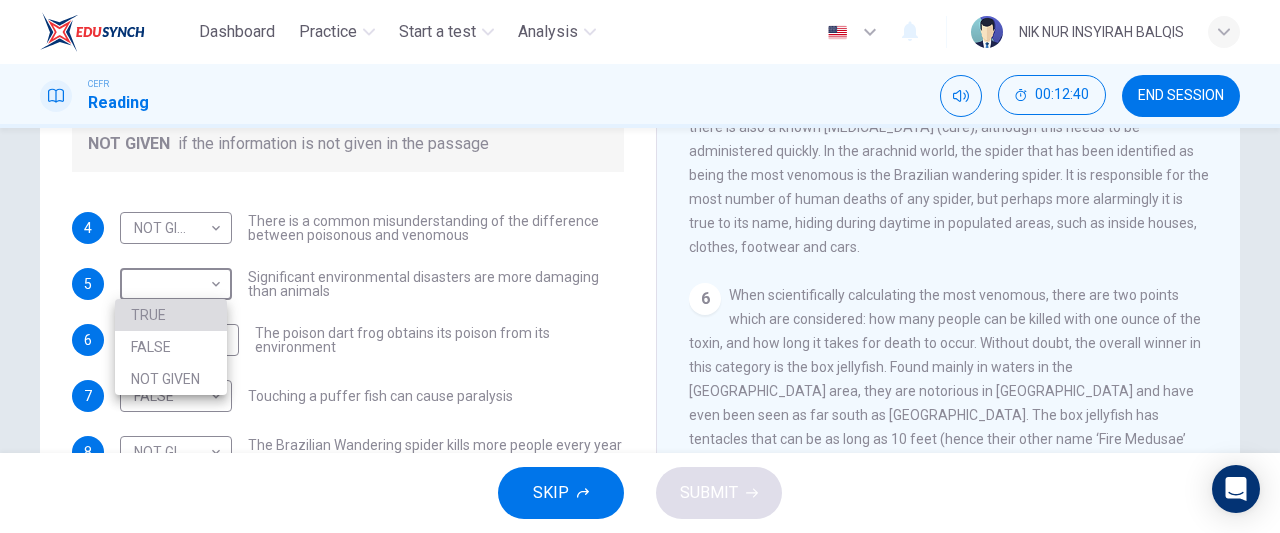 click on "TRUE" at bounding box center (171, 315) 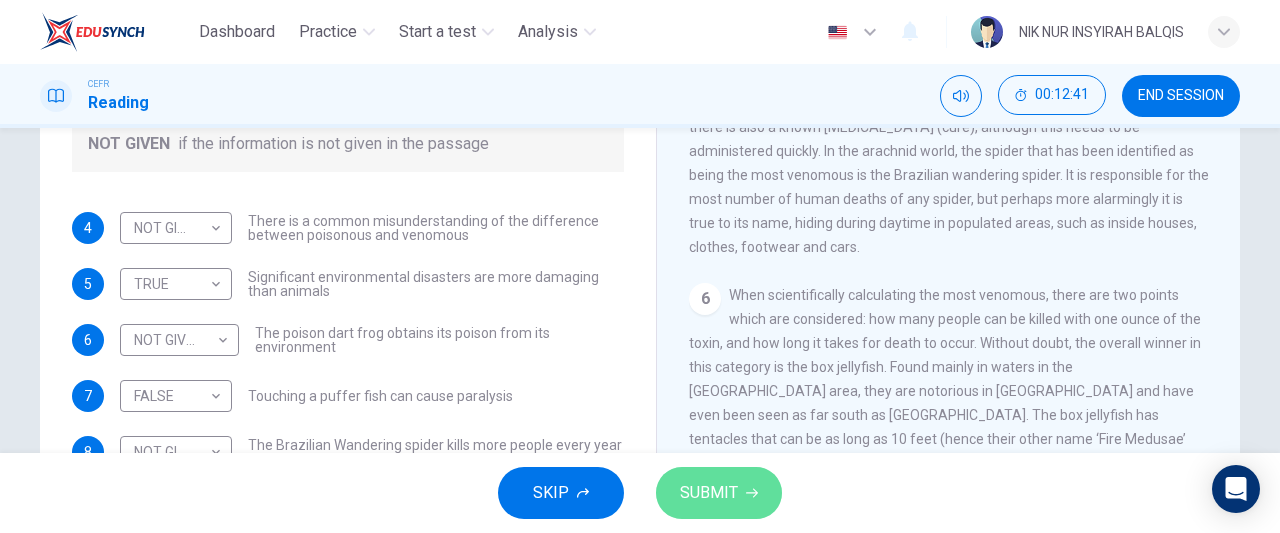click on "SUBMIT" at bounding box center [709, 493] 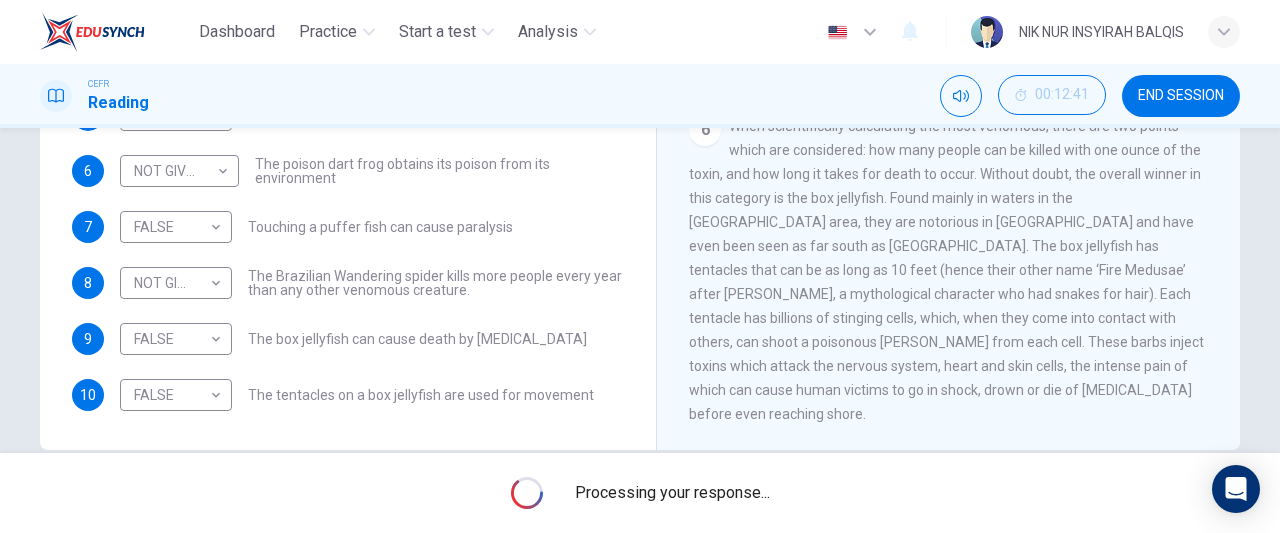 scroll, scrollTop: 414, scrollLeft: 0, axis: vertical 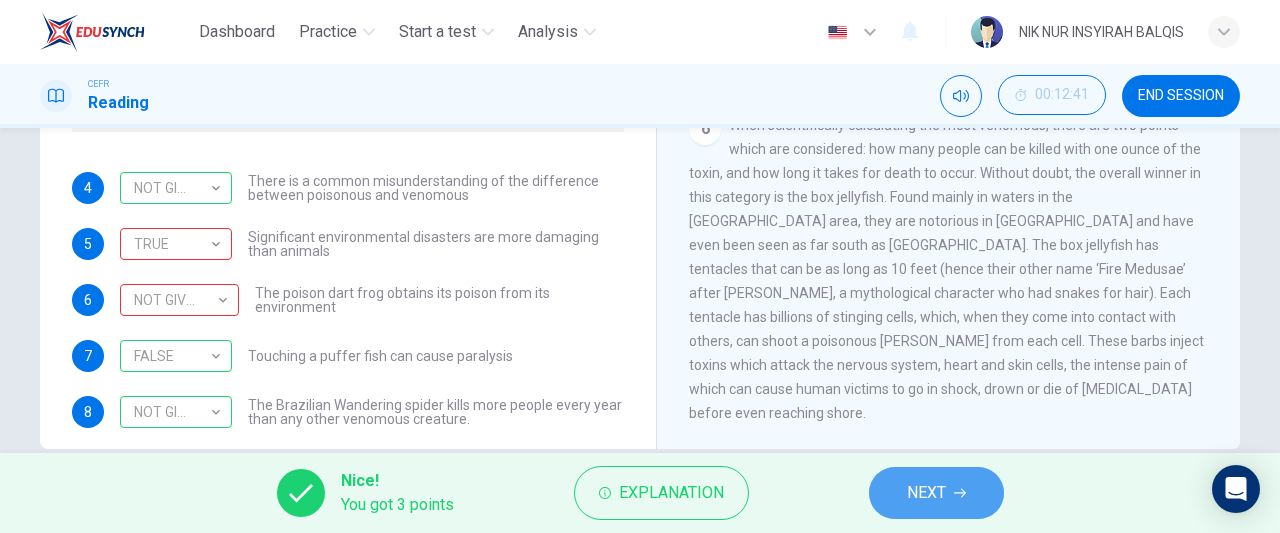click on "NEXT" at bounding box center (926, 493) 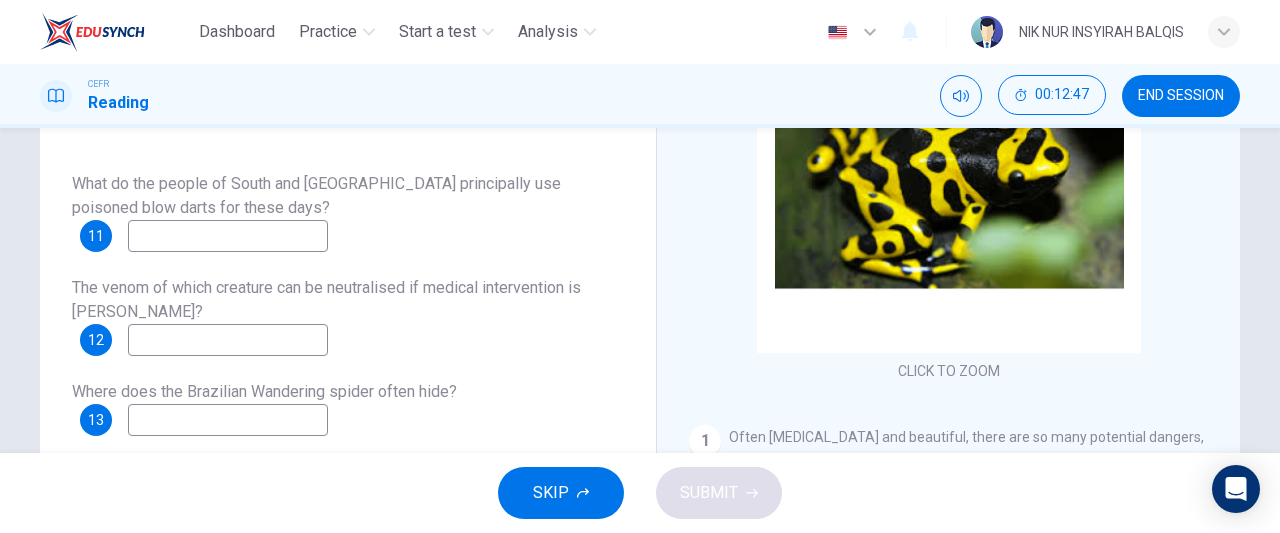 scroll, scrollTop: 269, scrollLeft: 0, axis: vertical 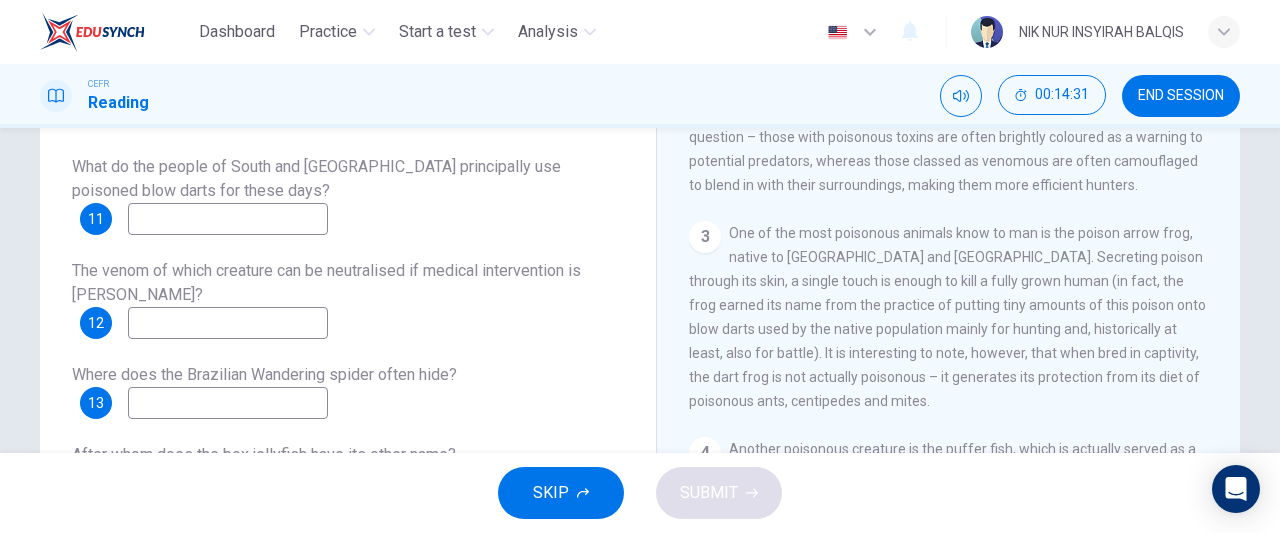 click at bounding box center (228, 219) 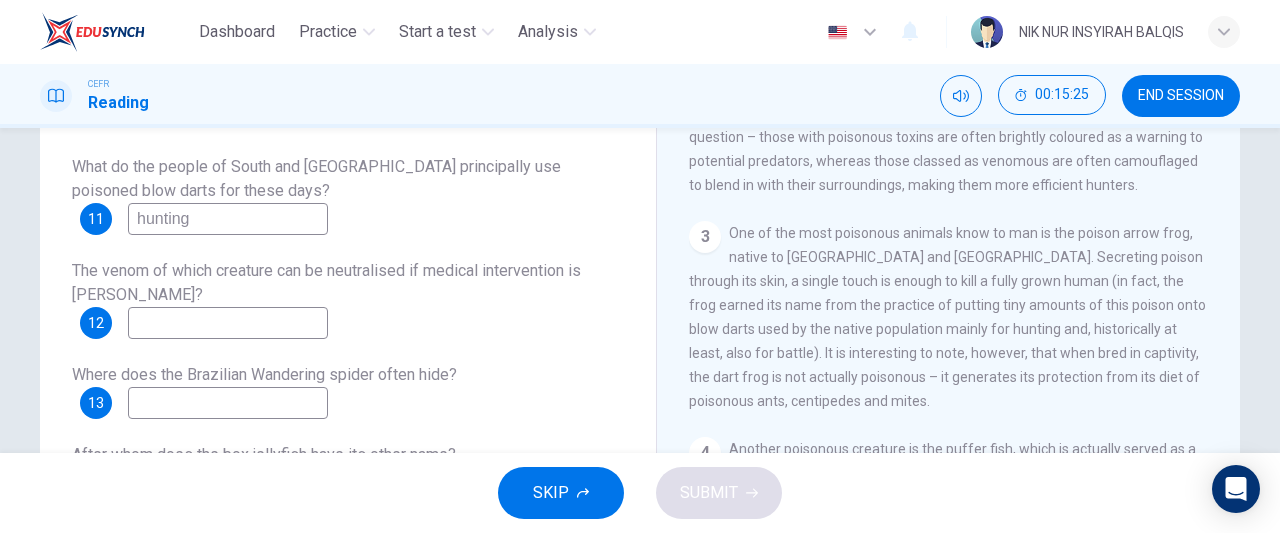 scroll, scrollTop: 322, scrollLeft: 0, axis: vertical 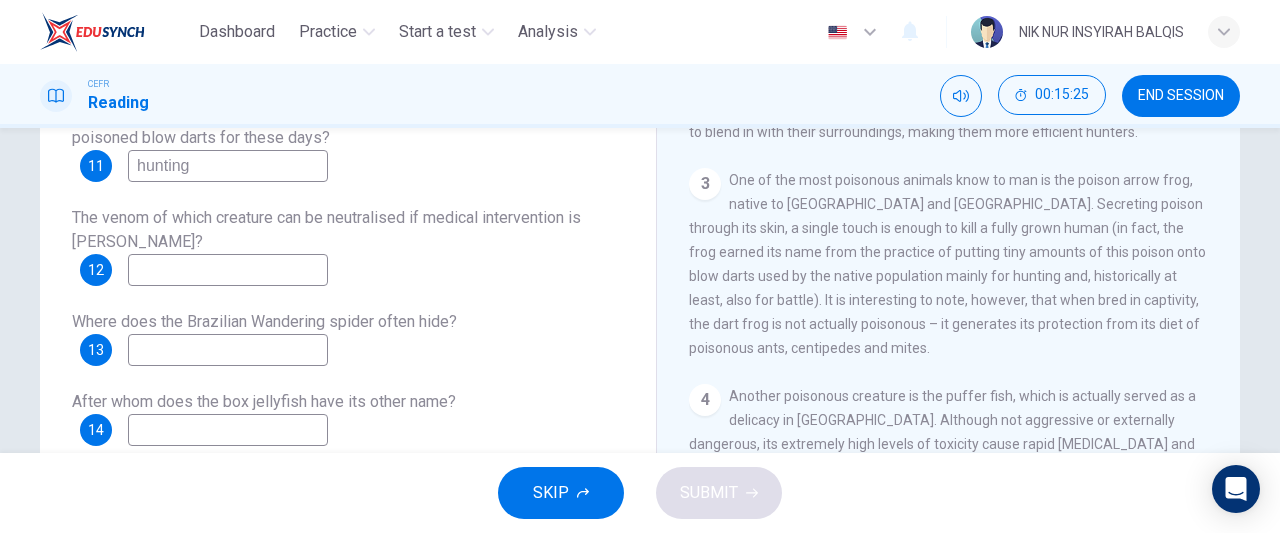 type on "hunting" 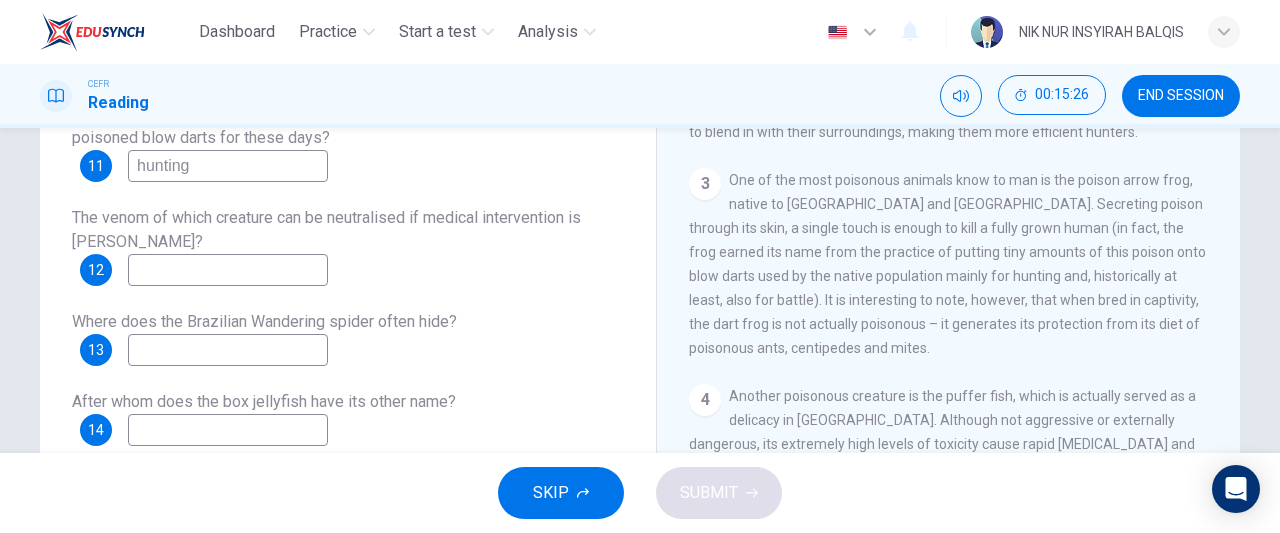 click on "What do the people of South and [GEOGRAPHIC_DATA] principally use poisoned blow
darts for these days? 11 hunting The venom of which creature can be neutralised if medical intervention is
swift?  12 Where does the Brazilian Wandering spider often hide?  13 After whom does the box jellyfish have its other name? 14" at bounding box center [348, 274] 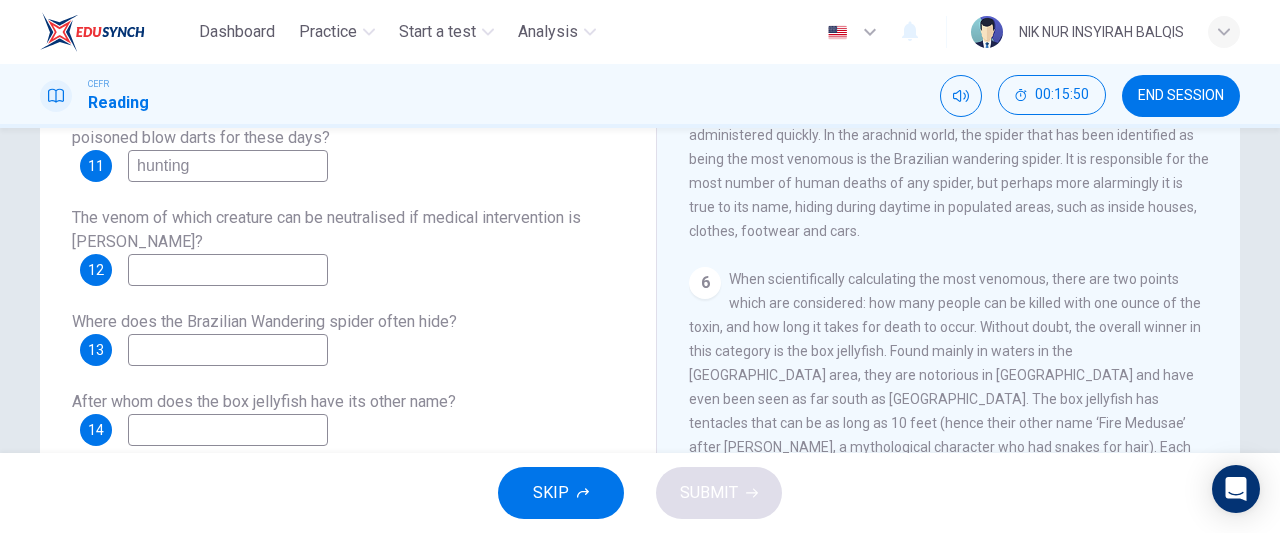 scroll, scrollTop: 1215, scrollLeft: 0, axis: vertical 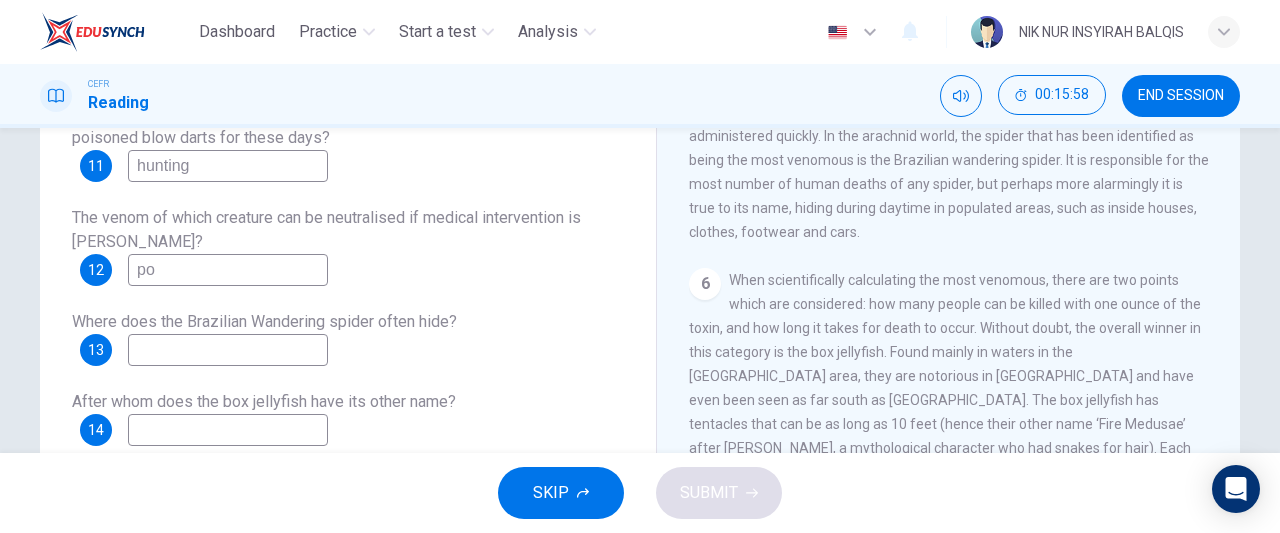 type on "p" 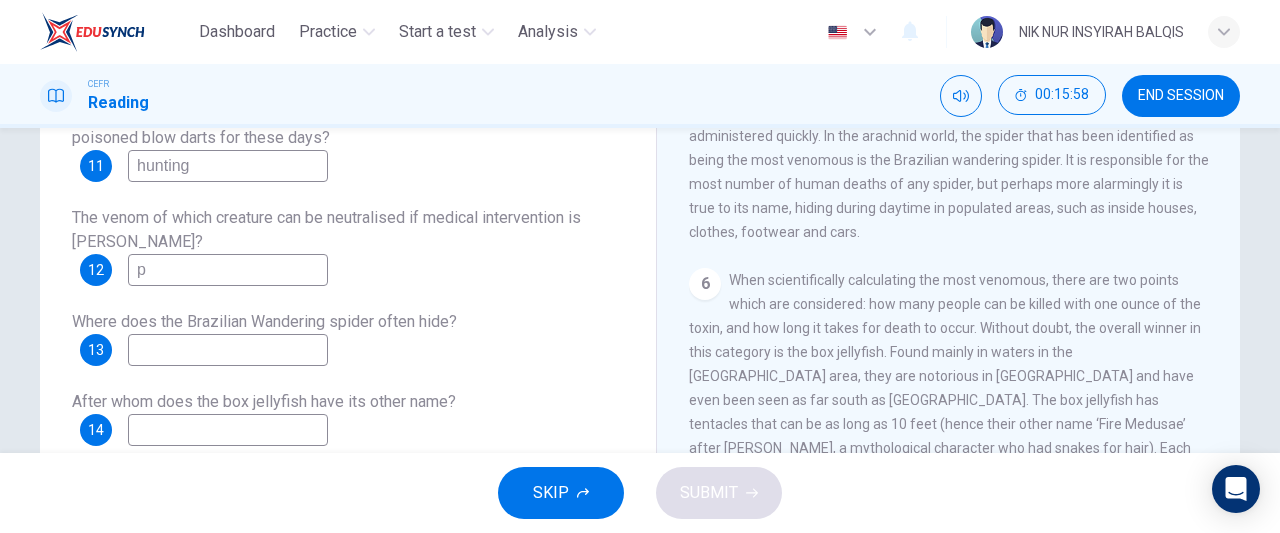 type 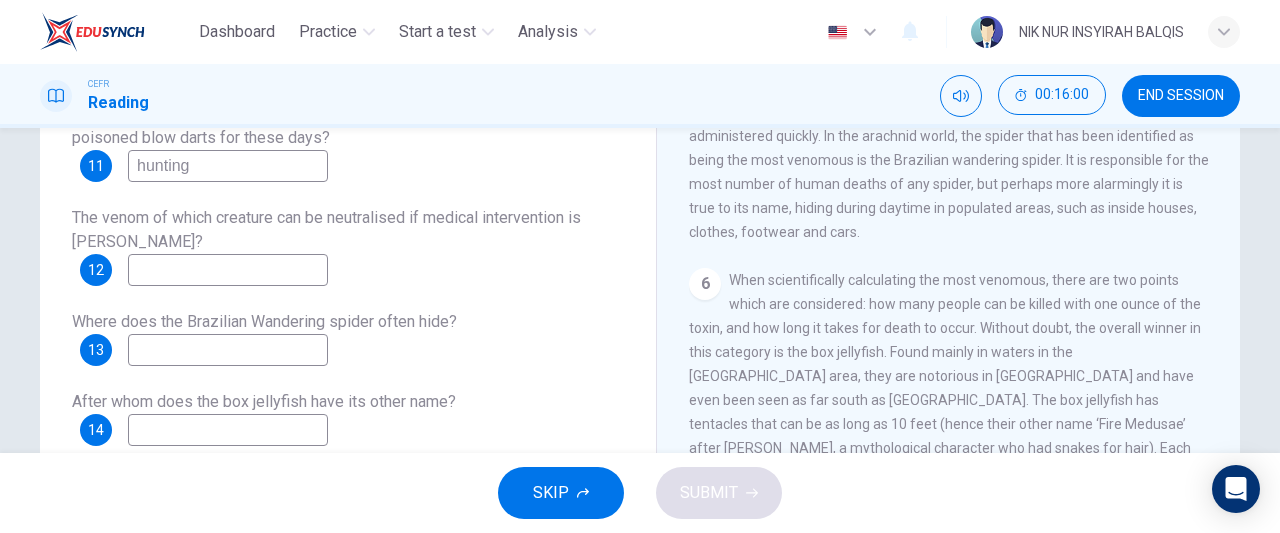 click at bounding box center (228, 350) 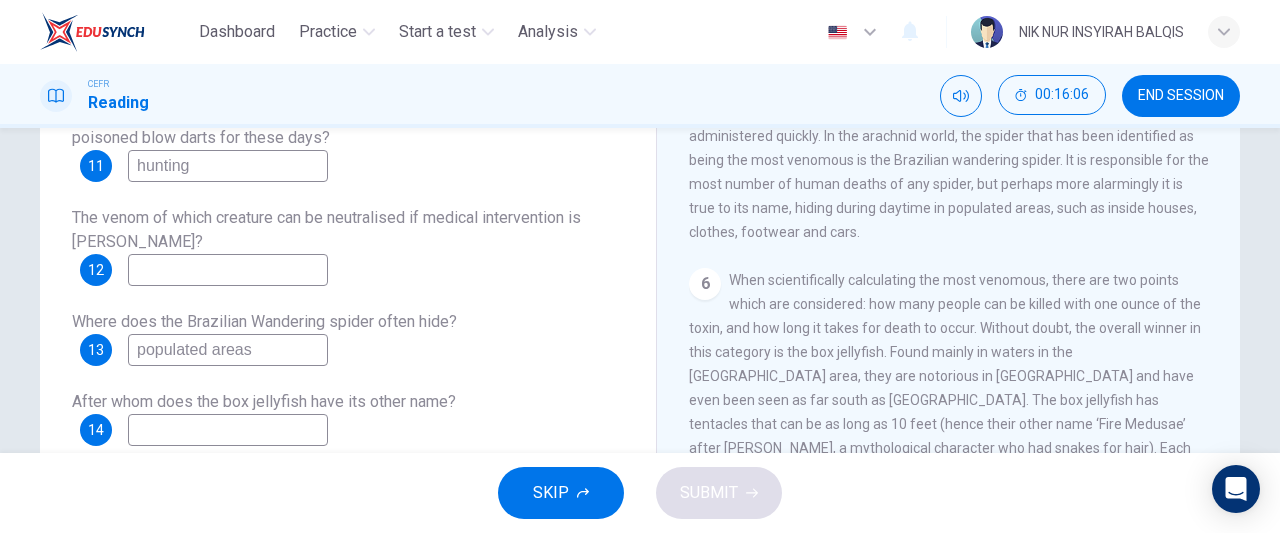 type on "populated areas" 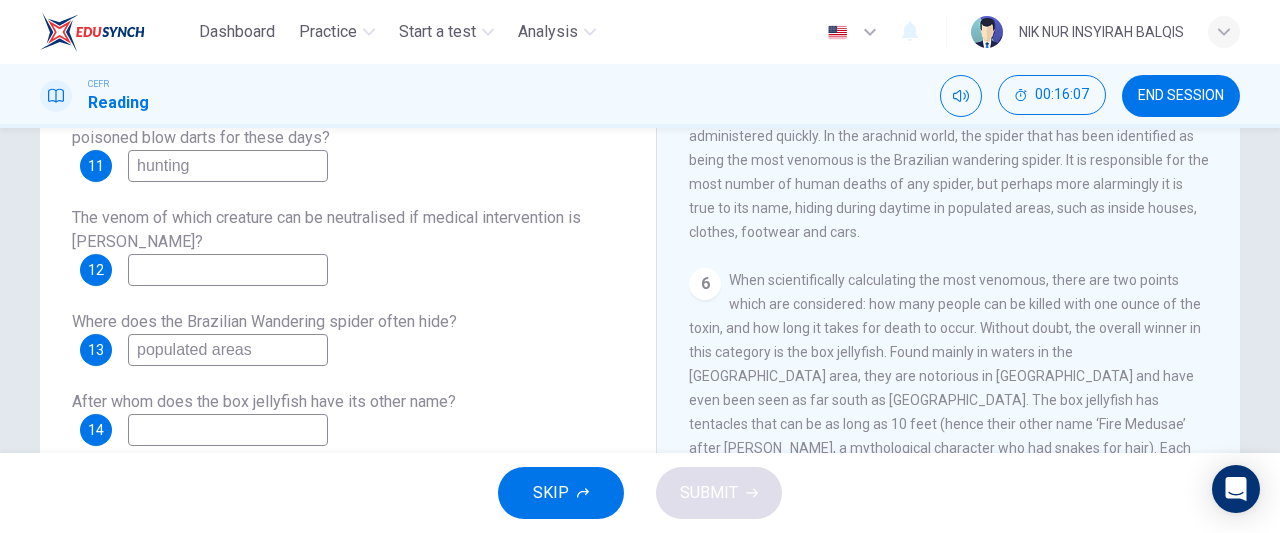 click at bounding box center [228, 270] 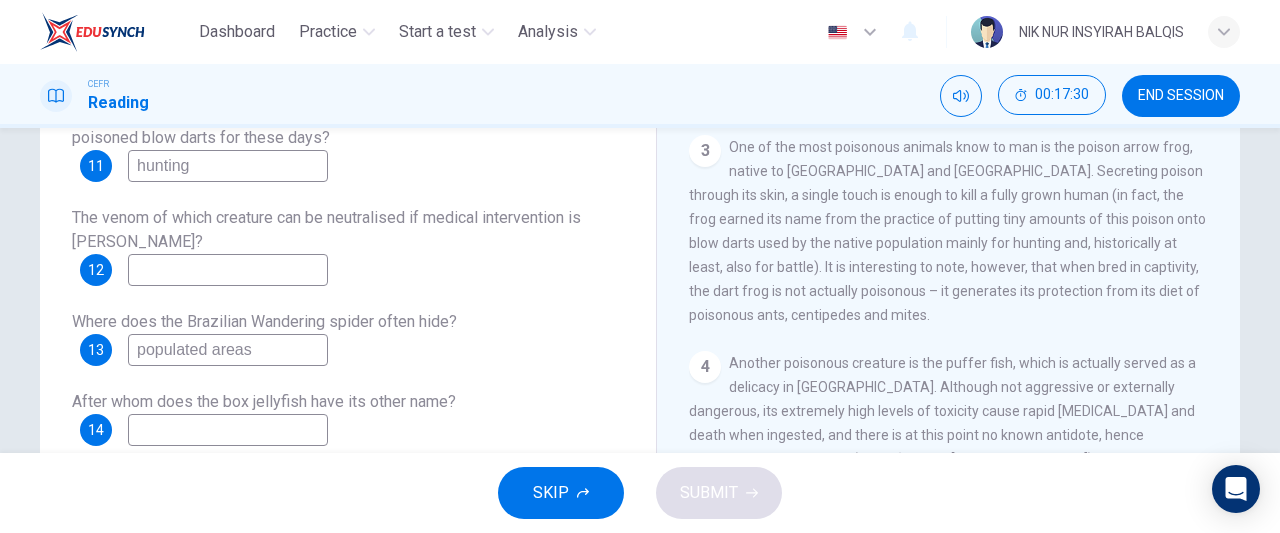 scroll, scrollTop: 628, scrollLeft: 0, axis: vertical 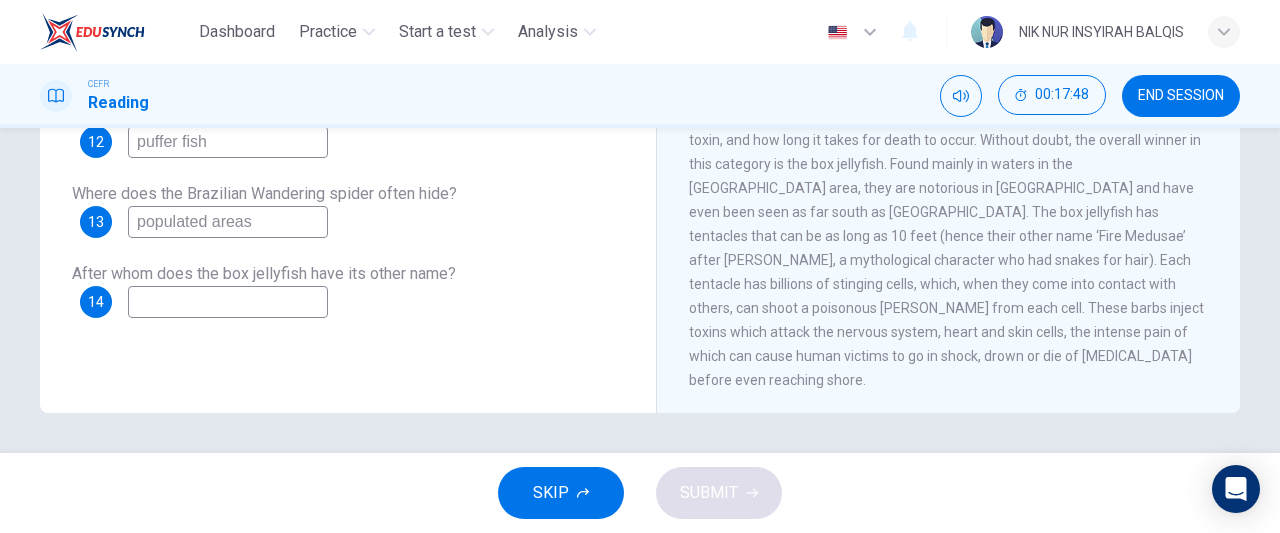 type on "puffer fish" 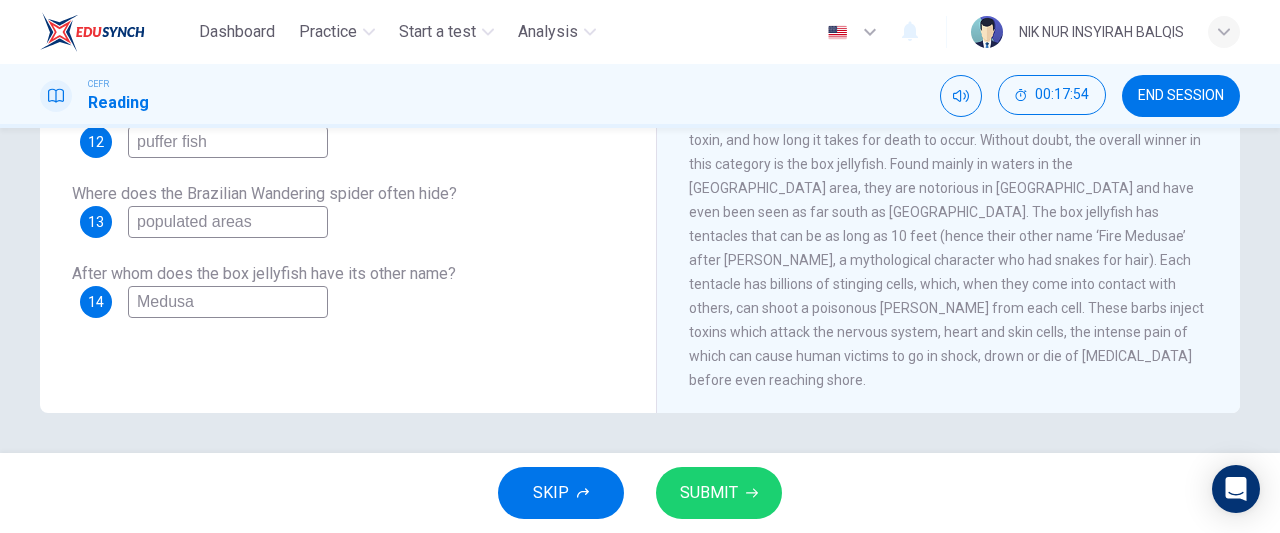 type on "Medusa" 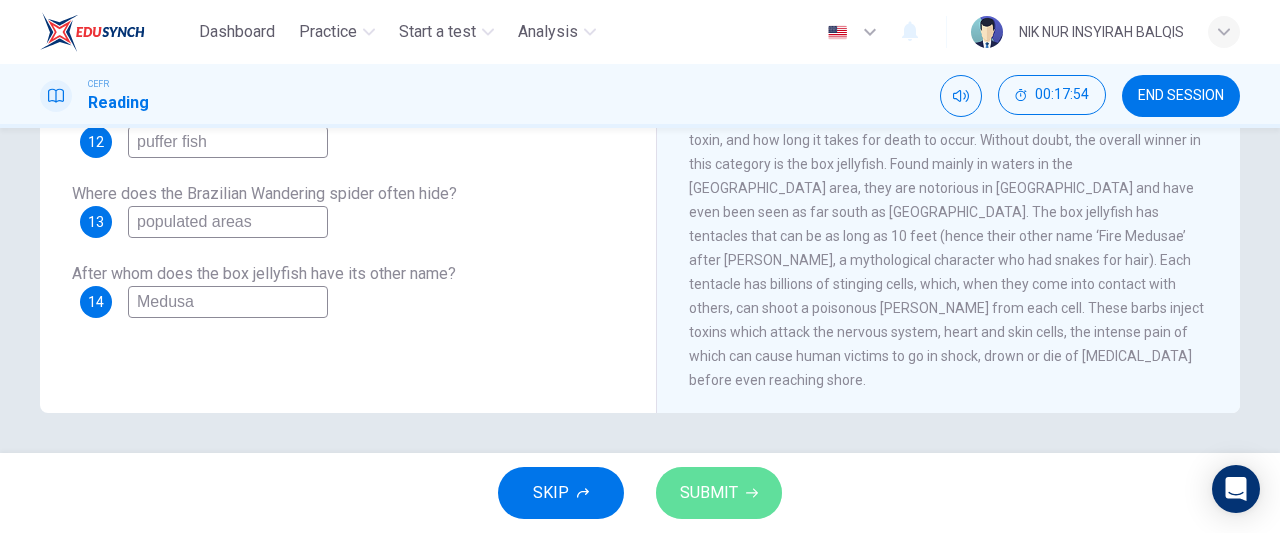 click on "SUBMIT" at bounding box center [719, 493] 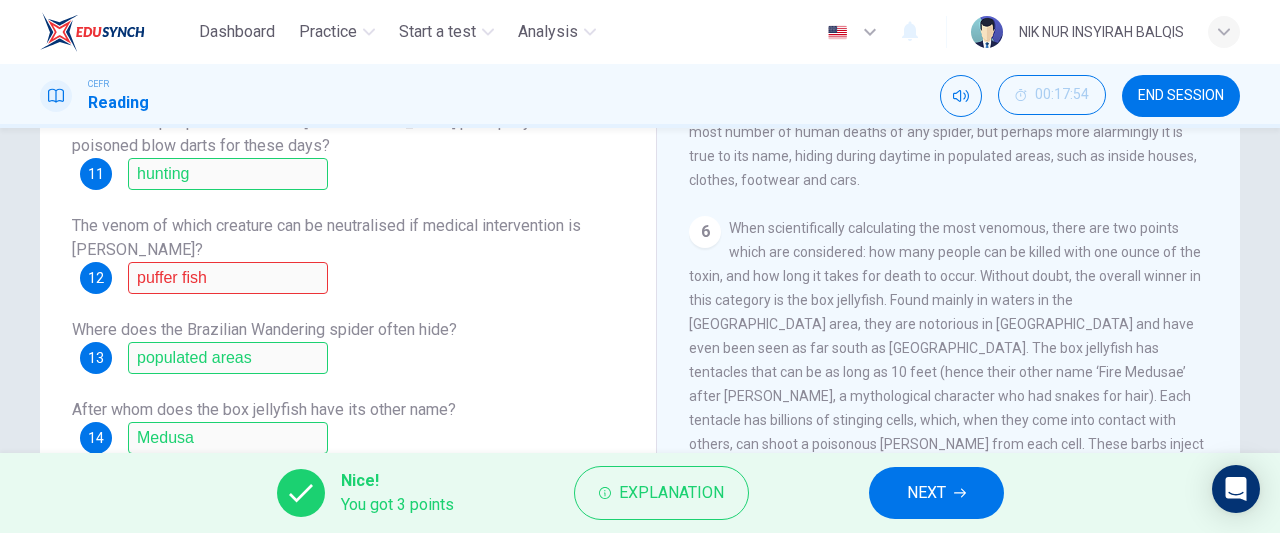 scroll, scrollTop: 348, scrollLeft: 0, axis: vertical 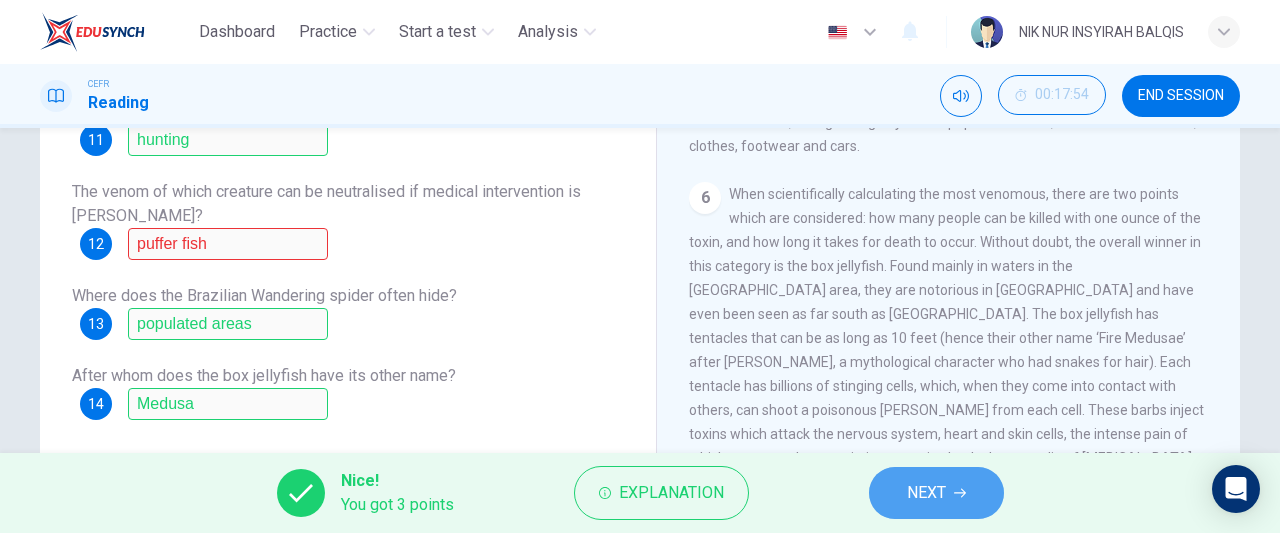 click 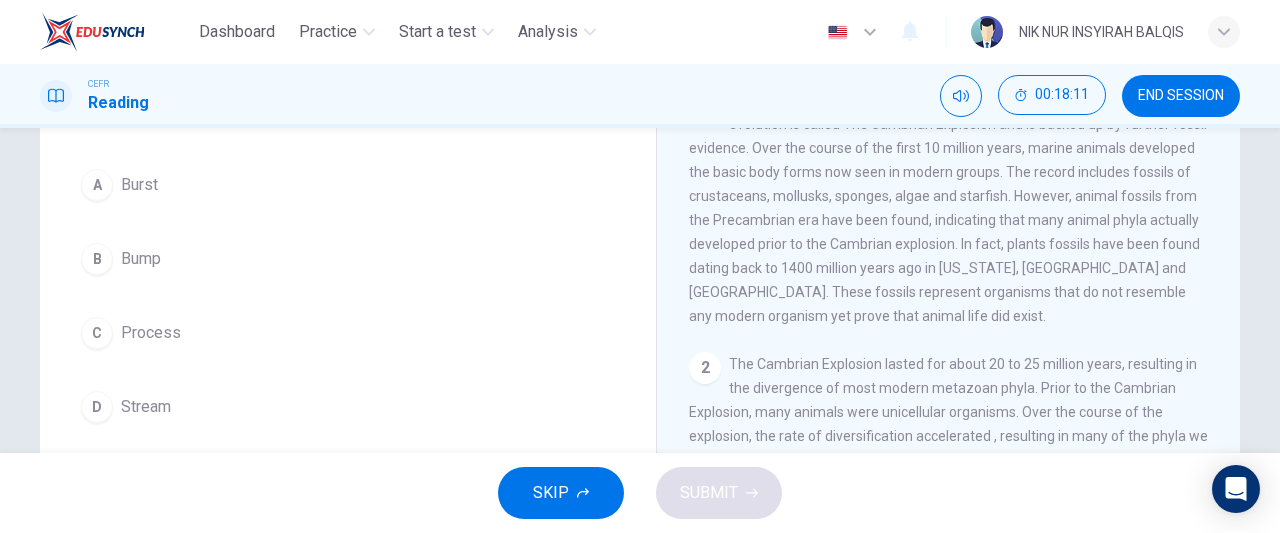 scroll, scrollTop: 169, scrollLeft: 0, axis: vertical 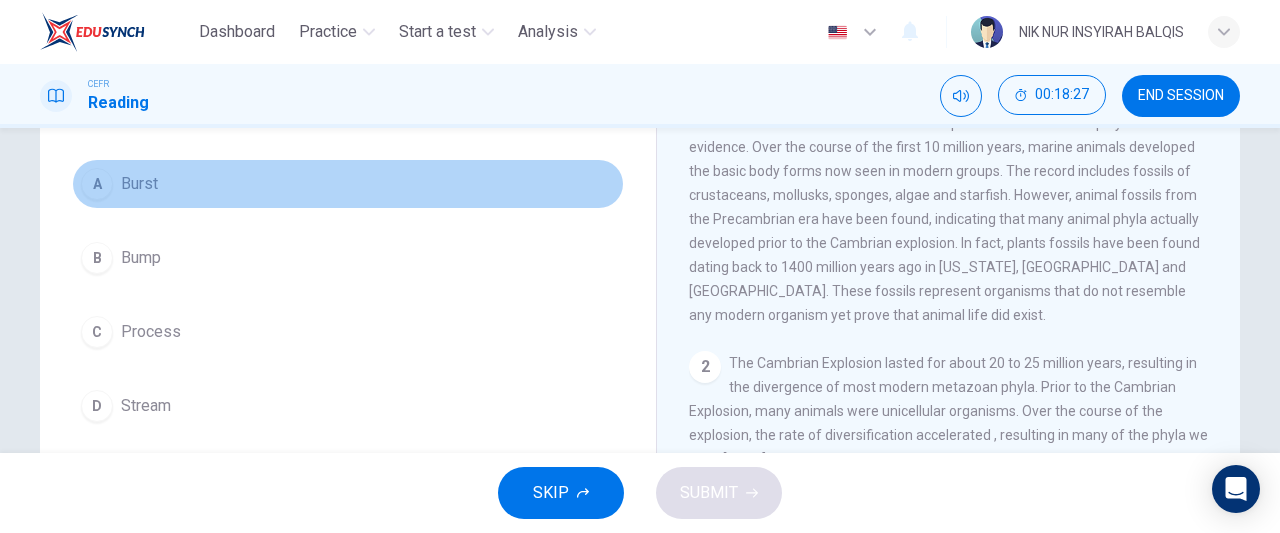 click on "A Burst" at bounding box center (348, 184) 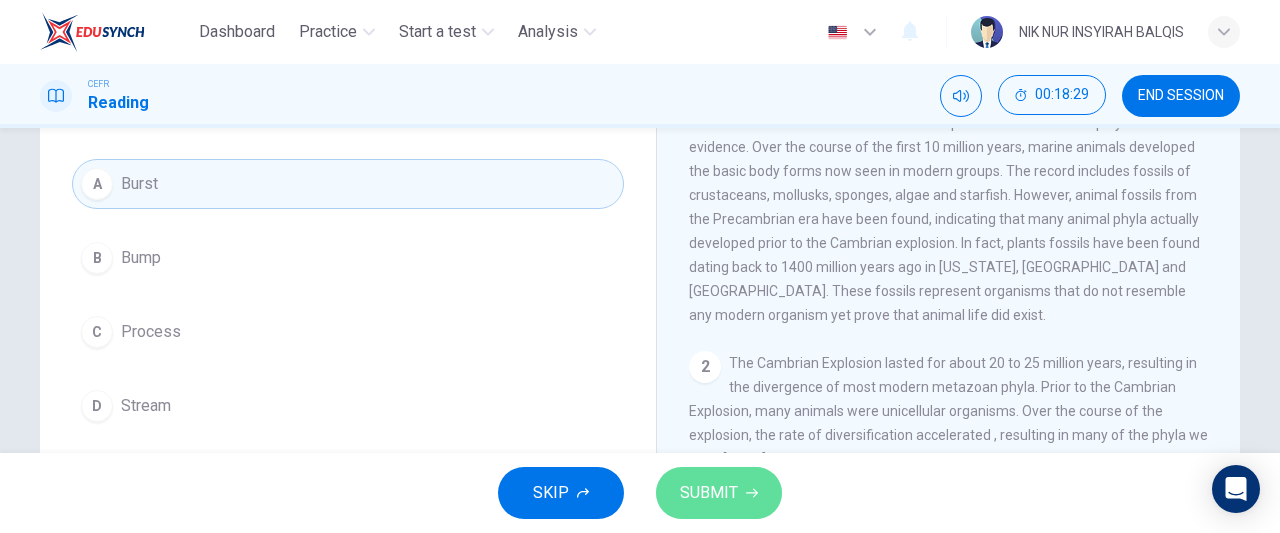 click on "SUBMIT" at bounding box center [719, 493] 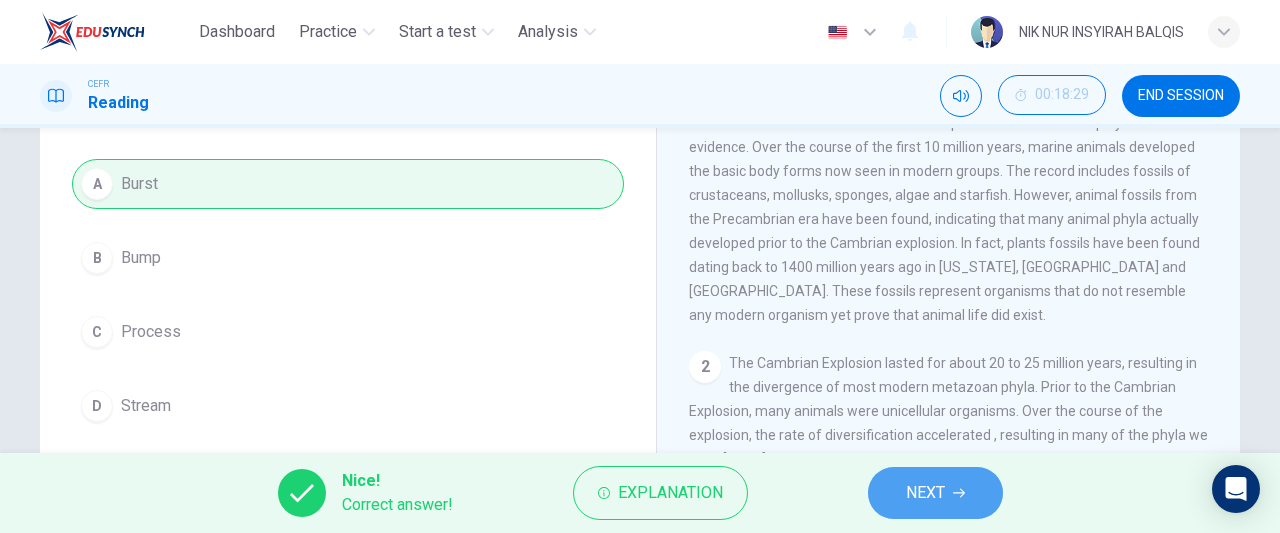 click on "NEXT" at bounding box center (935, 493) 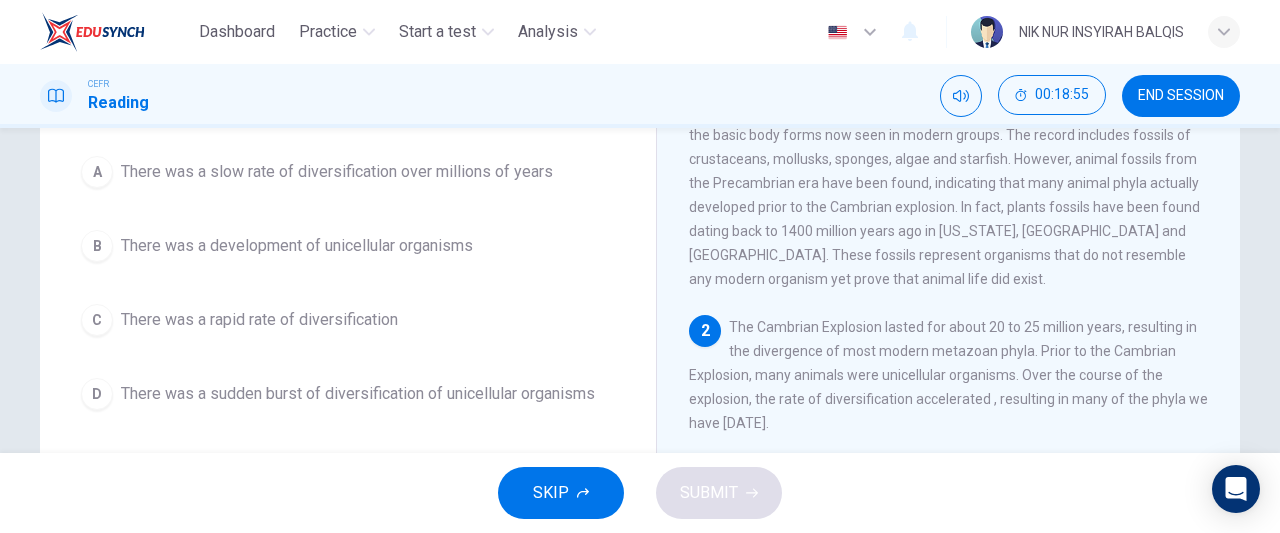 scroll, scrollTop: 128, scrollLeft: 0, axis: vertical 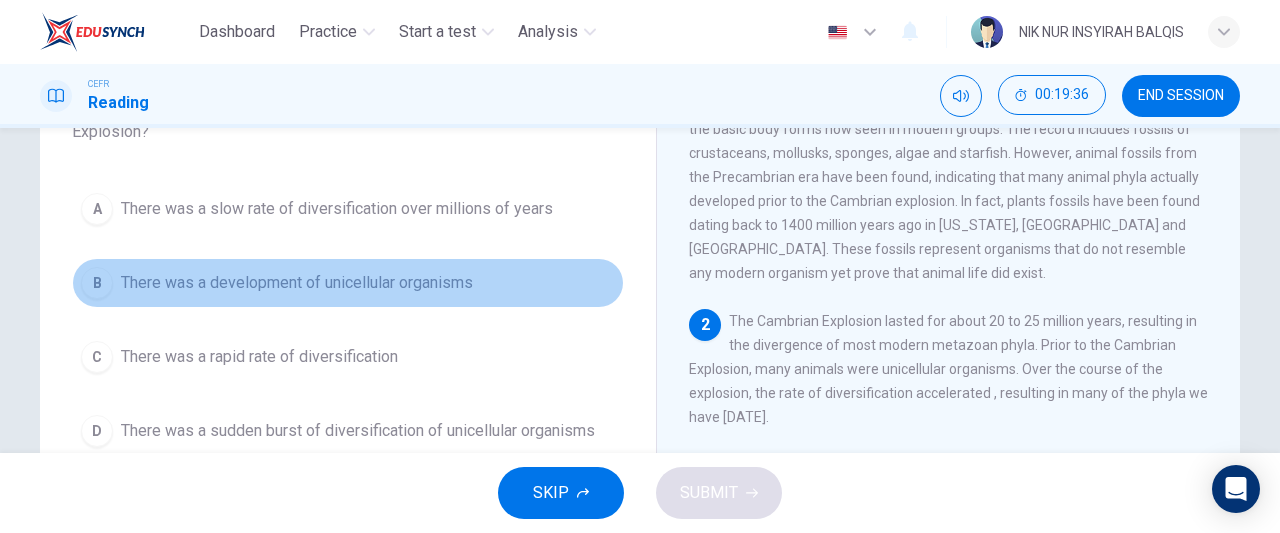 click on "B There was a development of unicellular organisms" at bounding box center (348, 283) 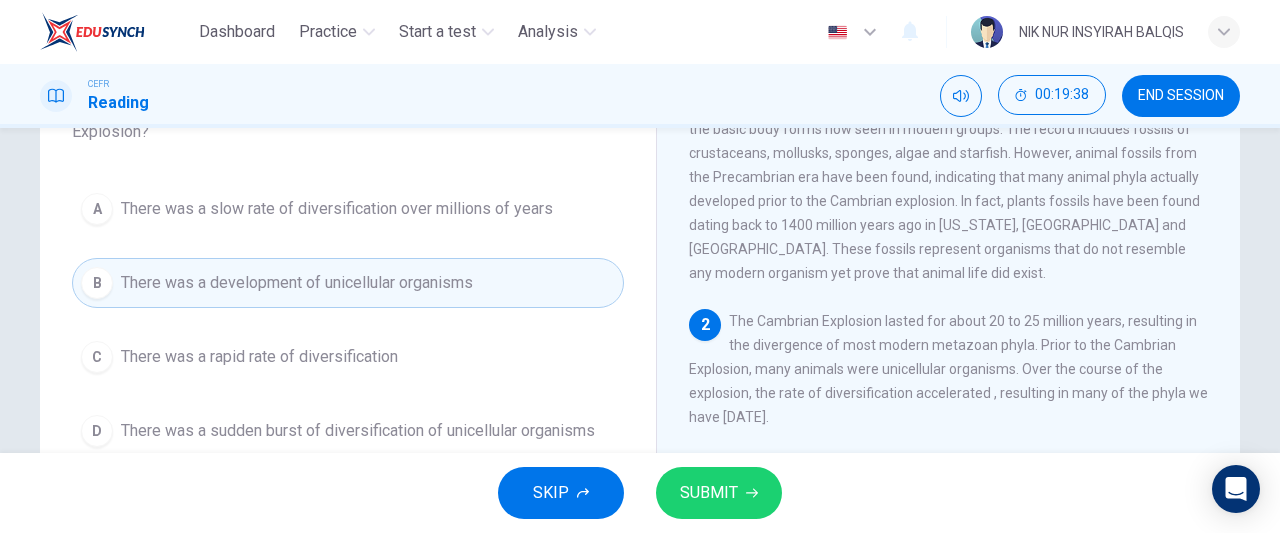 click on "A There was a slow rate of diversification over millions of years B There was a development of unicellular organisms C There was a rapid rate of diversification D There was a sudden burst of diversification of unicellular organisms" at bounding box center (348, 320) 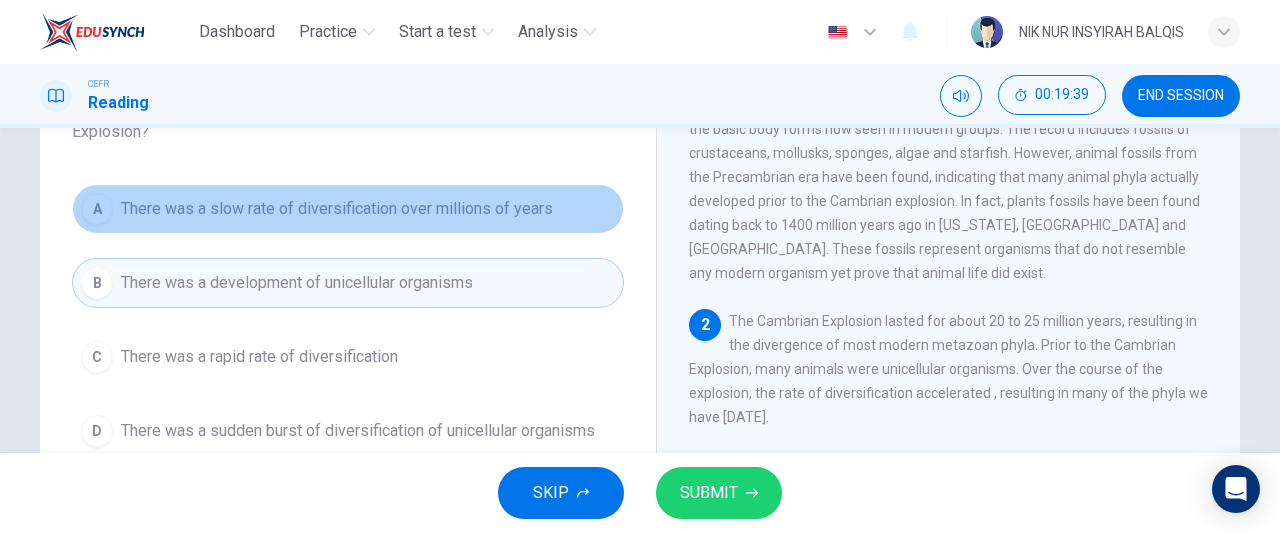 click on "There was a slow rate of diversification over millions of years" at bounding box center (337, 209) 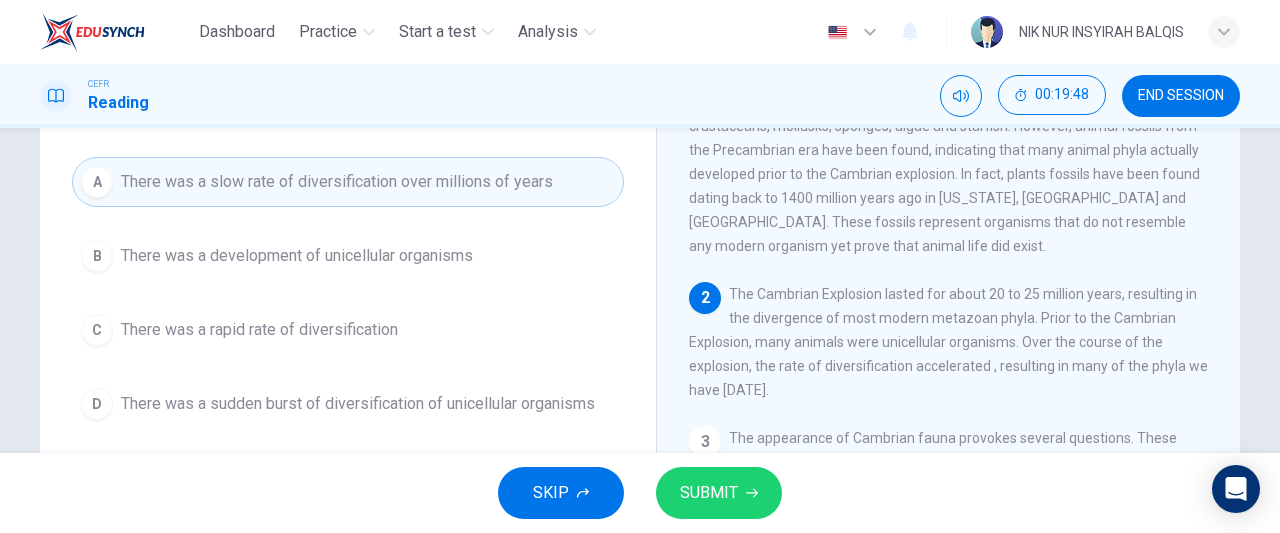 scroll, scrollTop: 196, scrollLeft: 0, axis: vertical 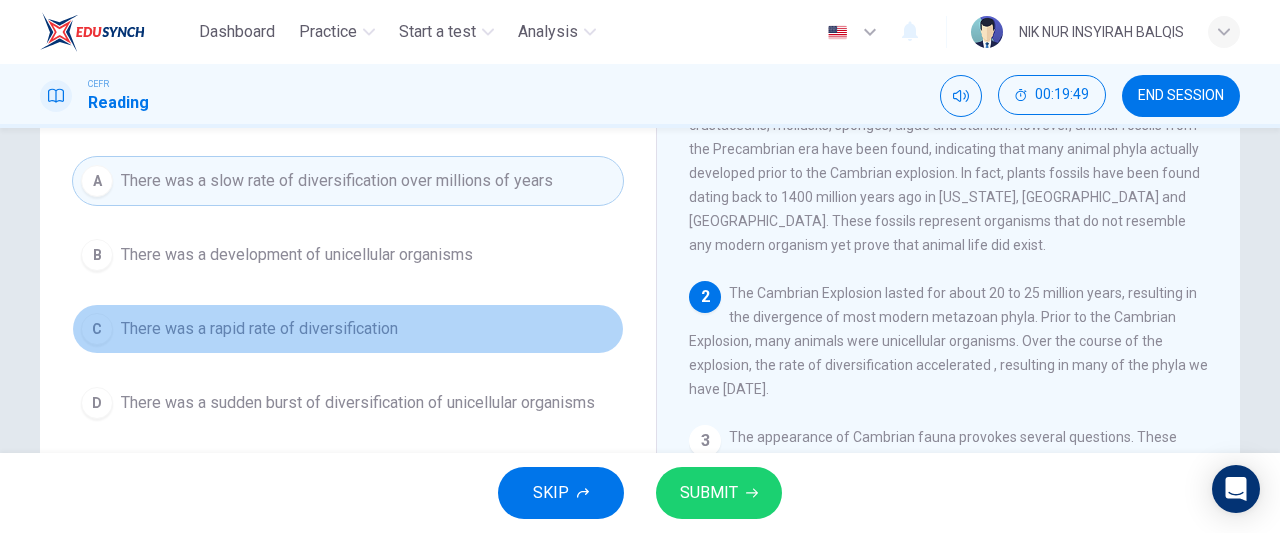 click on "C There was a rapid rate of diversification" at bounding box center [348, 329] 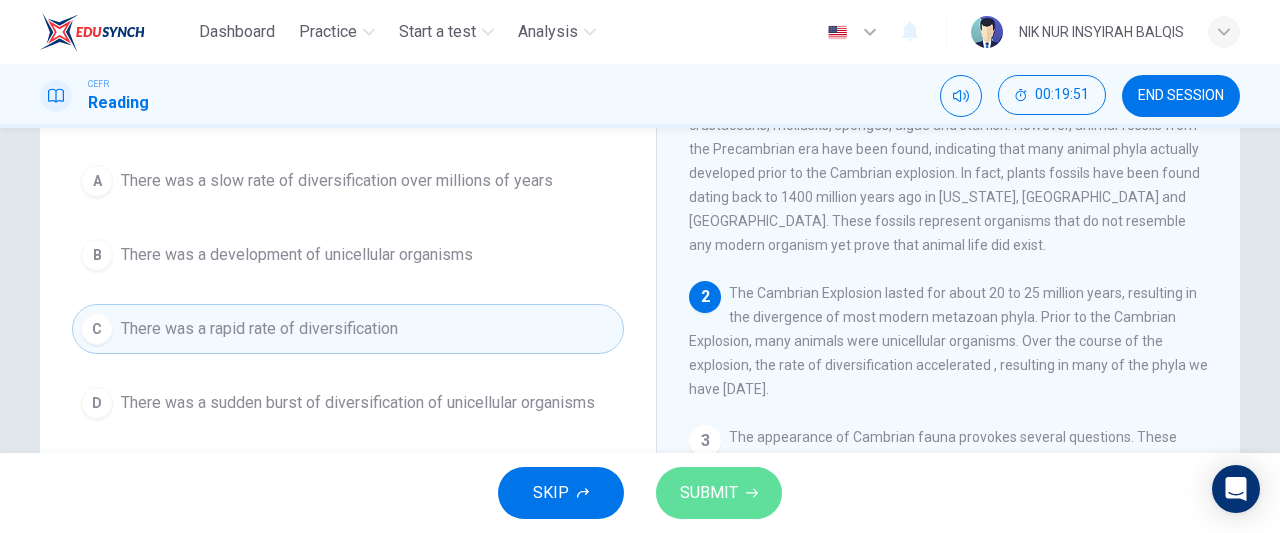 click on "SUBMIT" at bounding box center (709, 493) 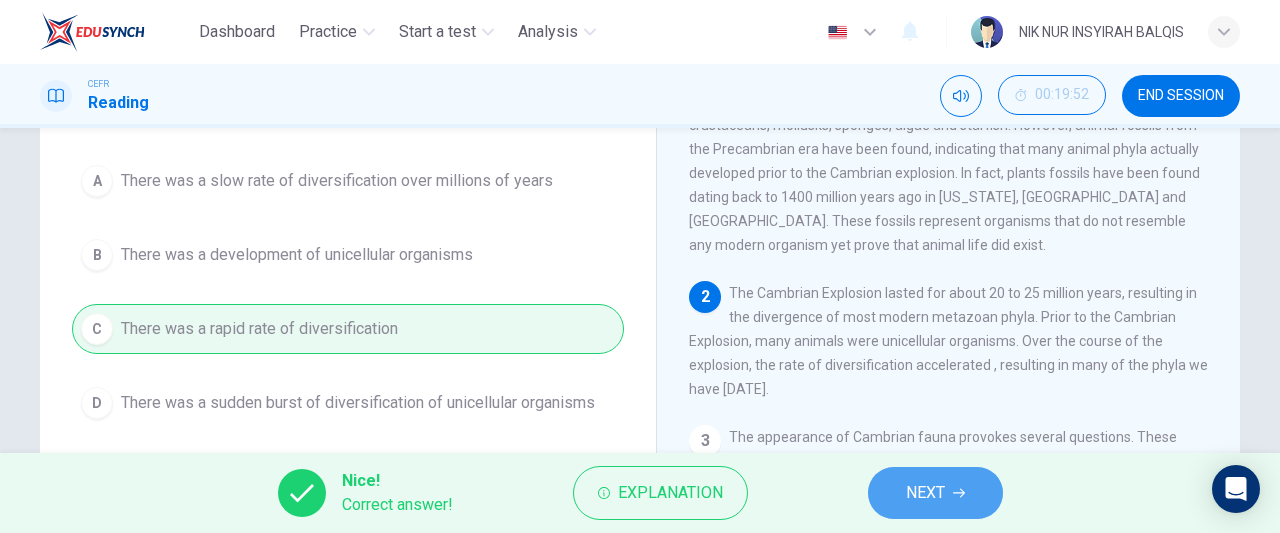 click on "NEXT" at bounding box center [935, 493] 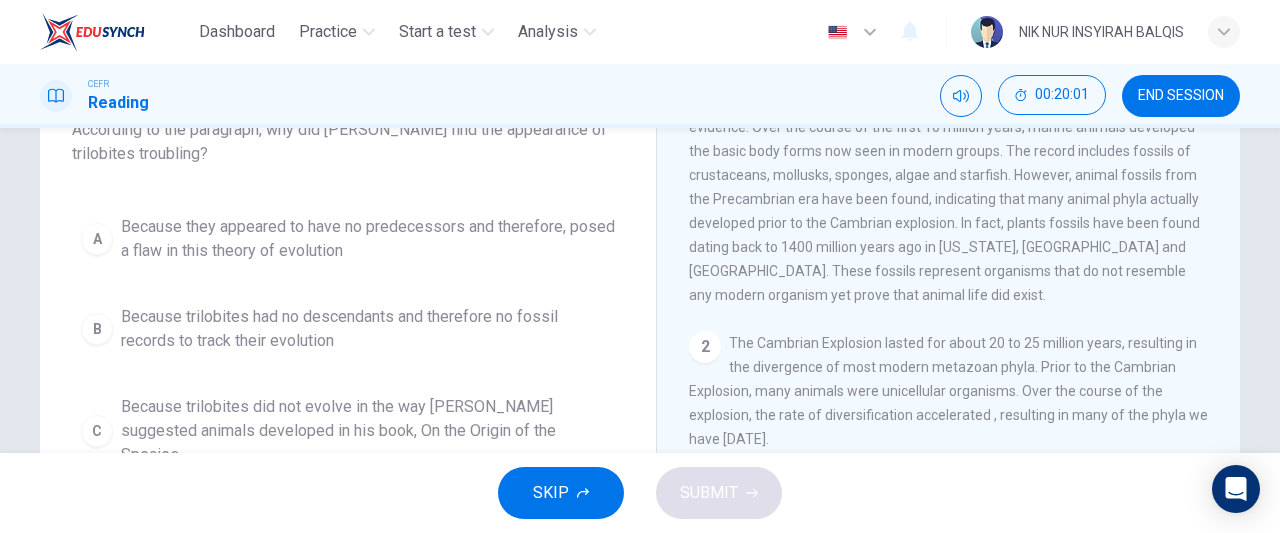 scroll, scrollTop: 138, scrollLeft: 0, axis: vertical 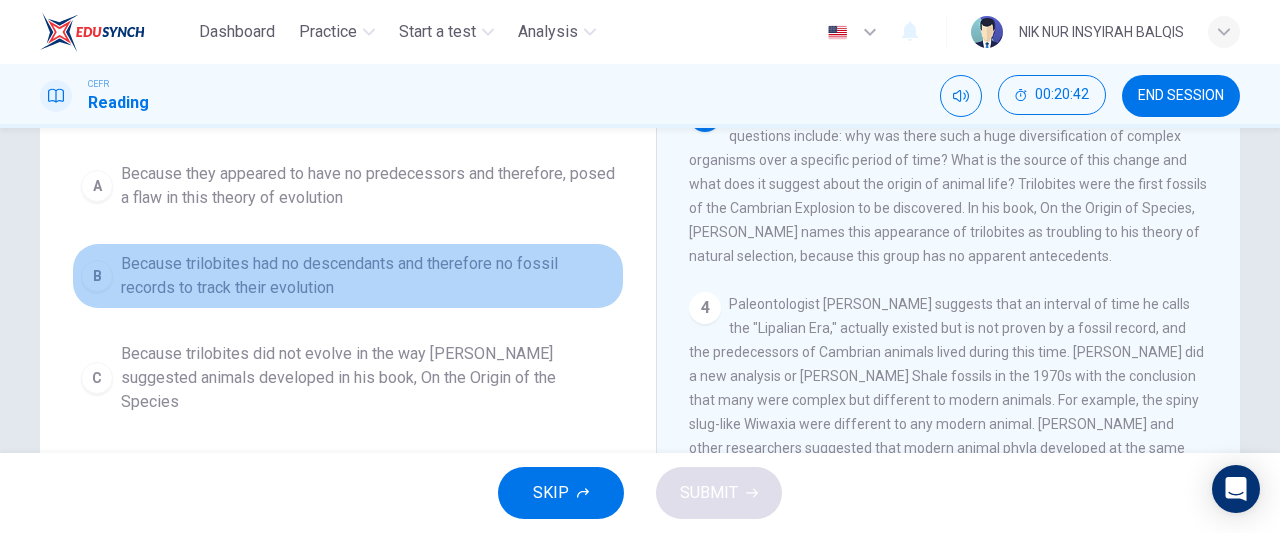 click on "Because trilobites had no descendants and therefore no fossil records to track their evolution" at bounding box center [368, 276] 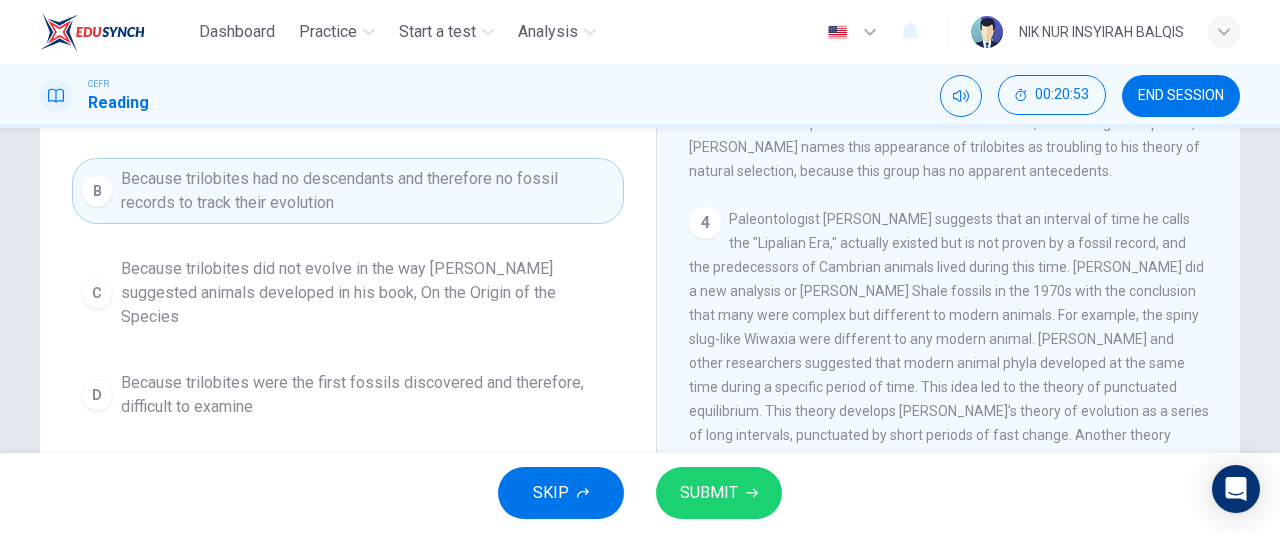 scroll, scrollTop: 283, scrollLeft: 0, axis: vertical 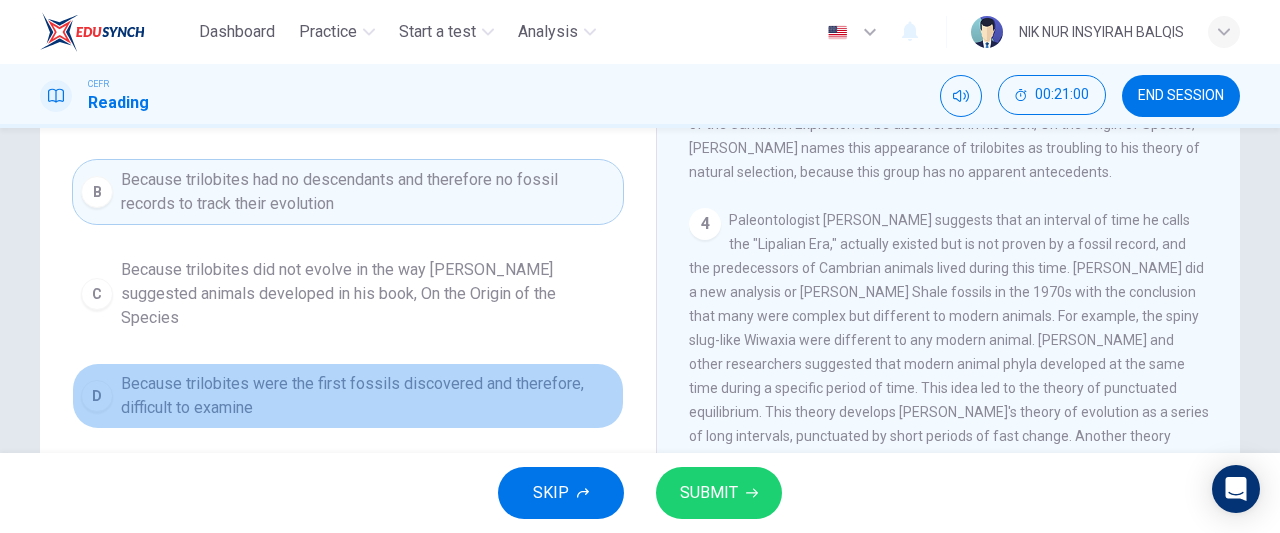 click on "Because trilobites were the first fossils discovered and therefore, difficult to examine" at bounding box center [368, 396] 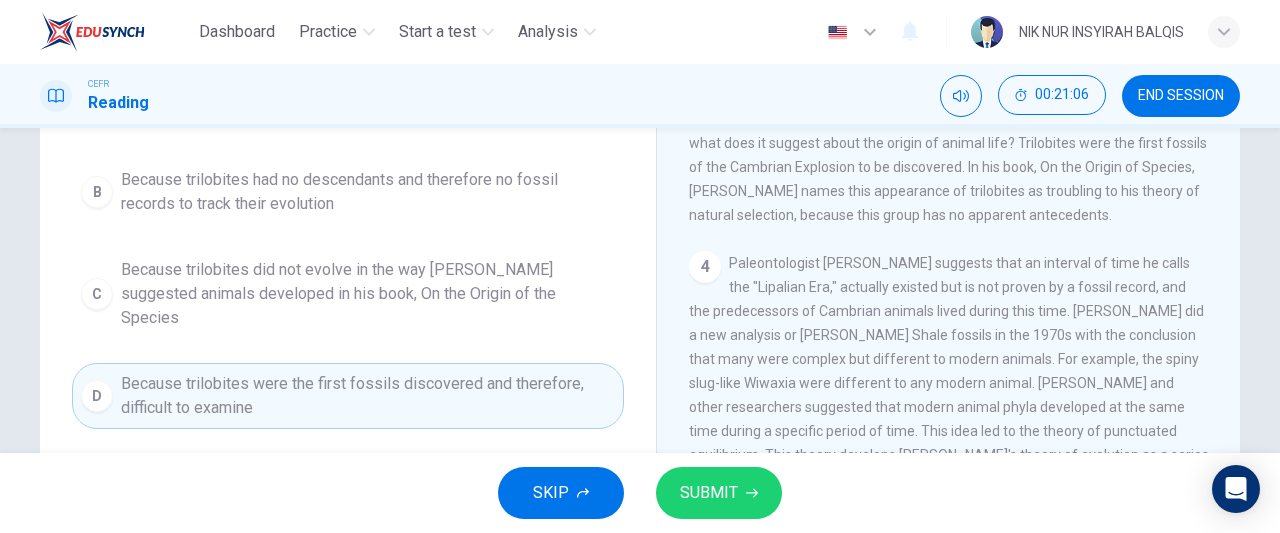 scroll, scrollTop: 321, scrollLeft: 0, axis: vertical 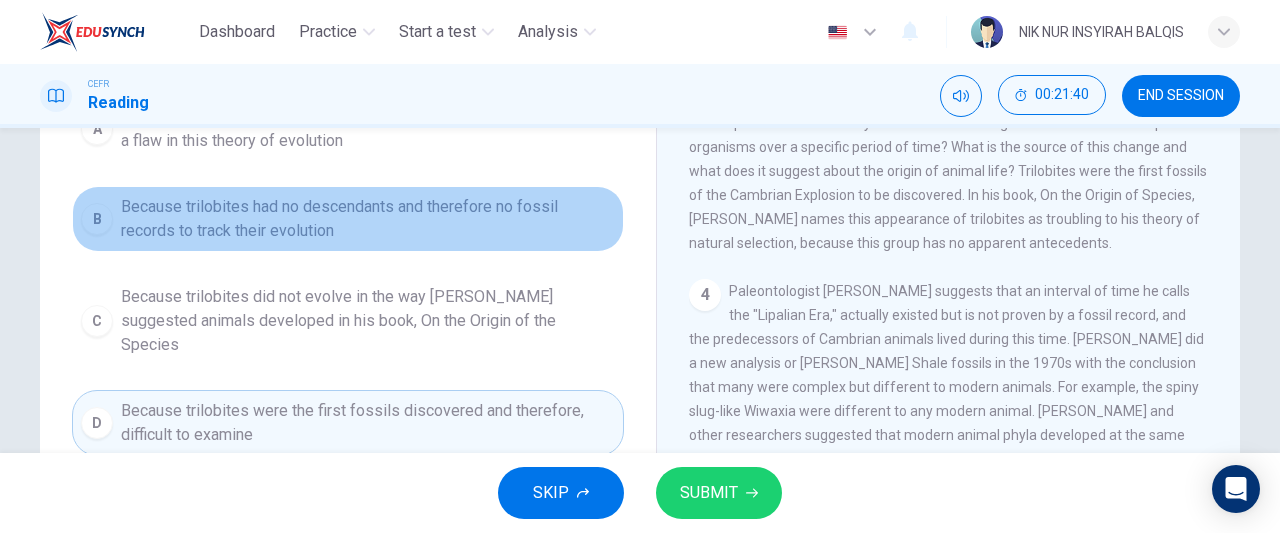 click on "Because trilobites had no descendants and therefore no fossil records to track their evolution" at bounding box center [368, 219] 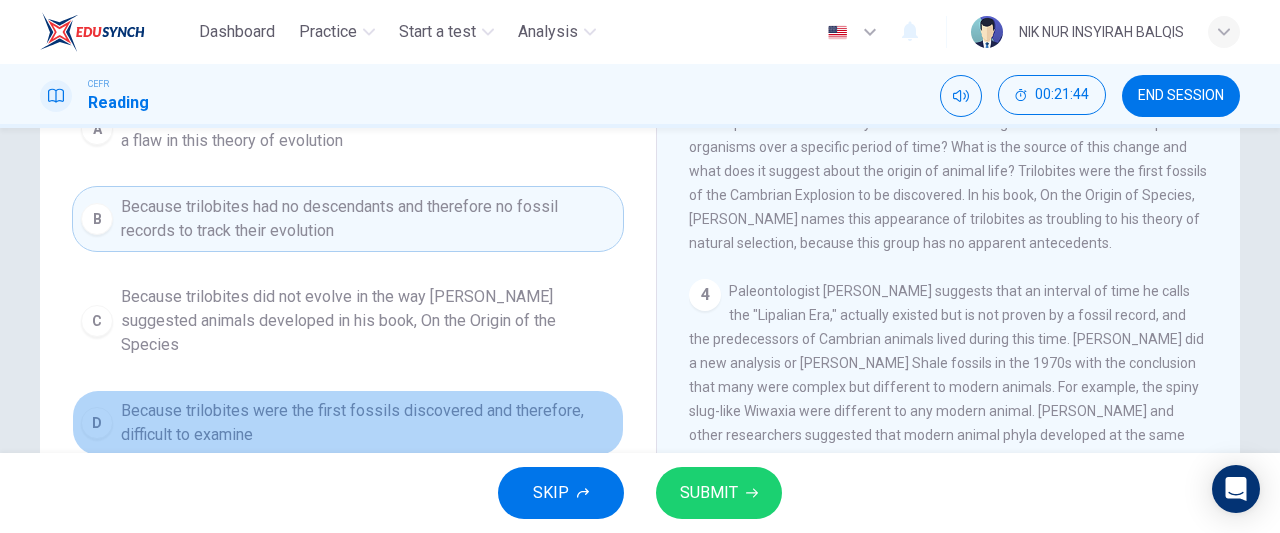 click on "Because trilobites were the first fossils discovered and therefore, difficult to examine" at bounding box center [368, 423] 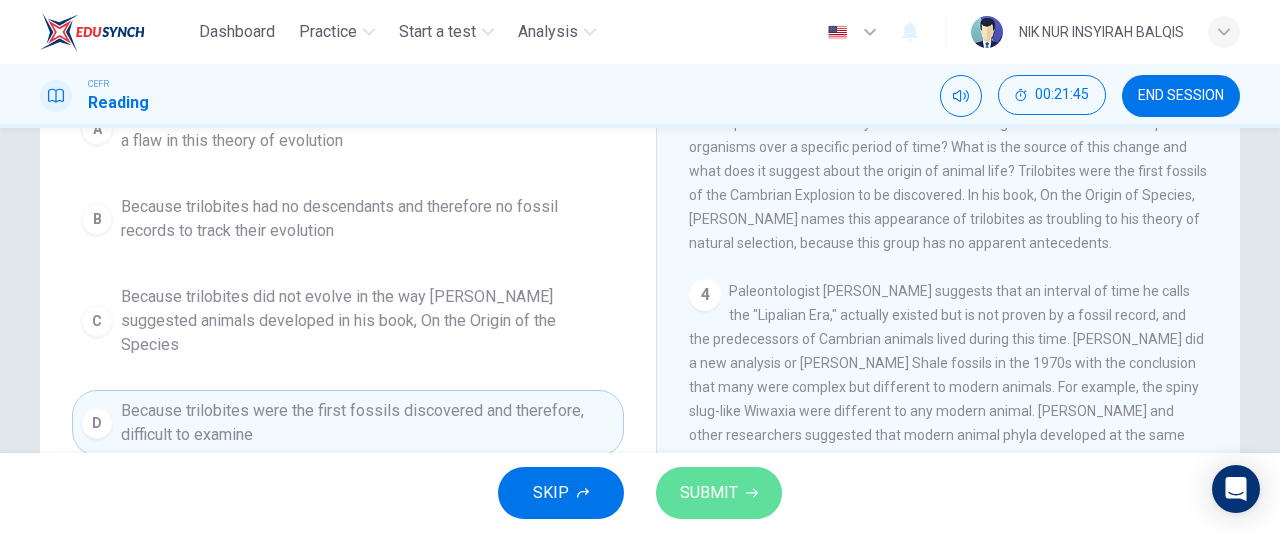 click on "SUBMIT" at bounding box center [719, 493] 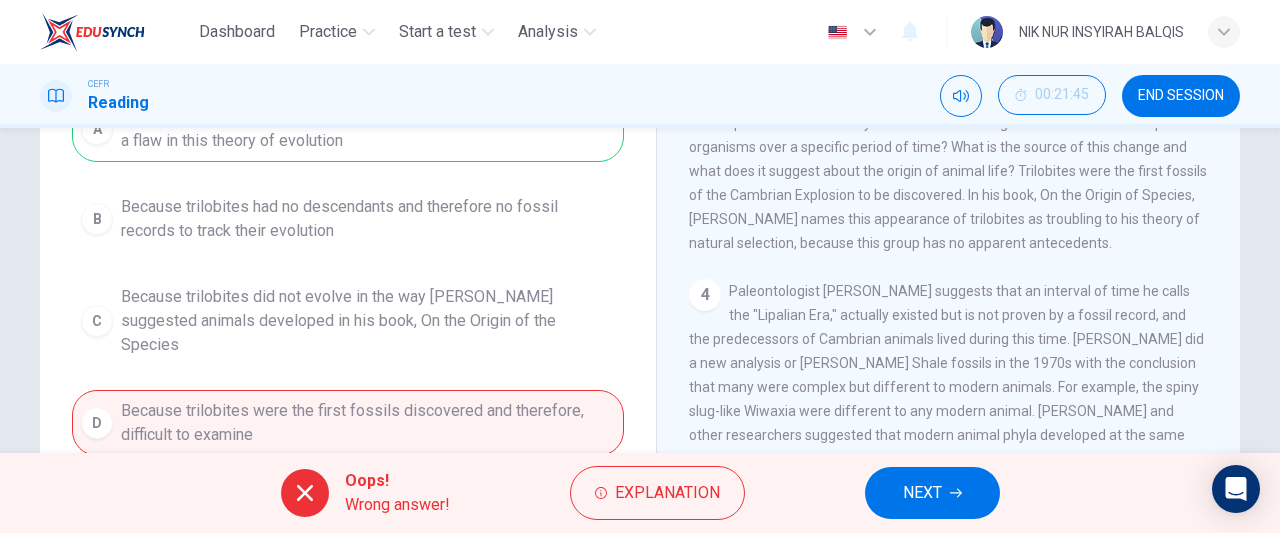 scroll, scrollTop: 244, scrollLeft: 0, axis: vertical 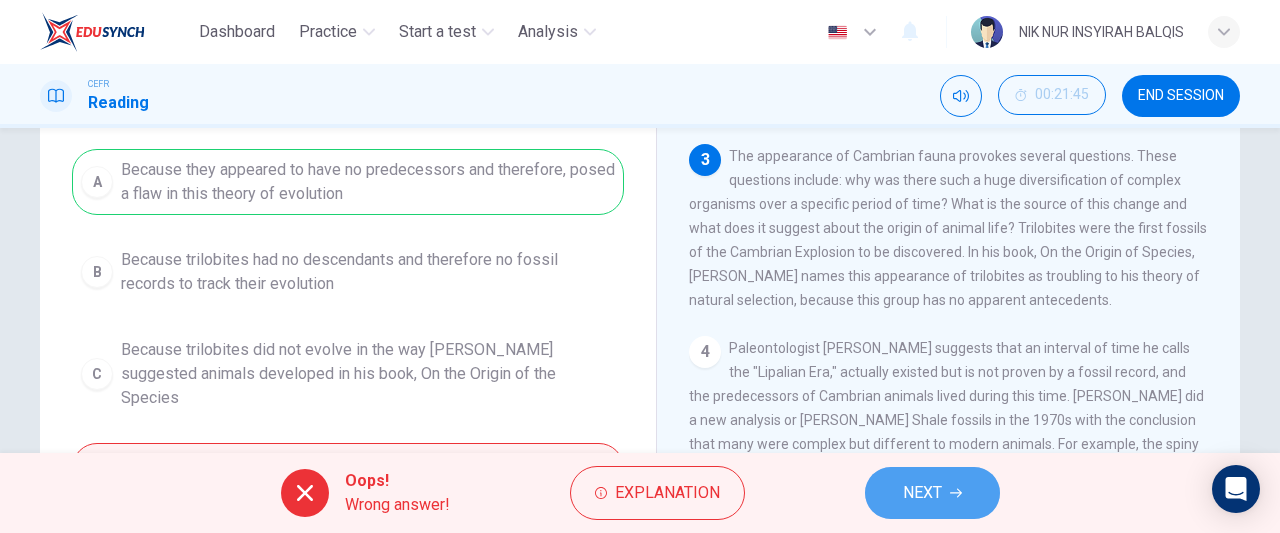 click on "NEXT" at bounding box center (922, 493) 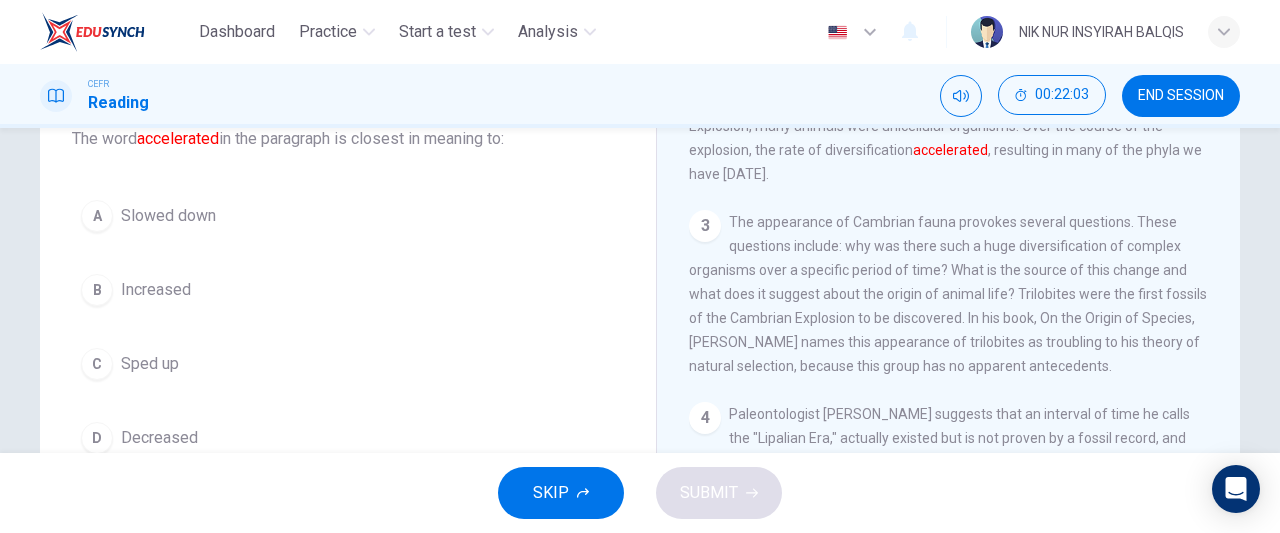 scroll, scrollTop: 145, scrollLeft: 0, axis: vertical 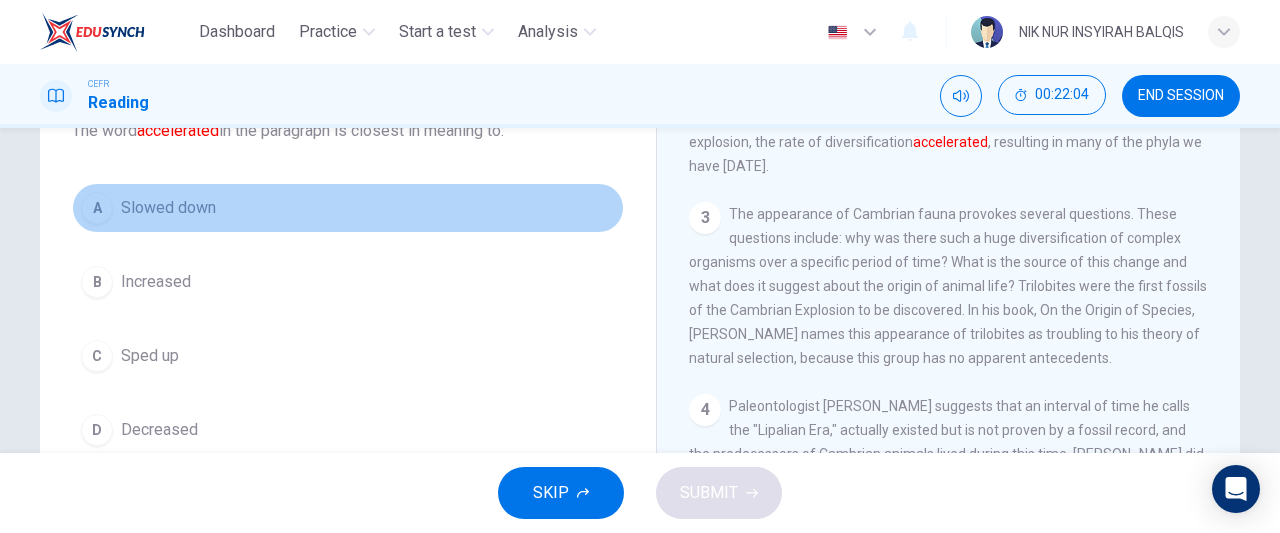 click on "A Slowed down" at bounding box center [348, 208] 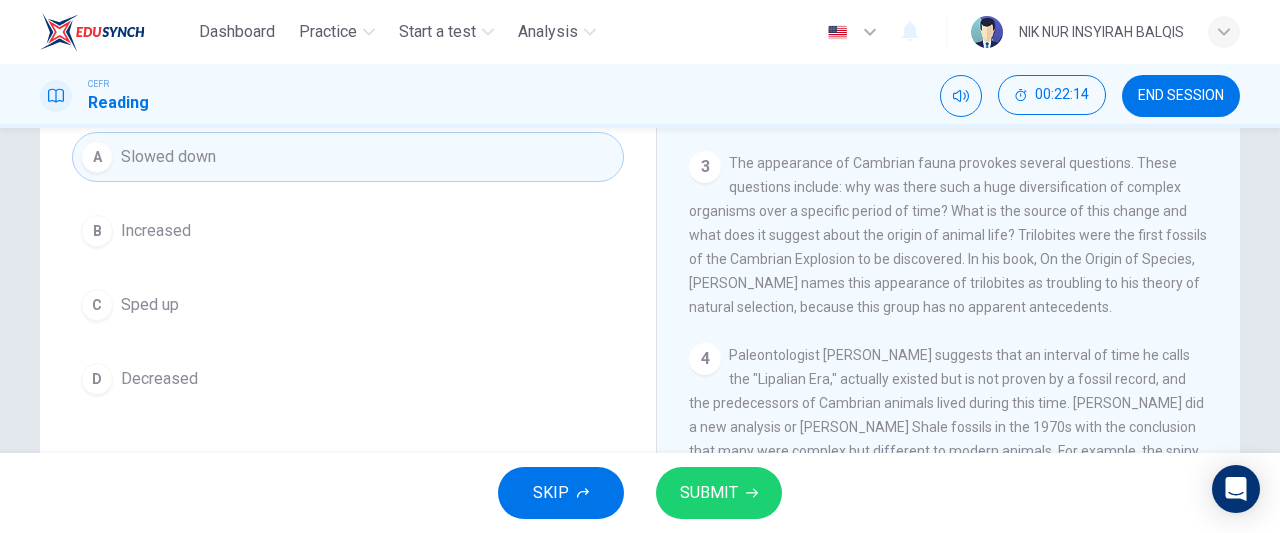 scroll, scrollTop: 199, scrollLeft: 0, axis: vertical 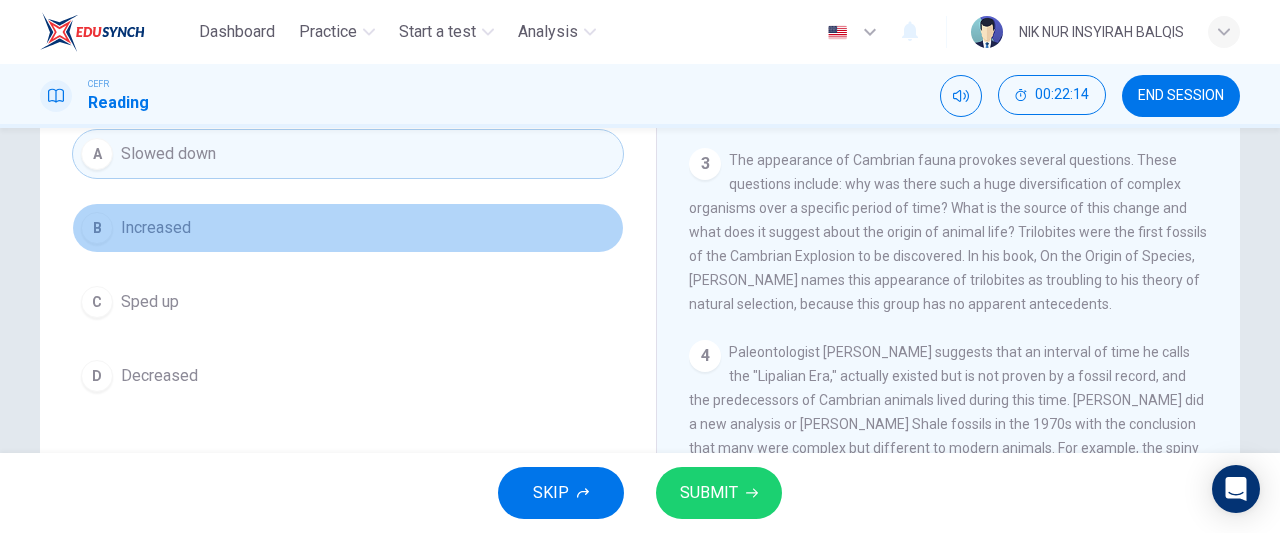 click on "B Increased" at bounding box center (348, 228) 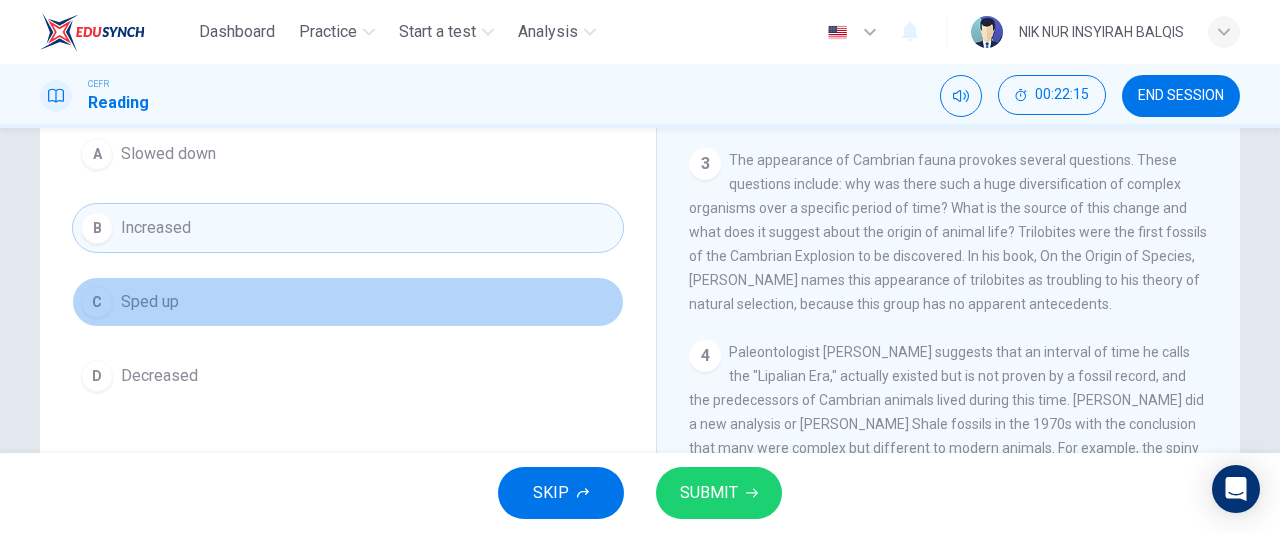 click on "C Sped up" at bounding box center [348, 302] 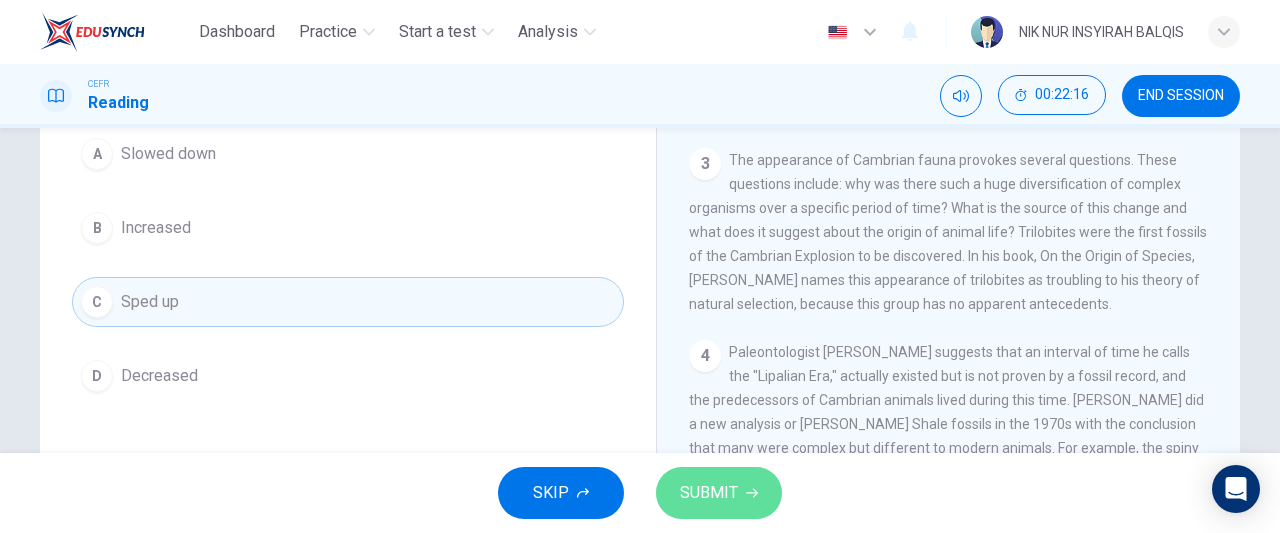 click 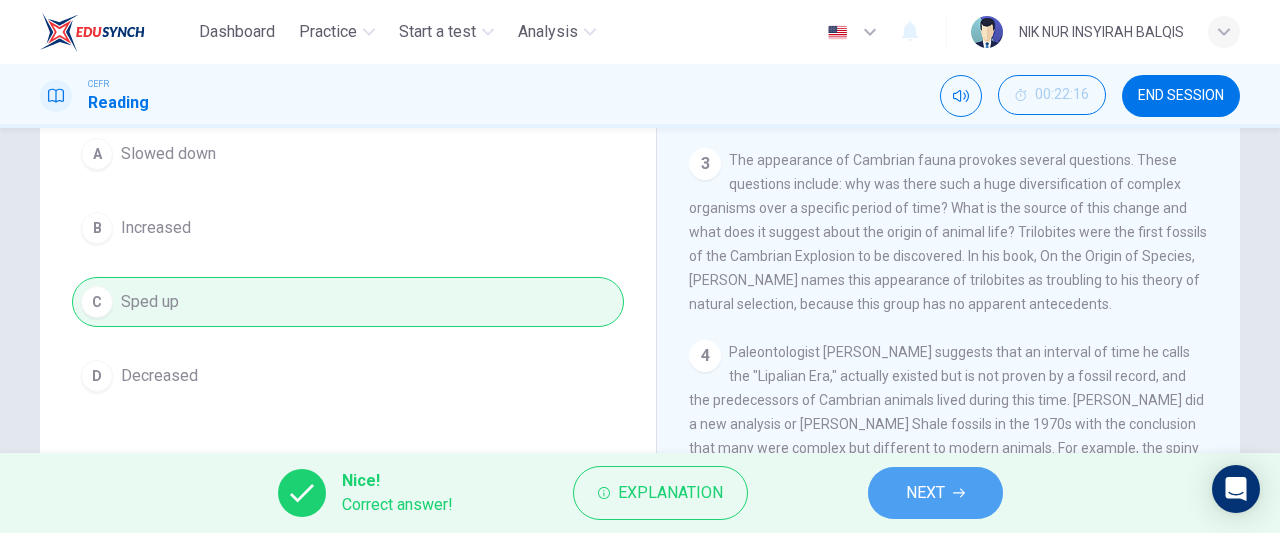 click on "NEXT" at bounding box center [925, 493] 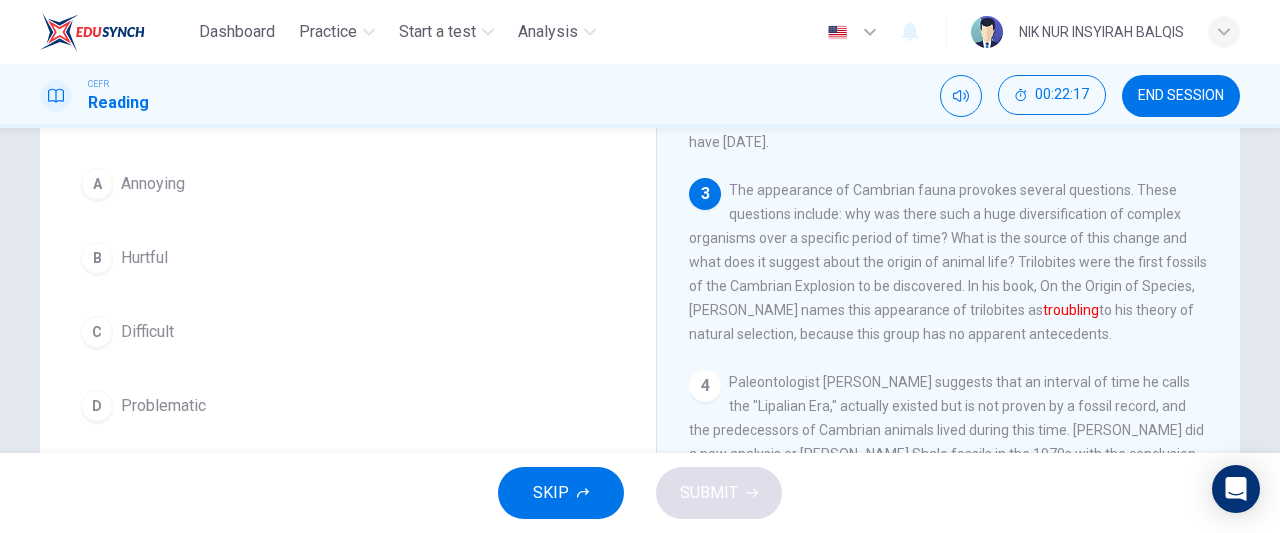 scroll, scrollTop: 182, scrollLeft: 0, axis: vertical 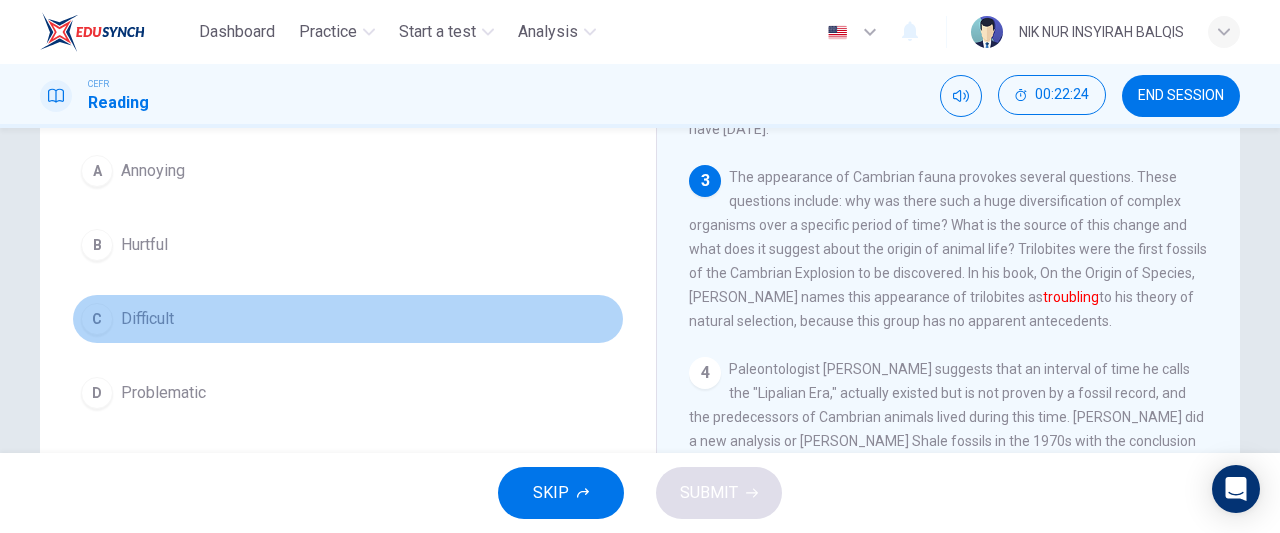 click on "C Difficult" at bounding box center (348, 319) 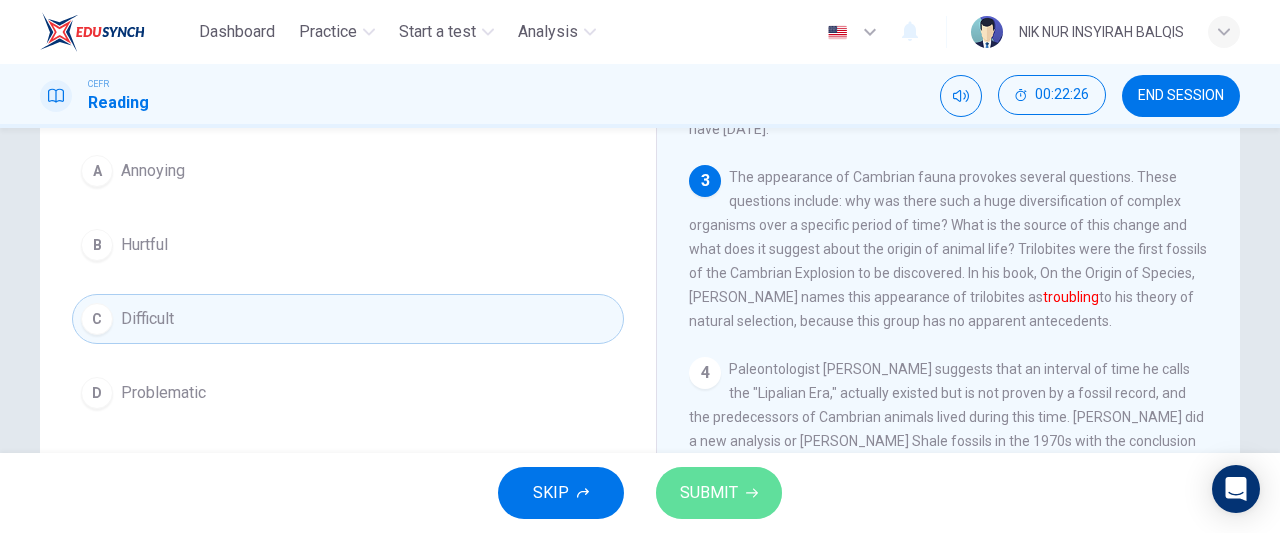 click on "SUBMIT" at bounding box center (709, 493) 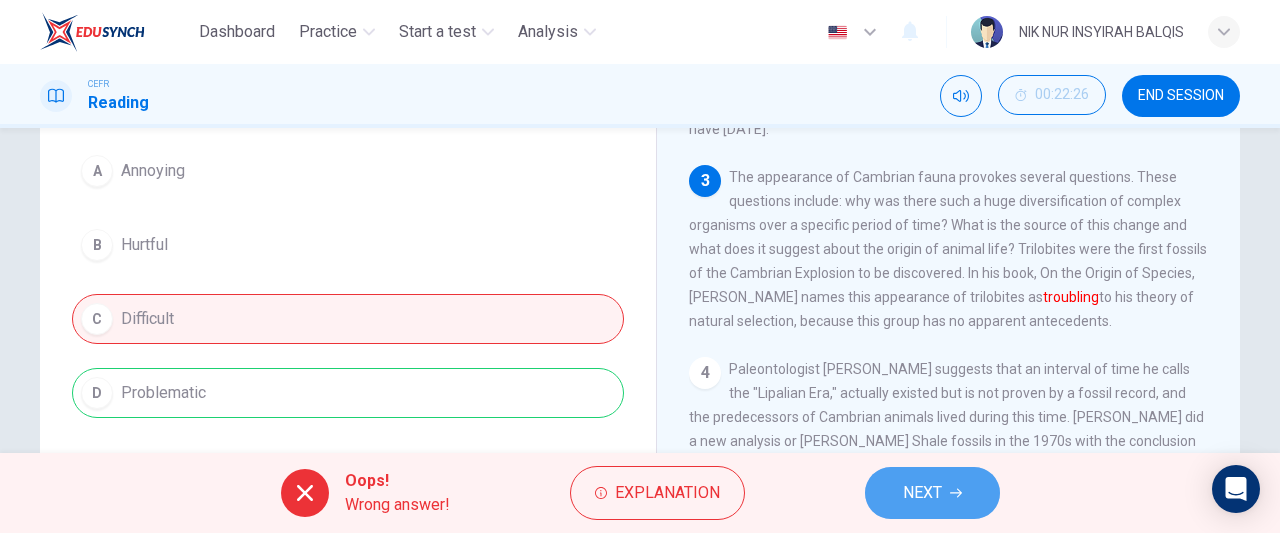 click on "NEXT" at bounding box center (932, 493) 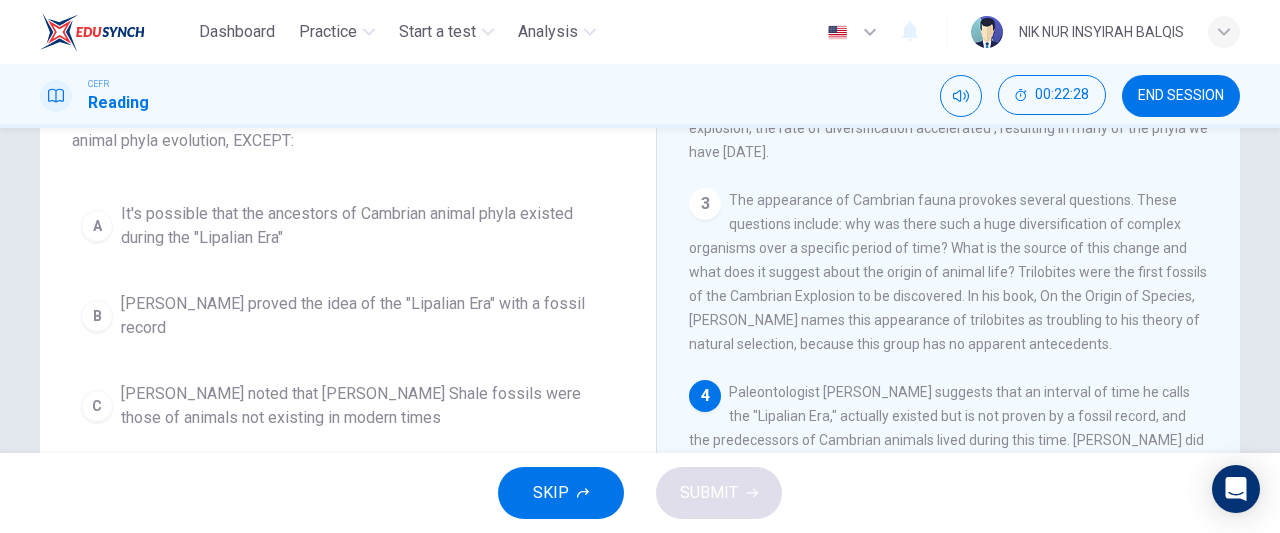 scroll, scrollTop: 160, scrollLeft: 0, axis: vertical 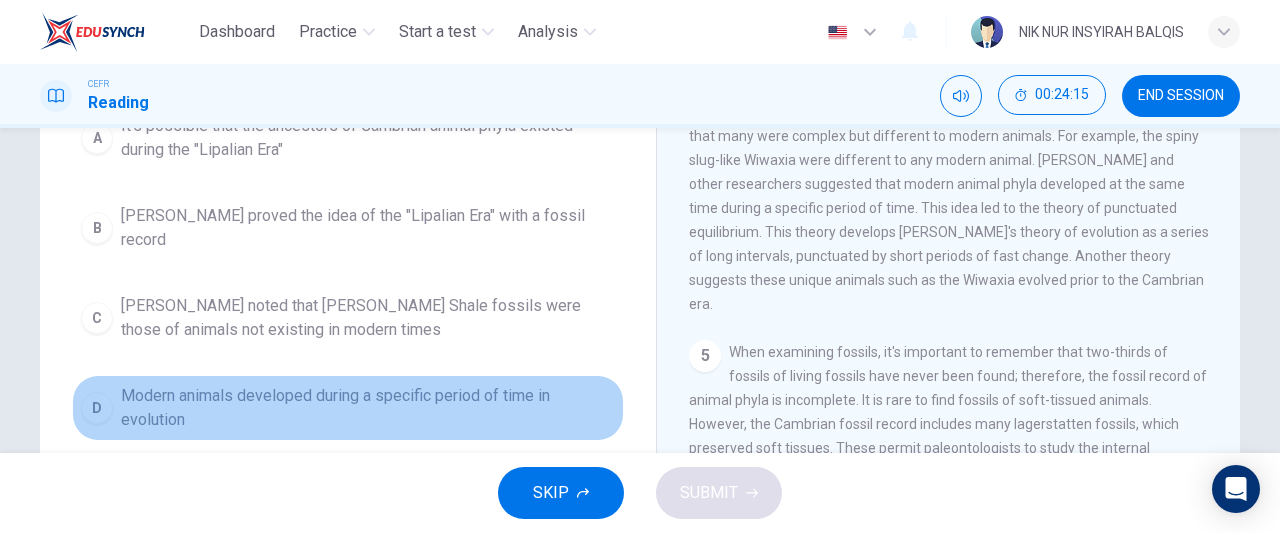 click on "D Modern animals developed during a specific period of time in evolution" at bounding box center (348, 408) 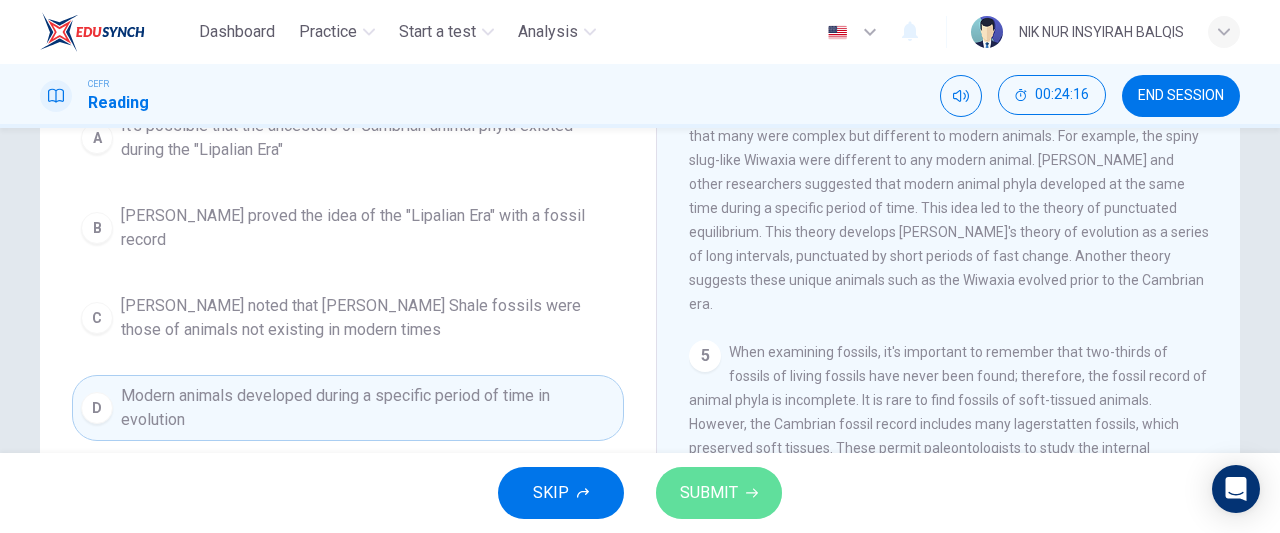 click on "SUBMIT" at bounding box center (709, 493) 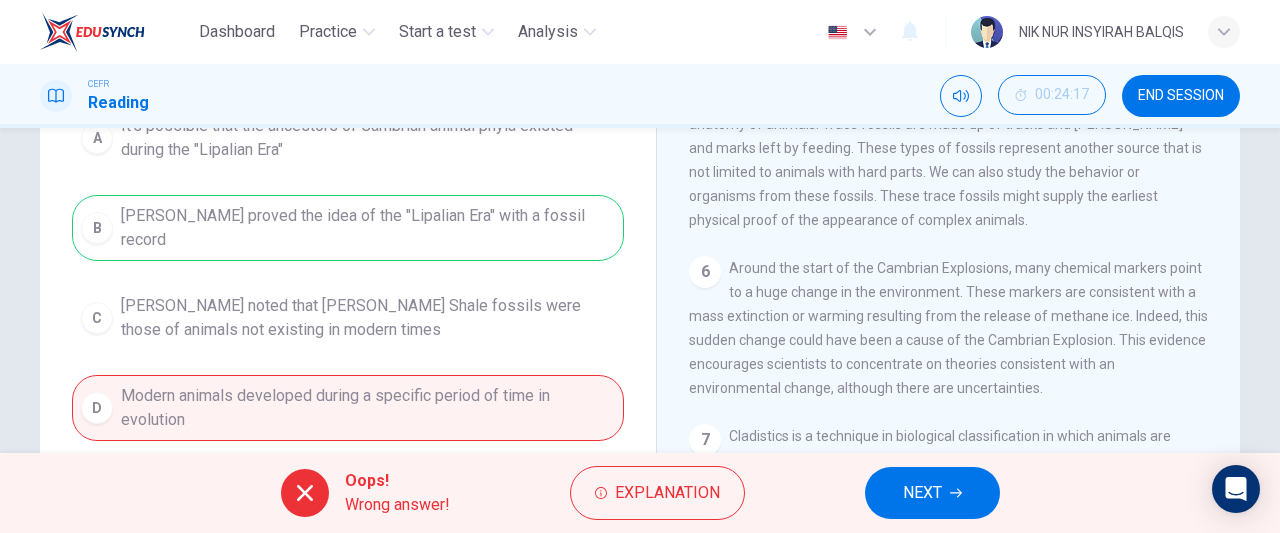 scroll, scrollTop: 942, scrollLeft: 0, axis: vertical 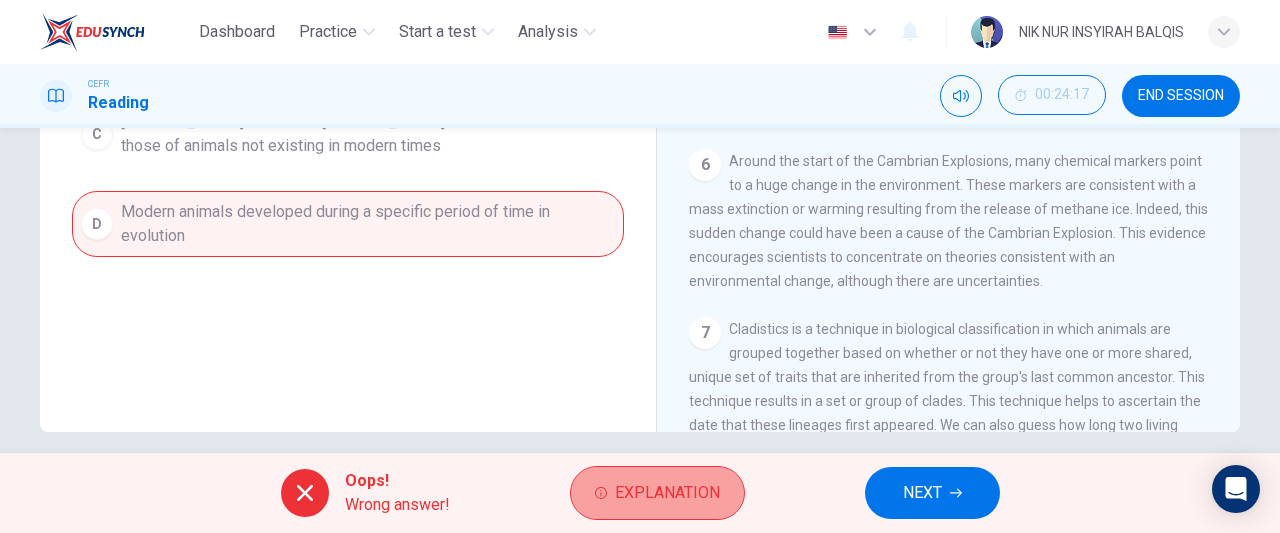 click on "Explanation" at bounding box center (657, 493) 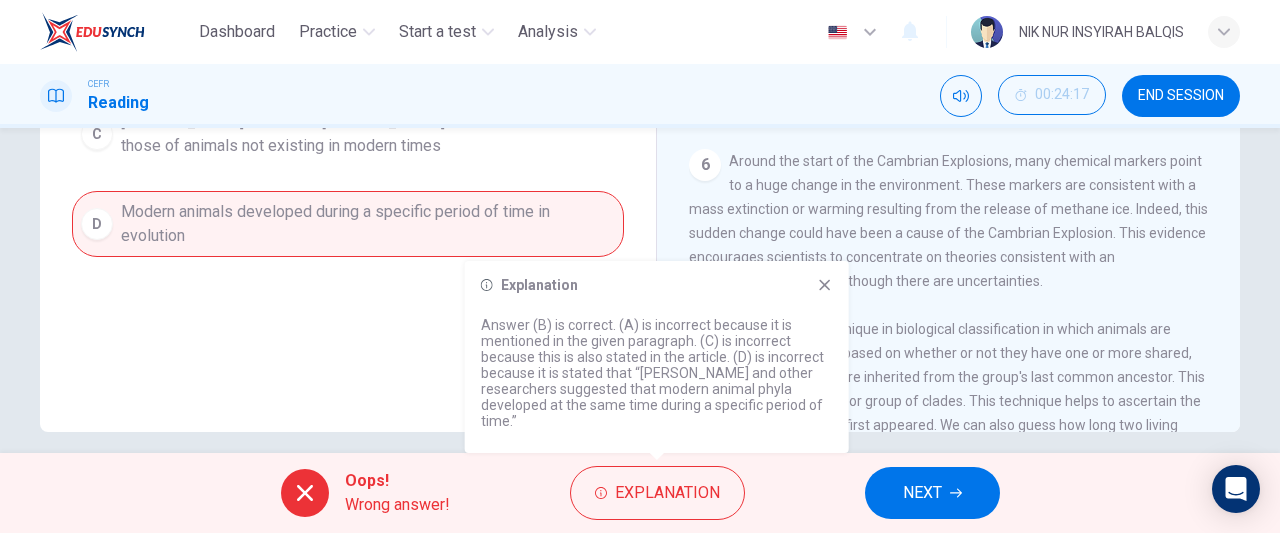 click 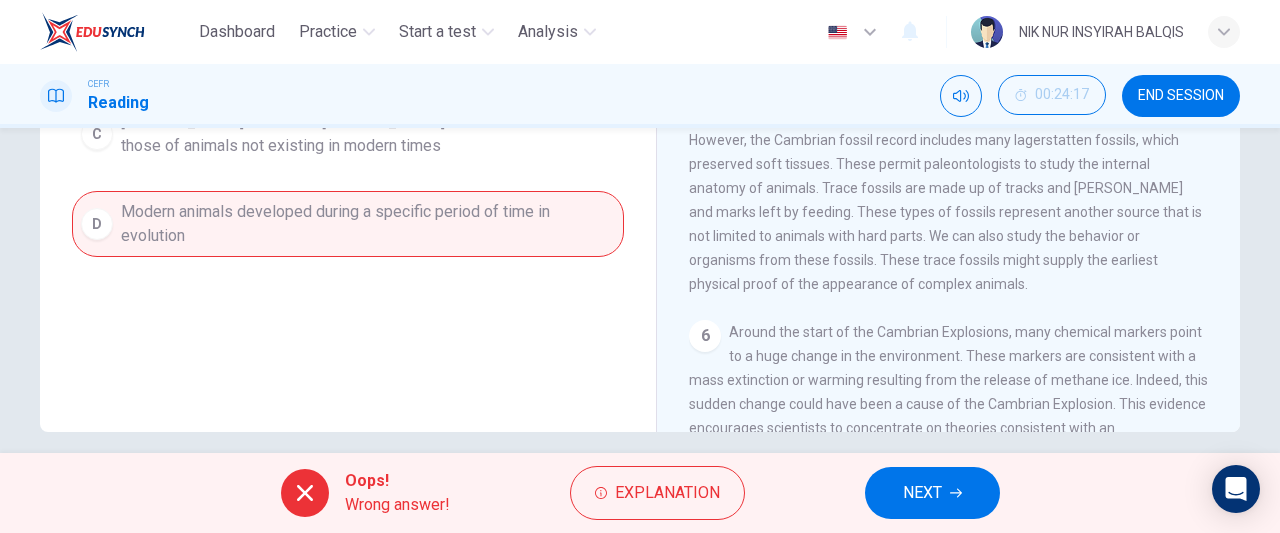 scroll, scrollTop: 671, scrollLeft: 0, axis: vertical 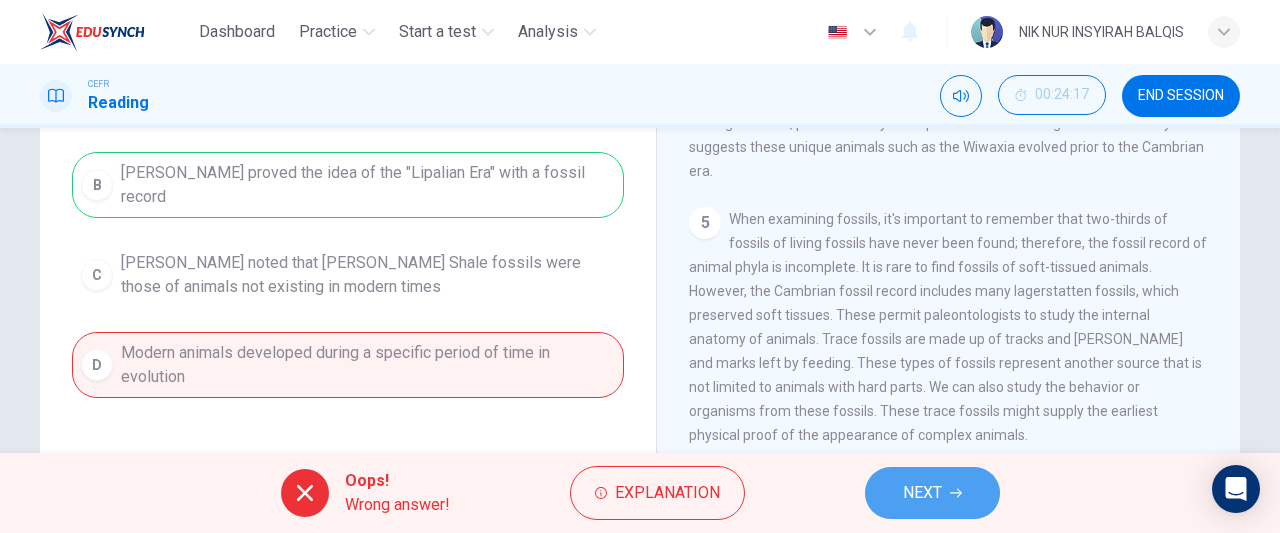 click on "NEXT" at bounding box center [922, 493] 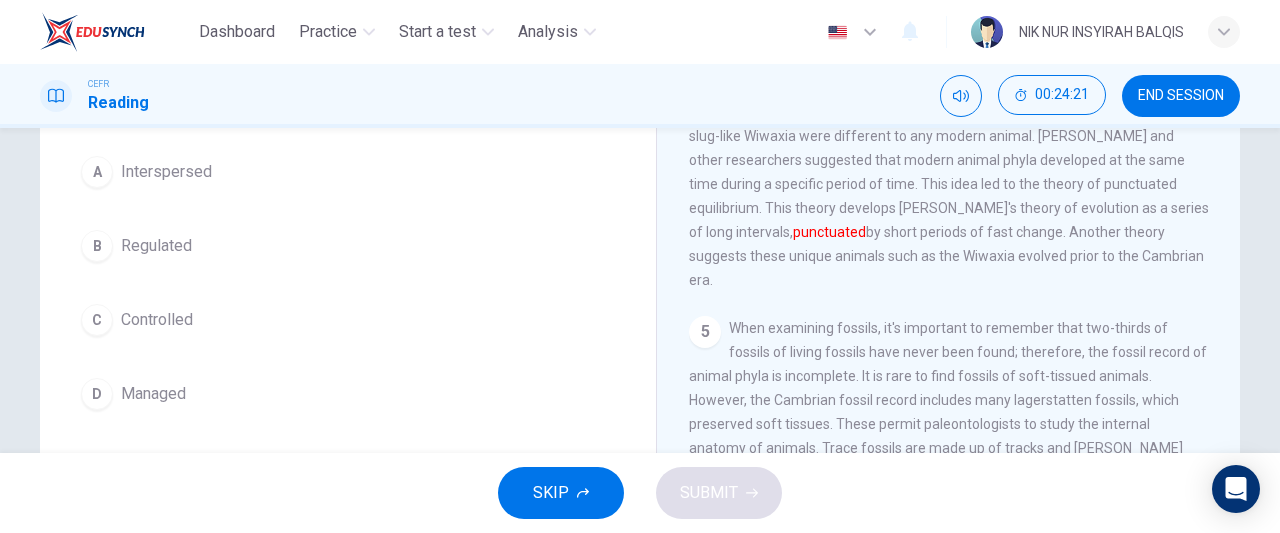 scroll, scrollTop: 182, scrollLeft: 0, axis: vertical 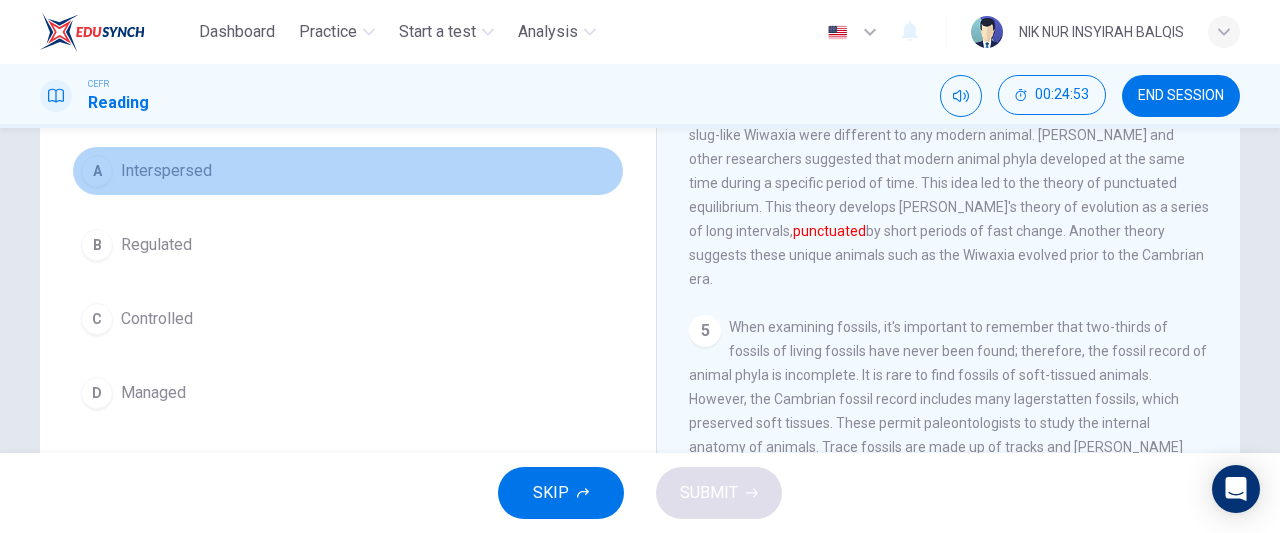 click on "A Interspersed" at bounding box center (348, 171) 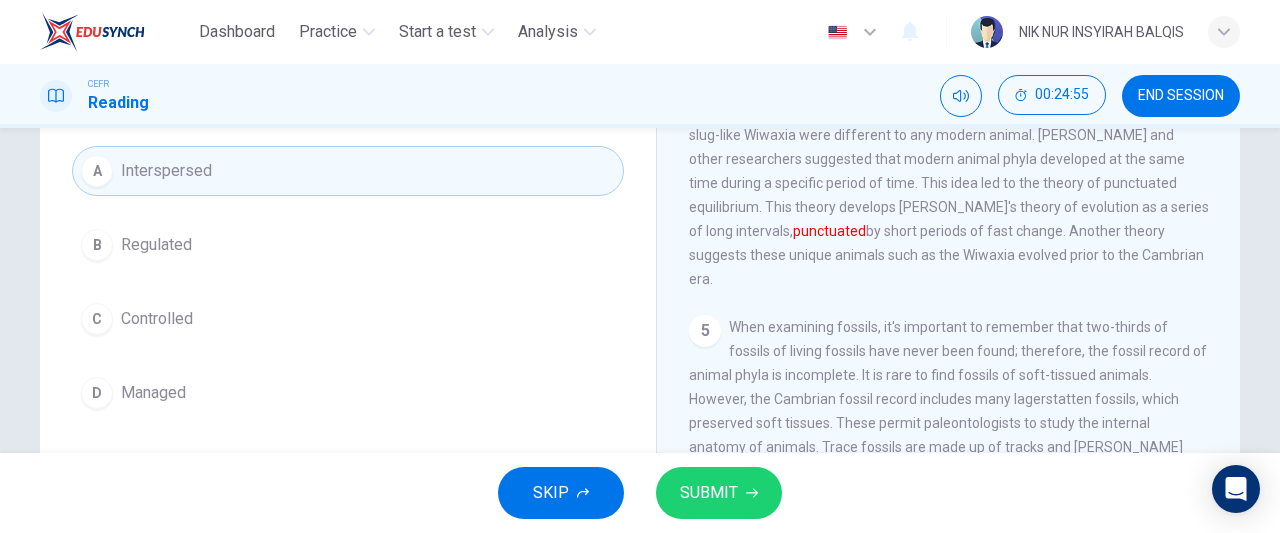 click on "SKIP SUBMIT" at bounding box center (640, 493) 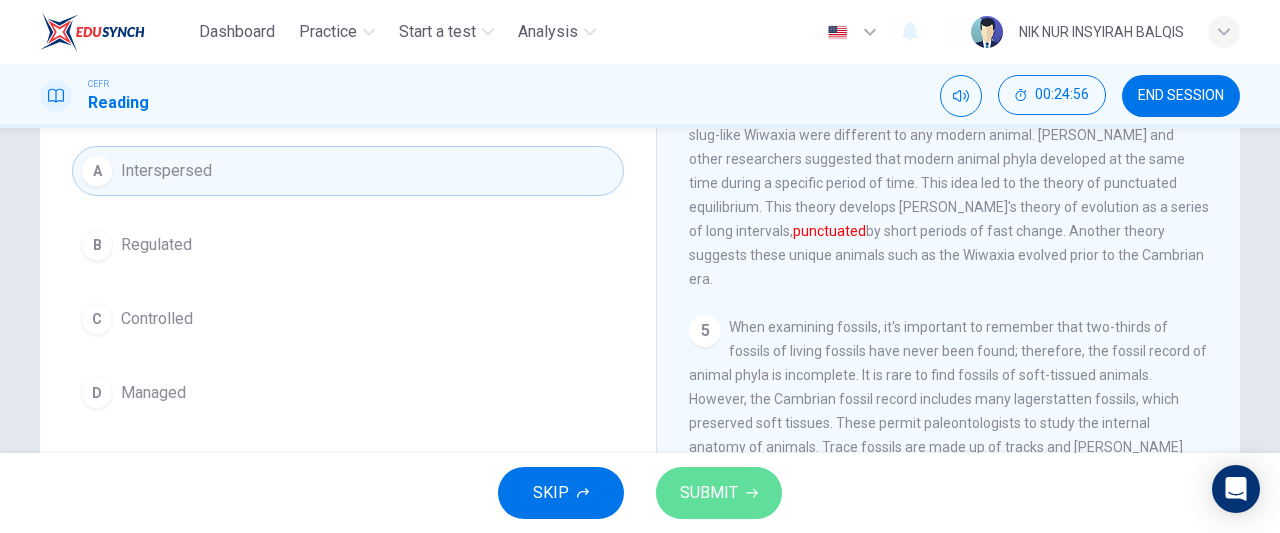 click on "SUBMIT" at bounding box center (719, 493) 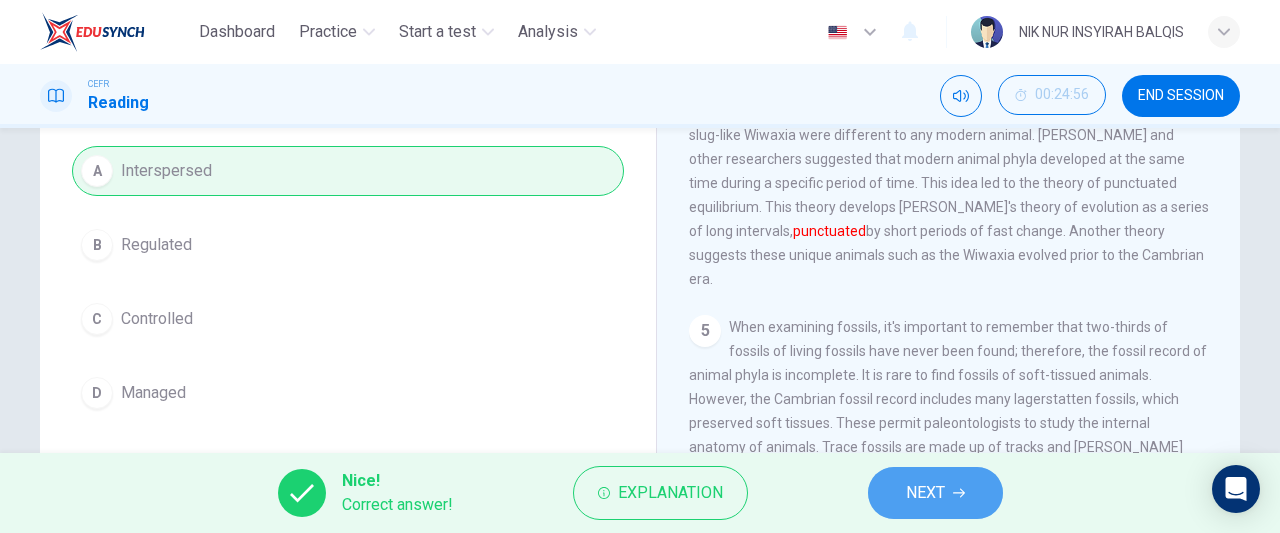 click on "NEXT" at bounding box center [935, 493] 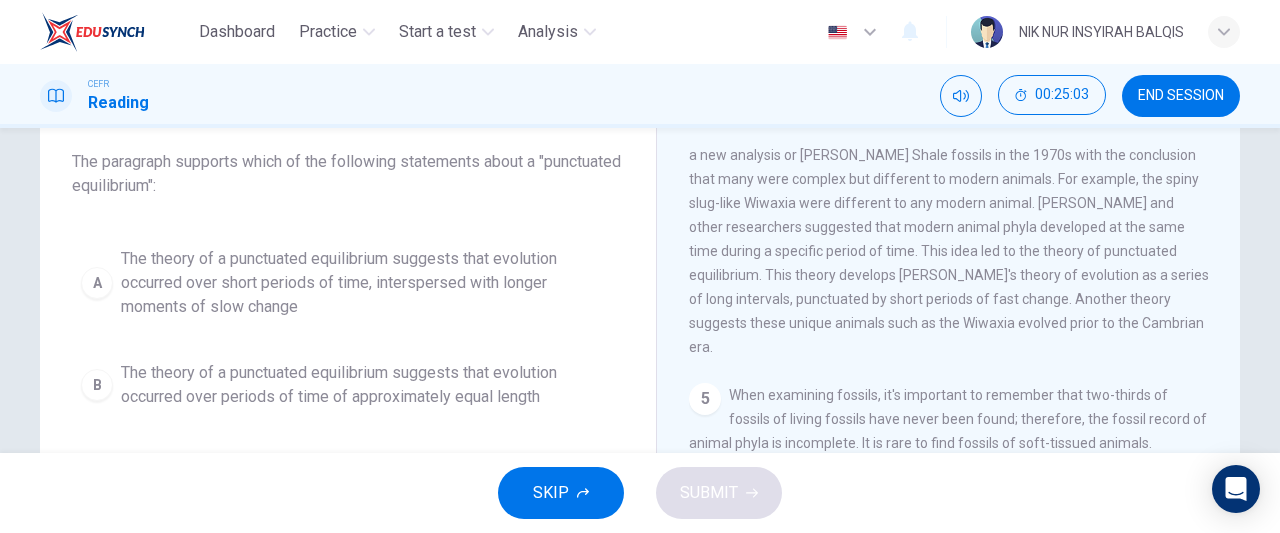scroll, scrollTop: 116, scrollLeft: 0, axis: vertical 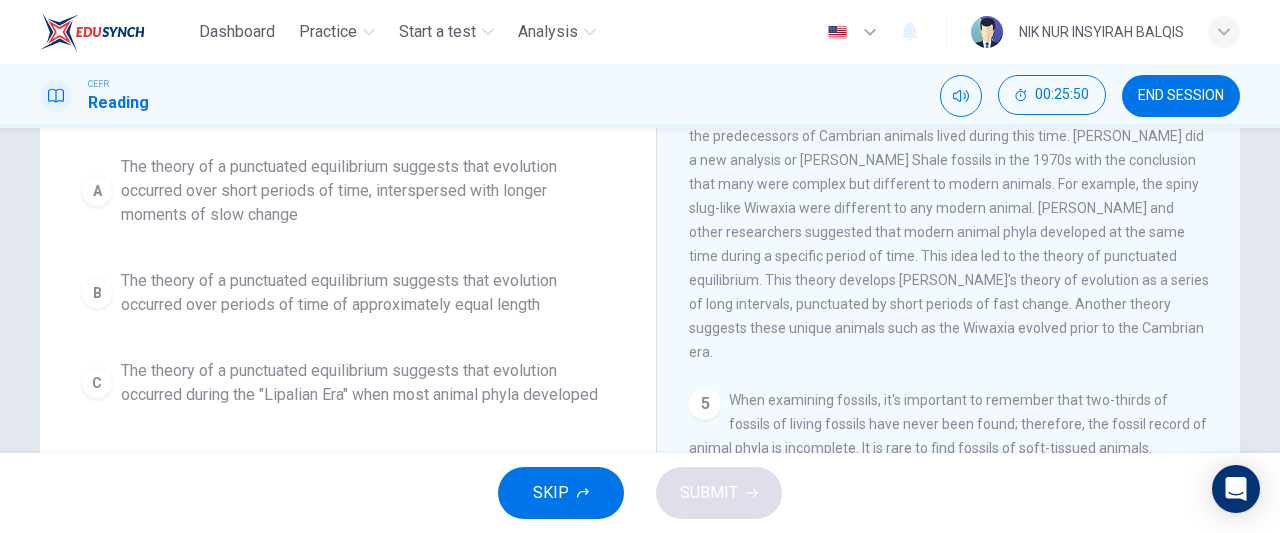 drag, startPoint x: 762, startPoint y: 301, endPoint x: 1006, endPoint y: 321, distance: 244.8183 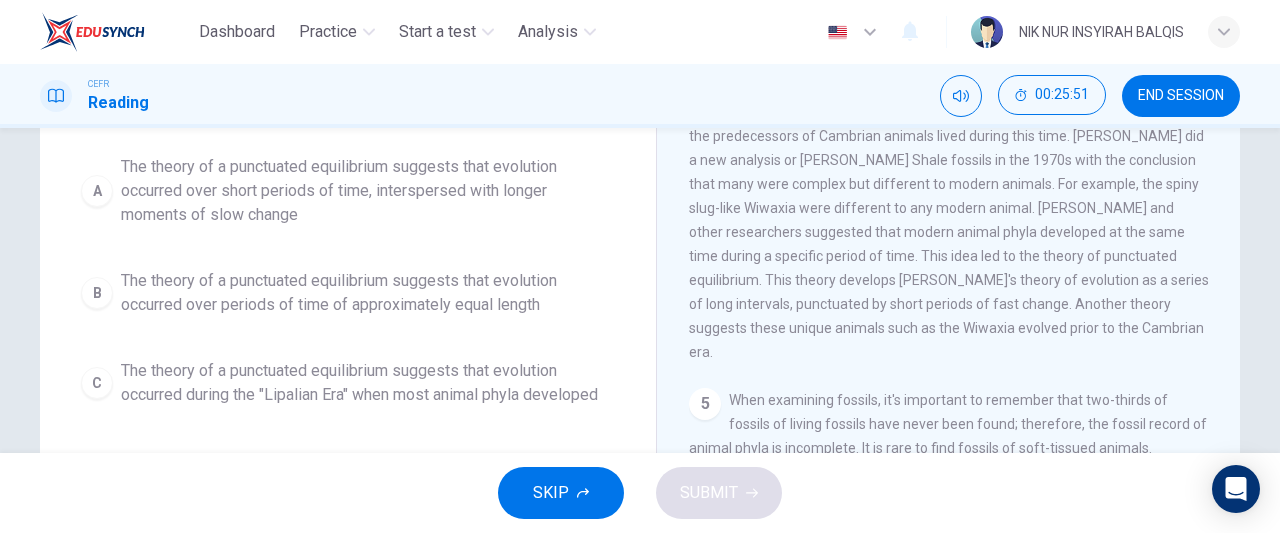 drag, startPoint x: 1006, startPoint y: 321, endPoint x: 793, endPoint y: 291, distance: 215.1023 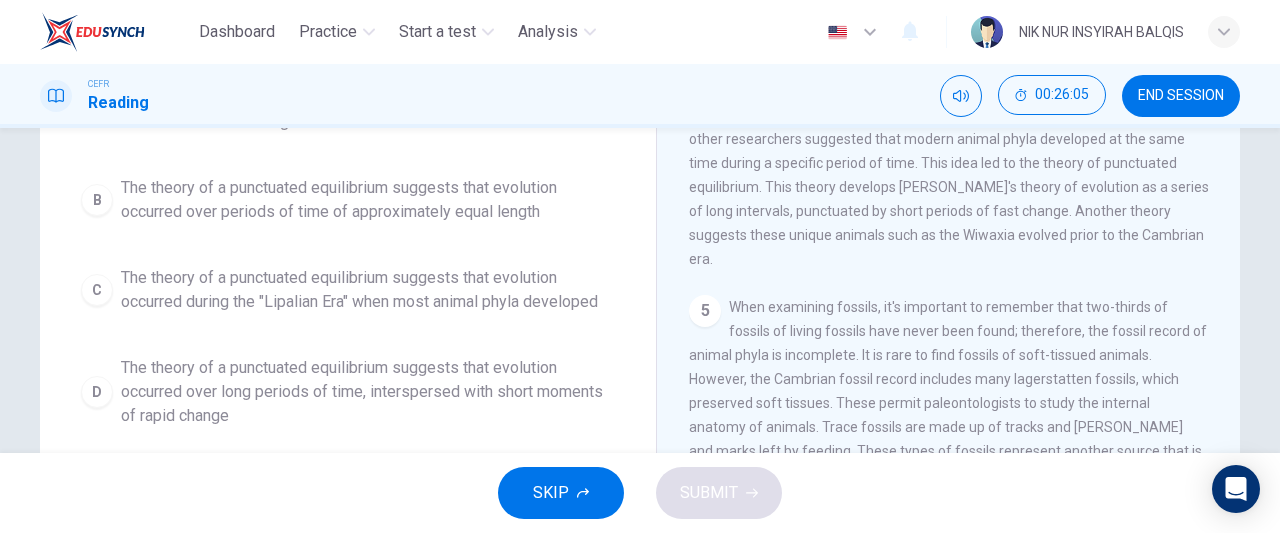 scroll, scrollTop: 293, scrollLeft: 0, axis: vertical 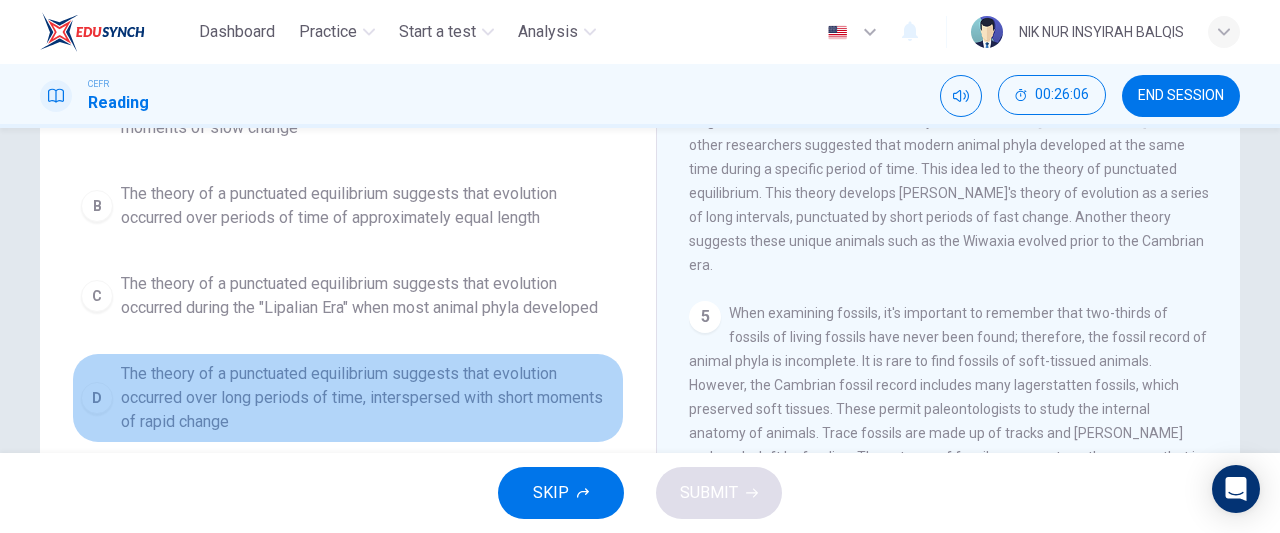 click on "The theory of a punctuated equilibrium suggests that evolution occurred over long periods of time, interspersed with short moments of rapid change" at bounding box center (368, 398) 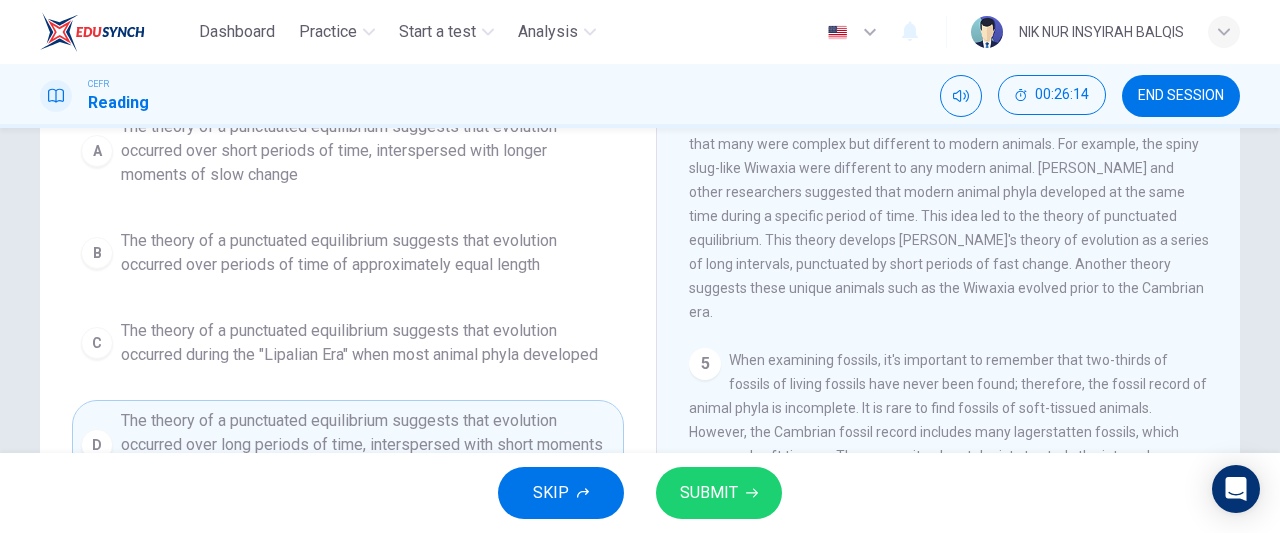 scroll, scrollTop: 203, scrollLeft: 0, axis: vertical 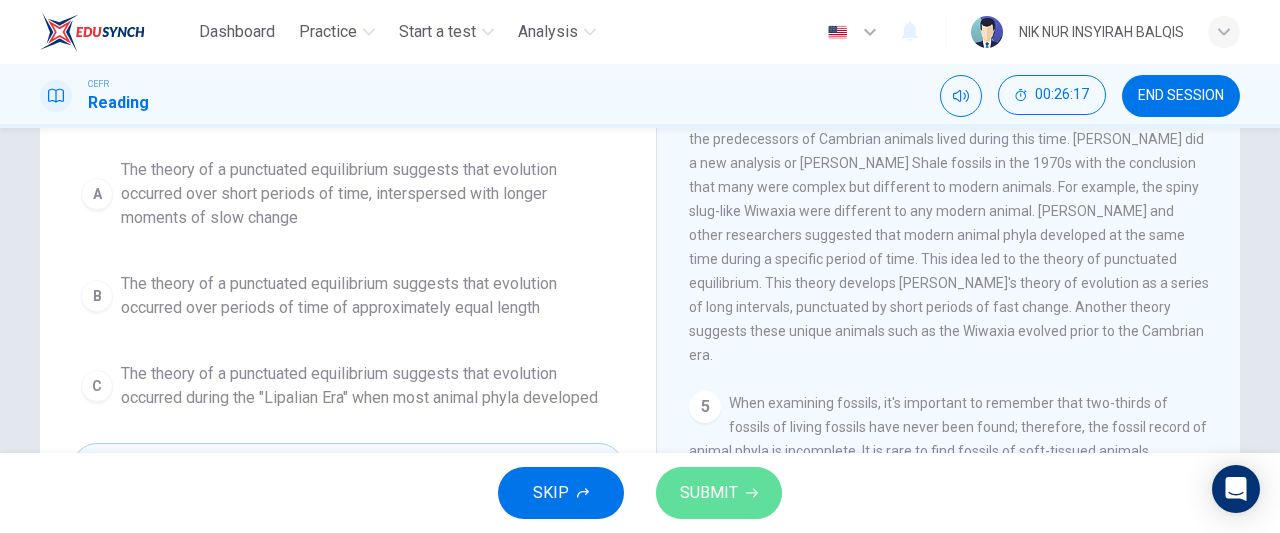 click on "SUBMIT" at bounding box center [709, 493] 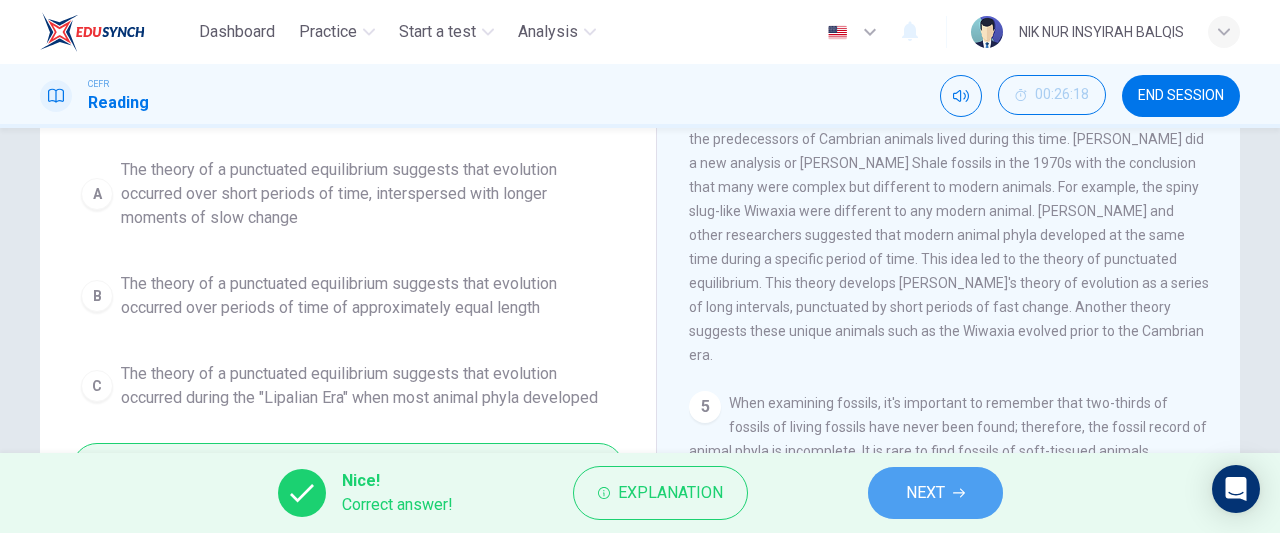 click on "NEXT" at bounding box center [935, 493] 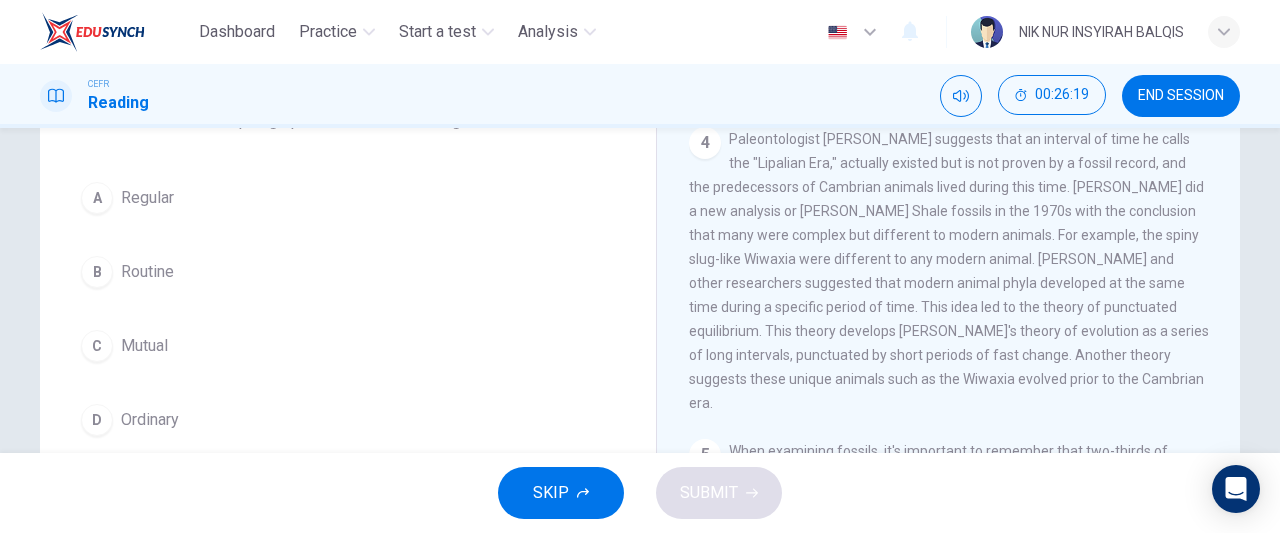 scroll, scrollTop: 175, scrollLeft: 0, axis: vertical 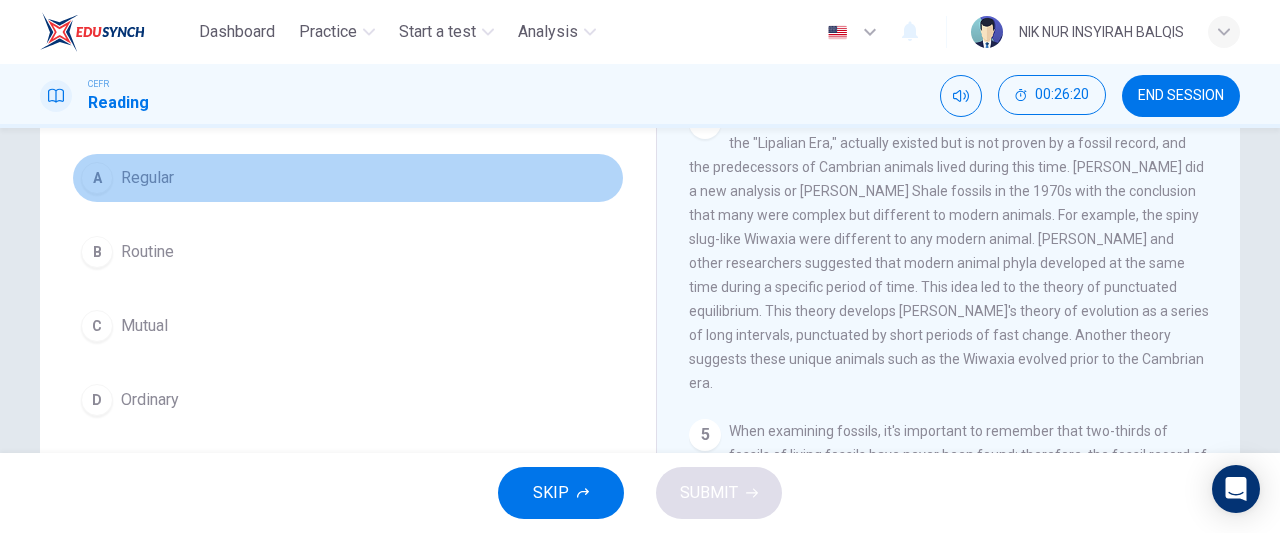 click on "A Regular" at bounding box center [348, 178] 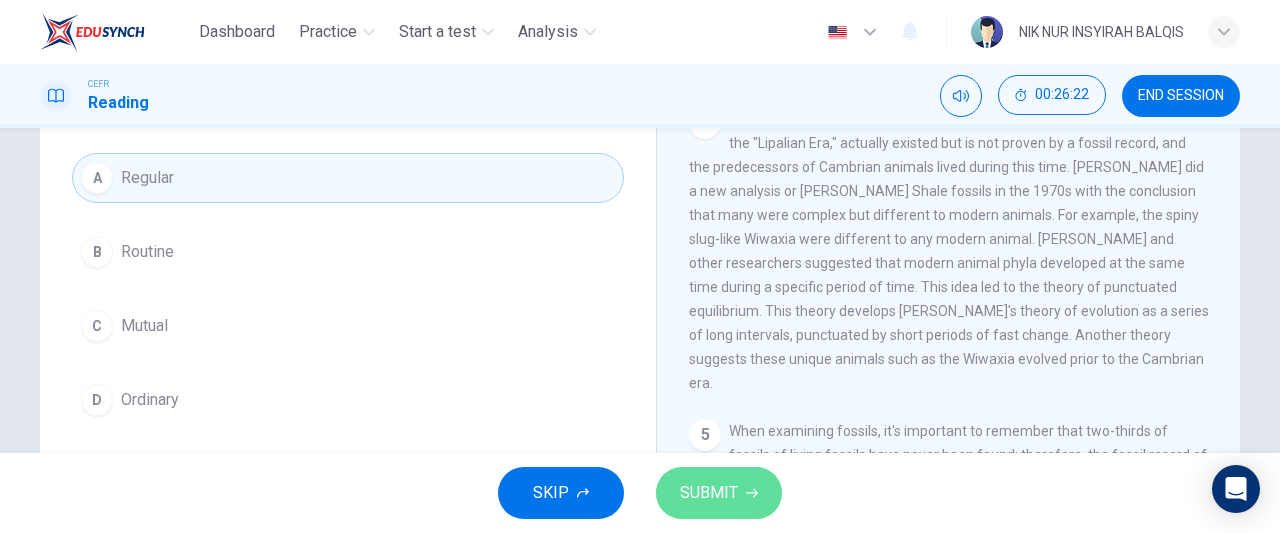 click on "SUBMIT" at bounding box center (709, 493) 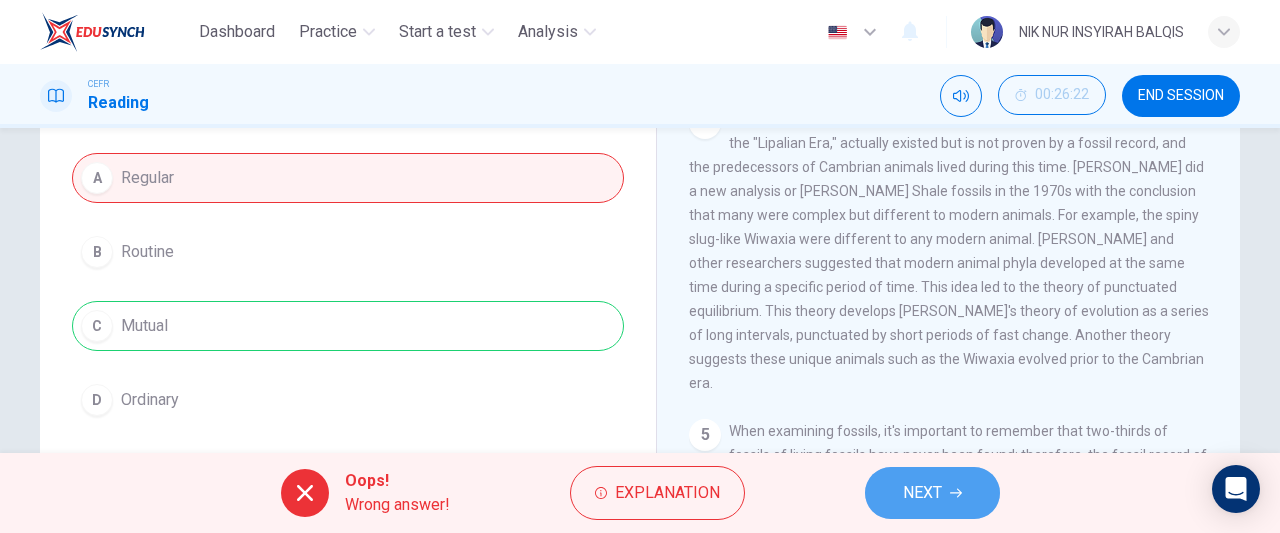 click on "NEXT" at bounding box center [932, 493] 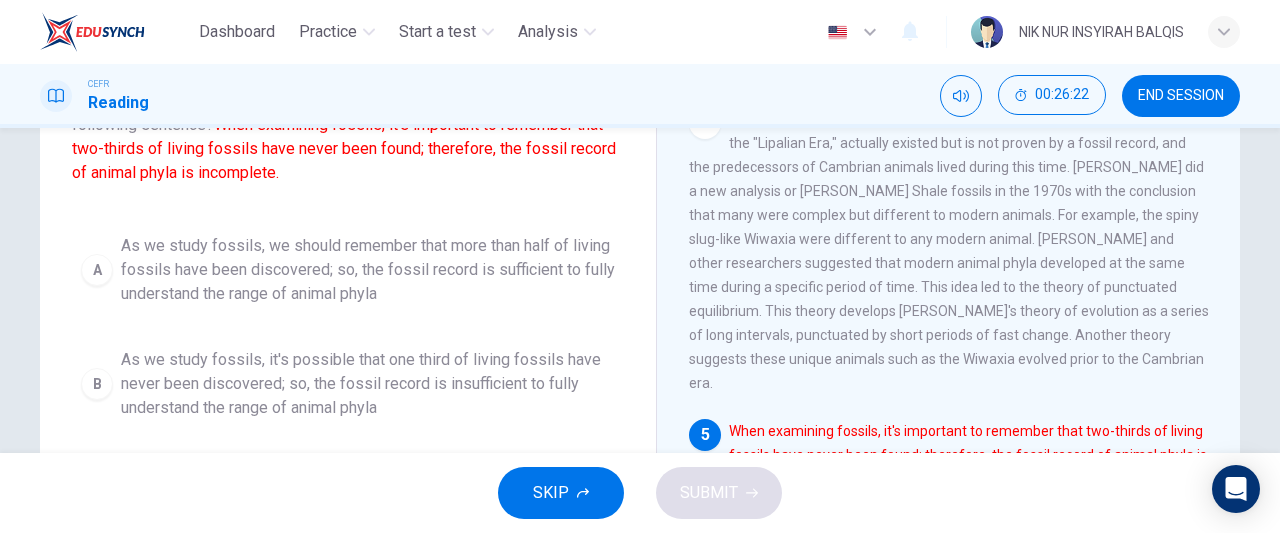 scroll, scrollTop: 247, scrollLeft: 0, axis: vertical 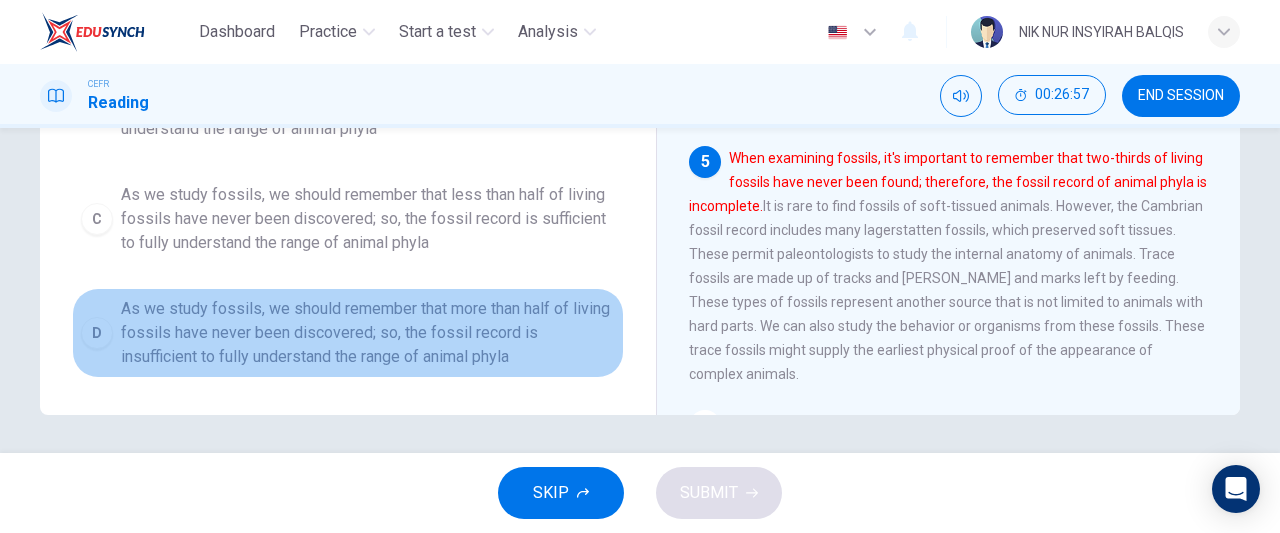 click on "As we study fossils, we should remember that more than half of living fossils have never been discovered; so, the fossil record is insufficient to fully understand the range of animal phyla" at bounding box center [368, 333] 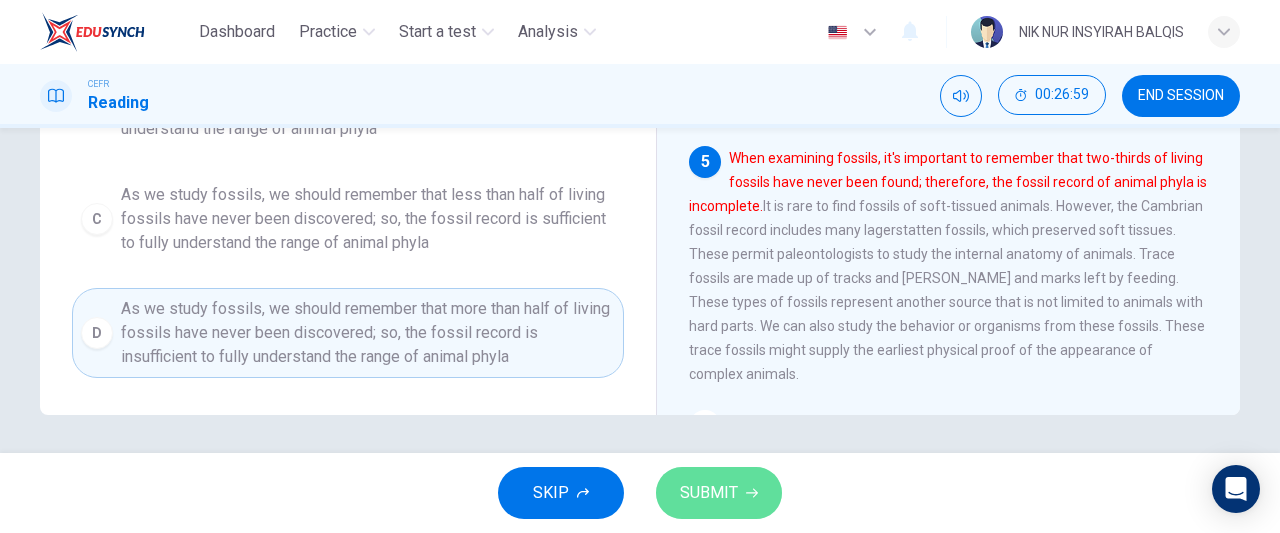 click on "SUBMIT" at bounding box center (709, 493) 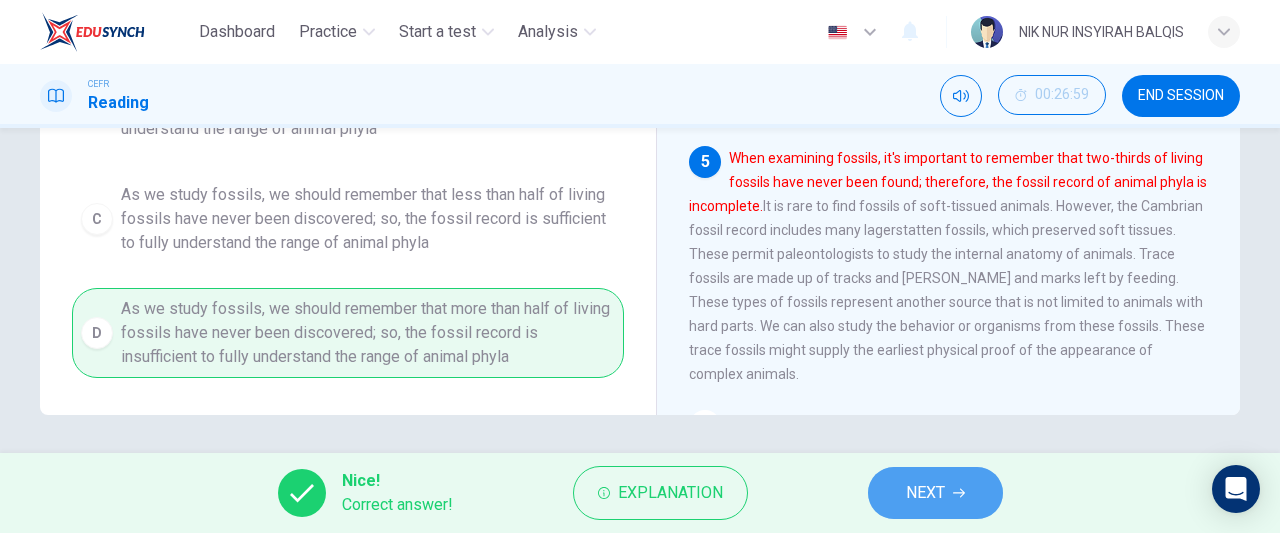 click on "NEXT" at bounding box center (925, 493) 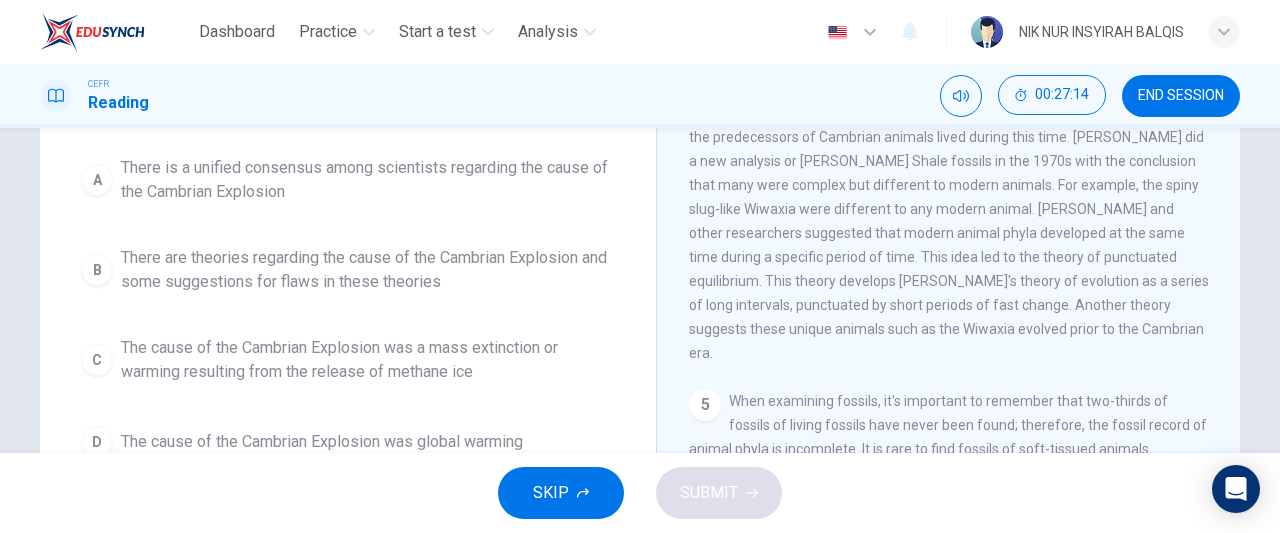 scroll, scrollTop: 201, scrollLeft: 0, axis: vertical 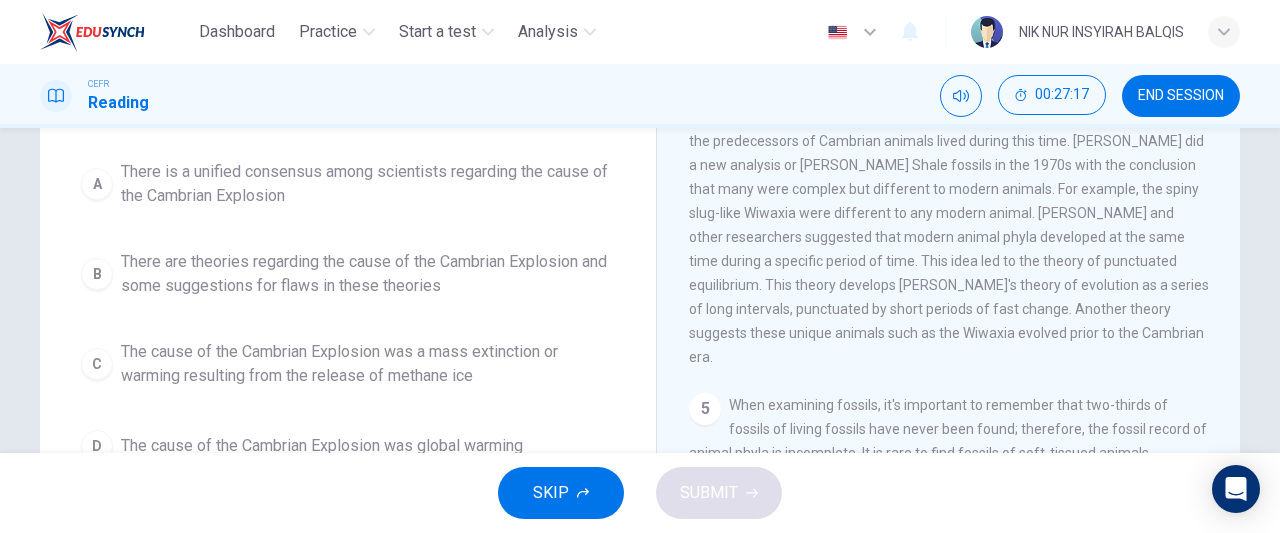 drag, startPoint x: 509, startPoint y: 349, endPoint x: 515, endPoint y: 306, distance: 43.416588 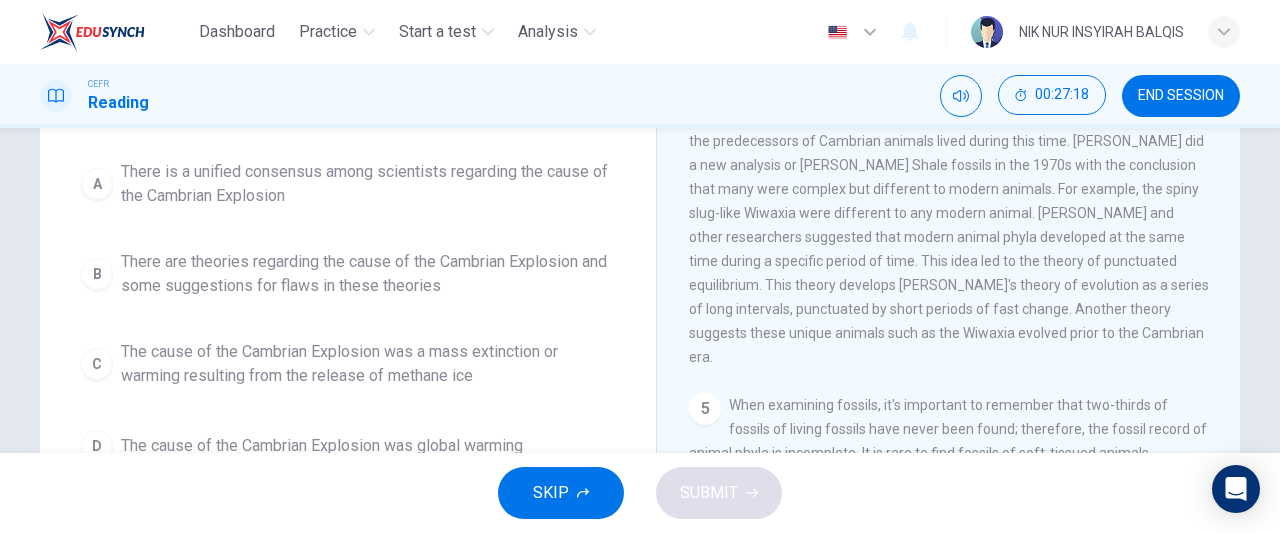 click on "A There is a unified consensus among scientists regarding the cause of the Cambrian Explosion B There are theories regarding the cause of the Cambrian Explosion and some suggestions for flaws in these theories C The cause of the Cambrian Explosion was a mass extinction or warming resulting from the release of methane ice D The cause of the Cambrian Explosion was global warming" at bounding box center (348, 311) 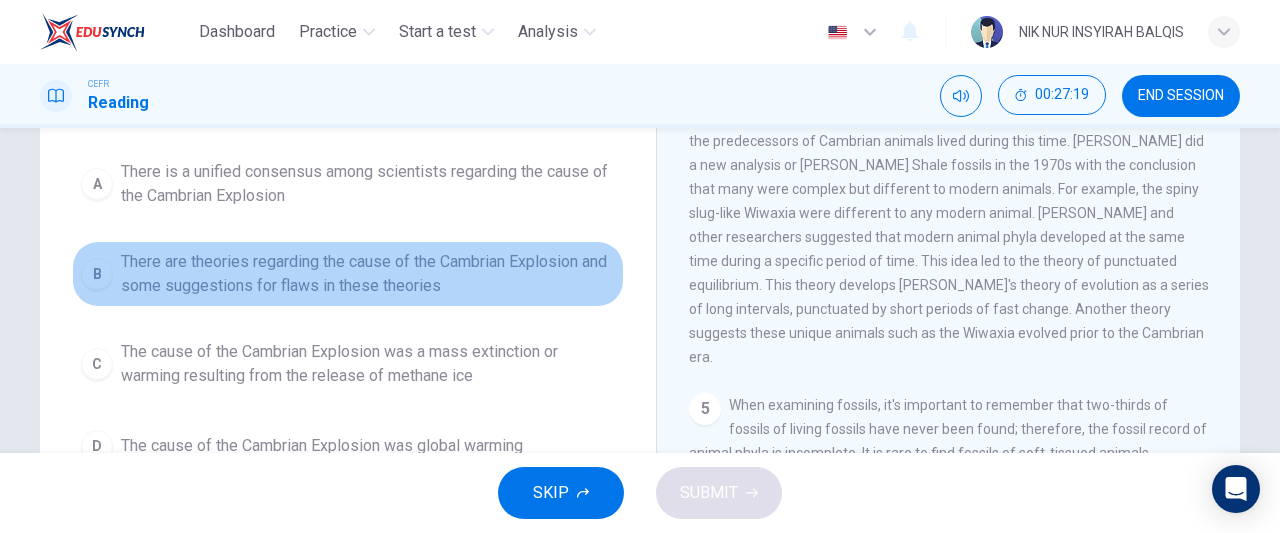 click on "There are theories regarding the cause of the Cambrian Explosion and some suggestions for flaws in these theories" at bounding box center (368, 274) 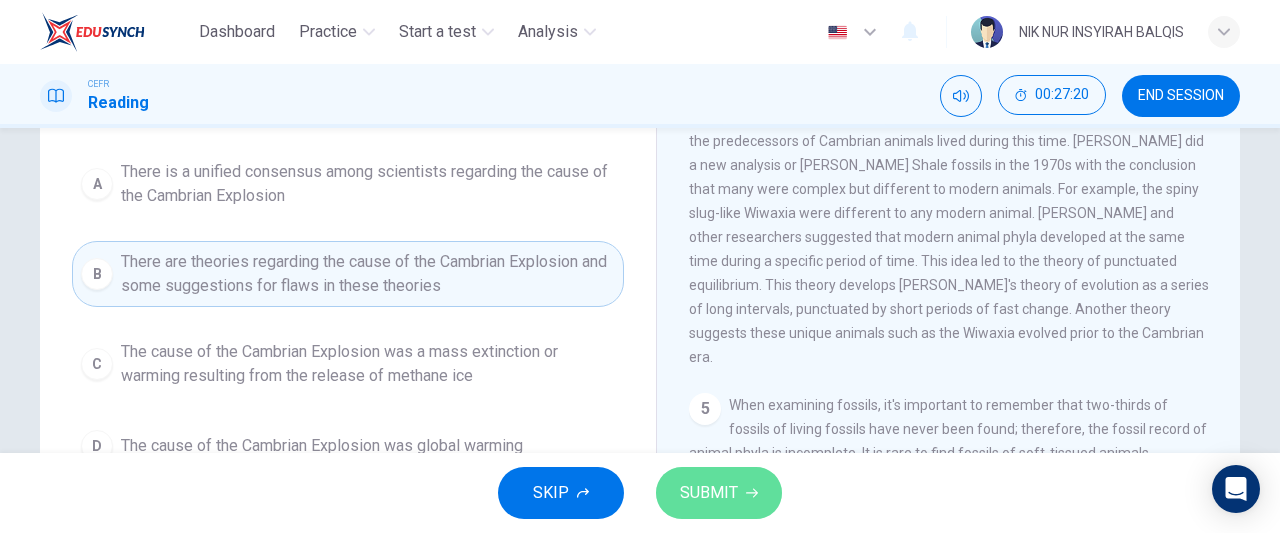 click on "SUBMIT" at bounding box center (719, 493) 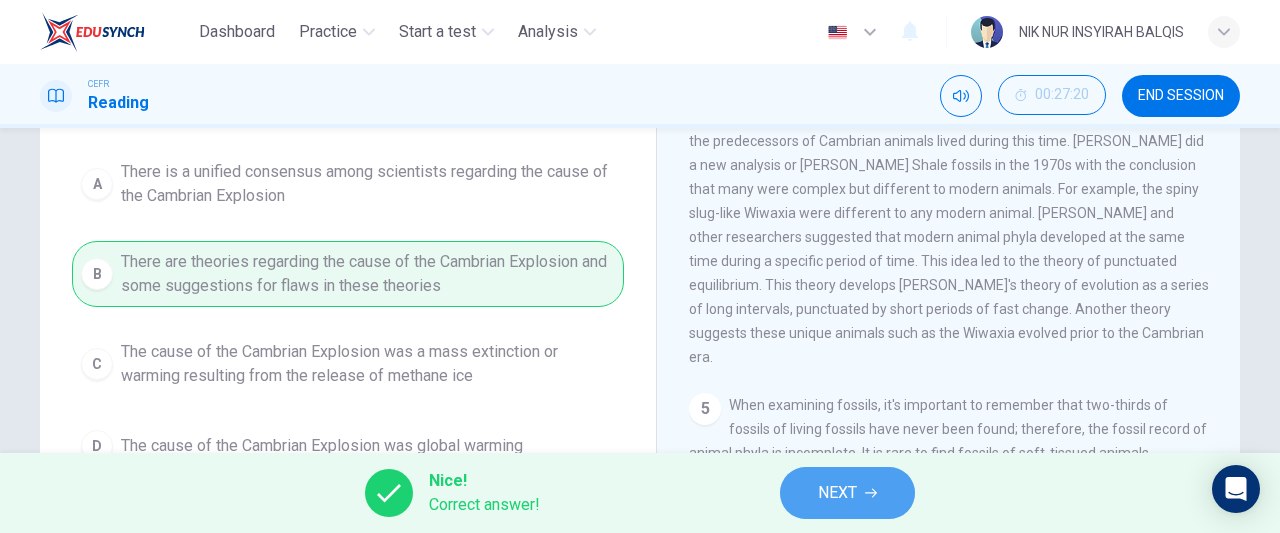 click 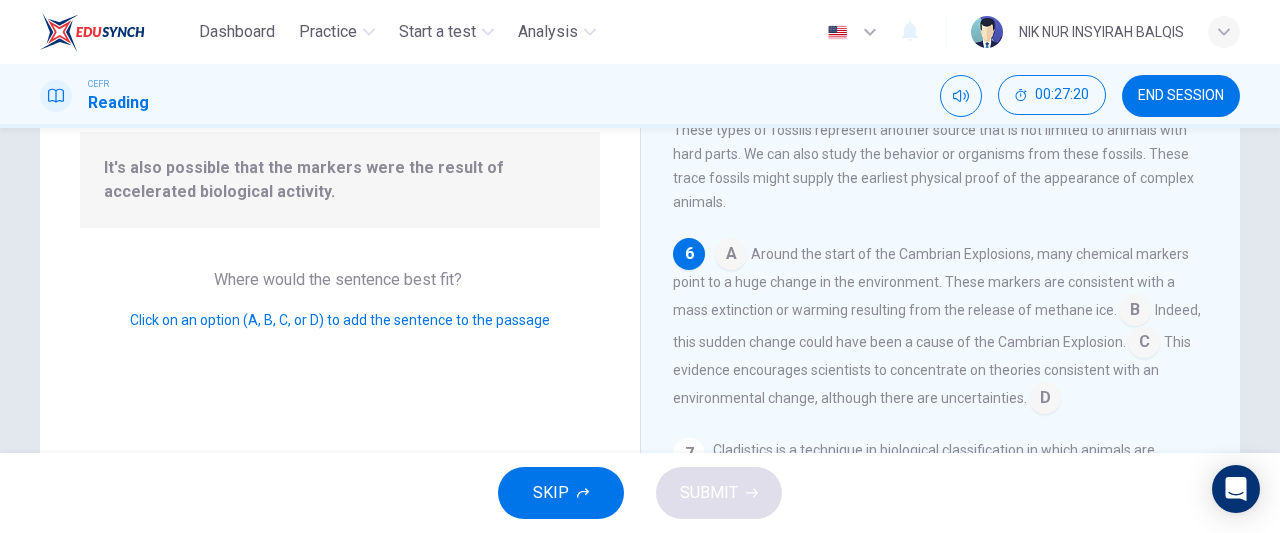 scroll, scrollTop: 982, scrollLeft: 0, axis: vertical 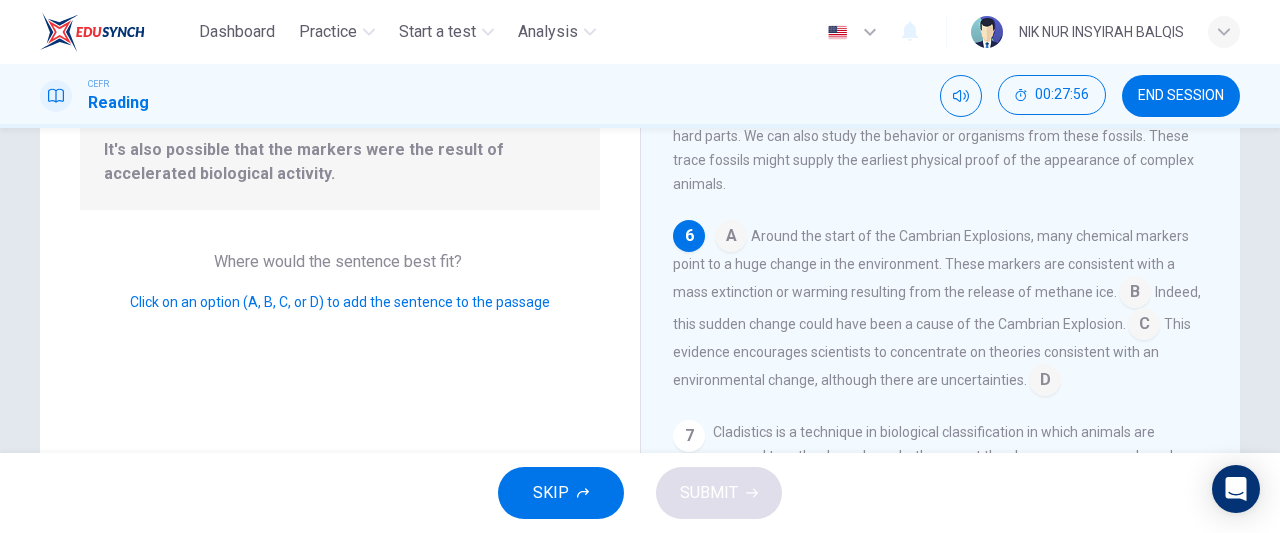 click at bounding box center [1135, 294] 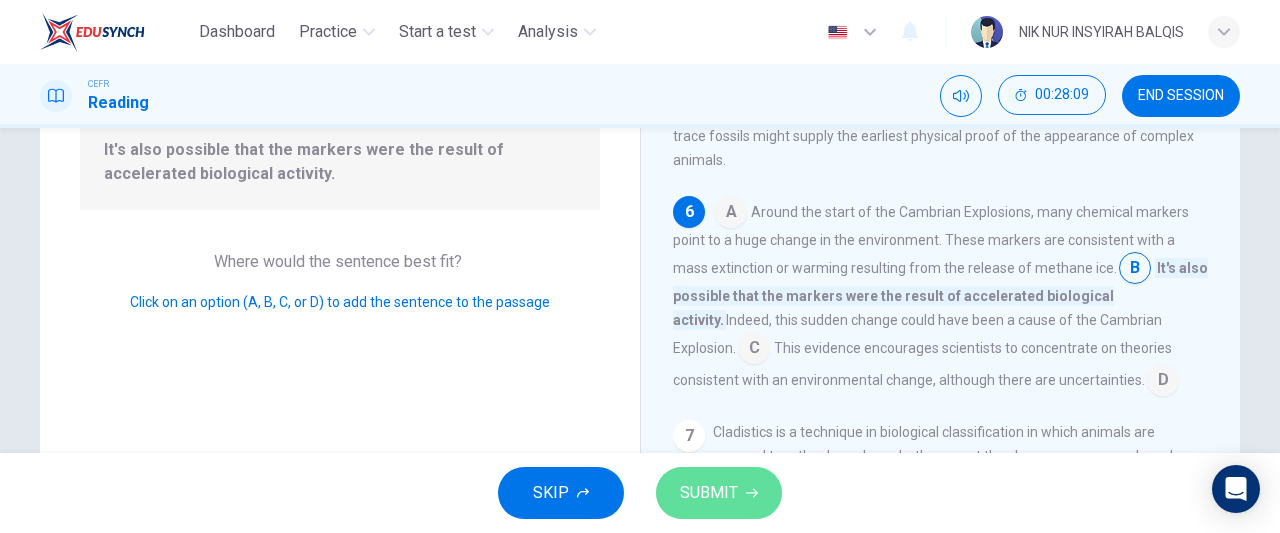click on "SUBMIT" at bounding box center [719, 493] 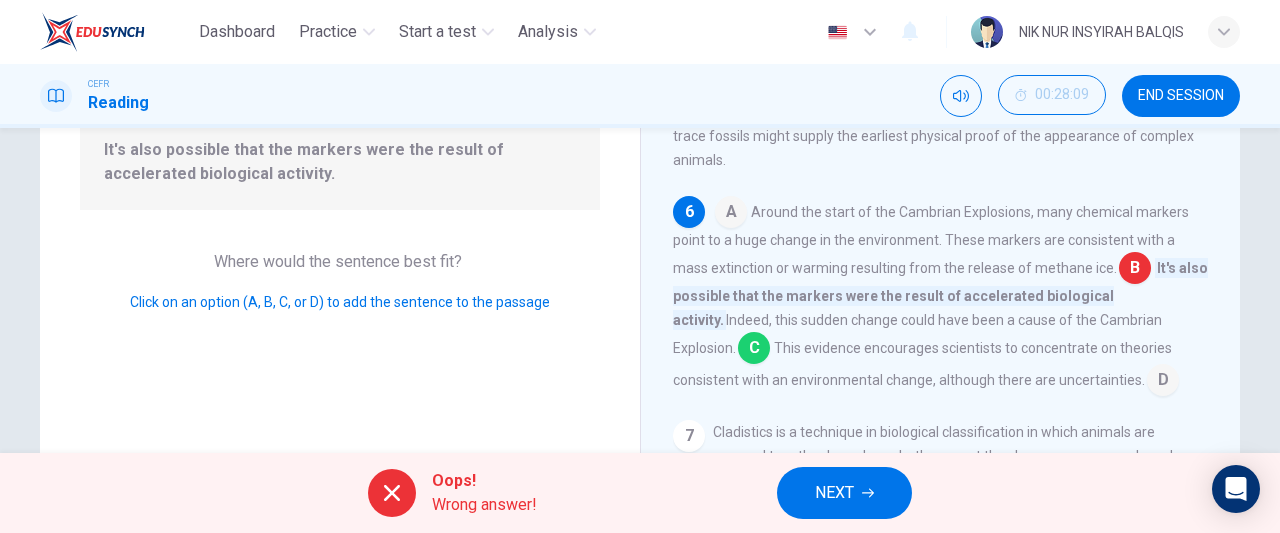 click at bounding box center (754, 350) 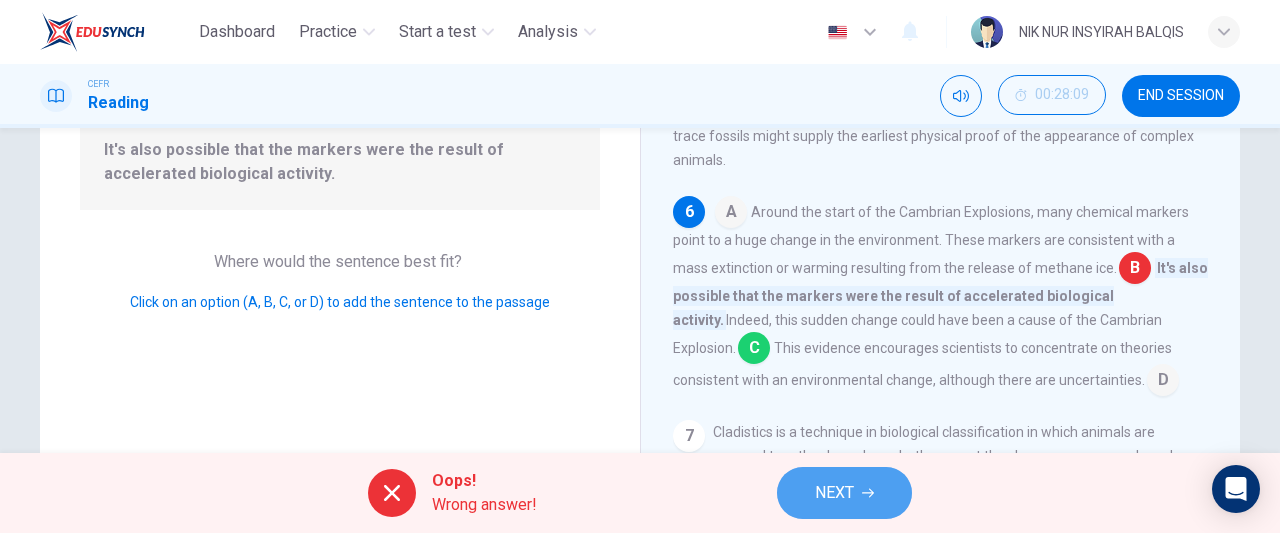 click on "NEXT" at bounding box center [844, 493] 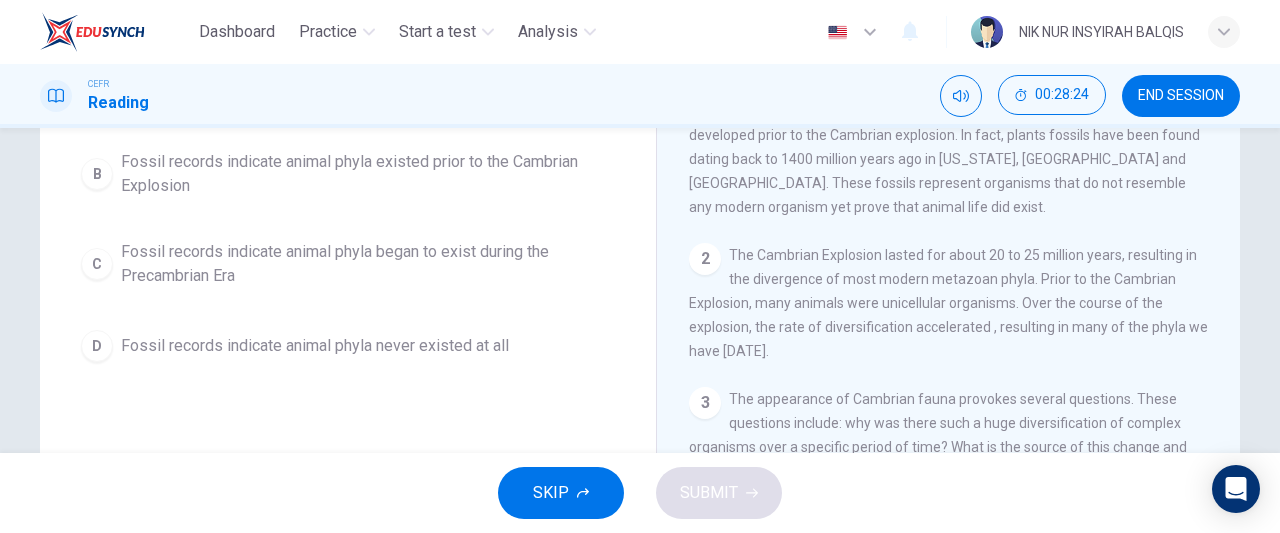 scroll, scrollTop: 284, scrollLeft: 0, axis: vertical 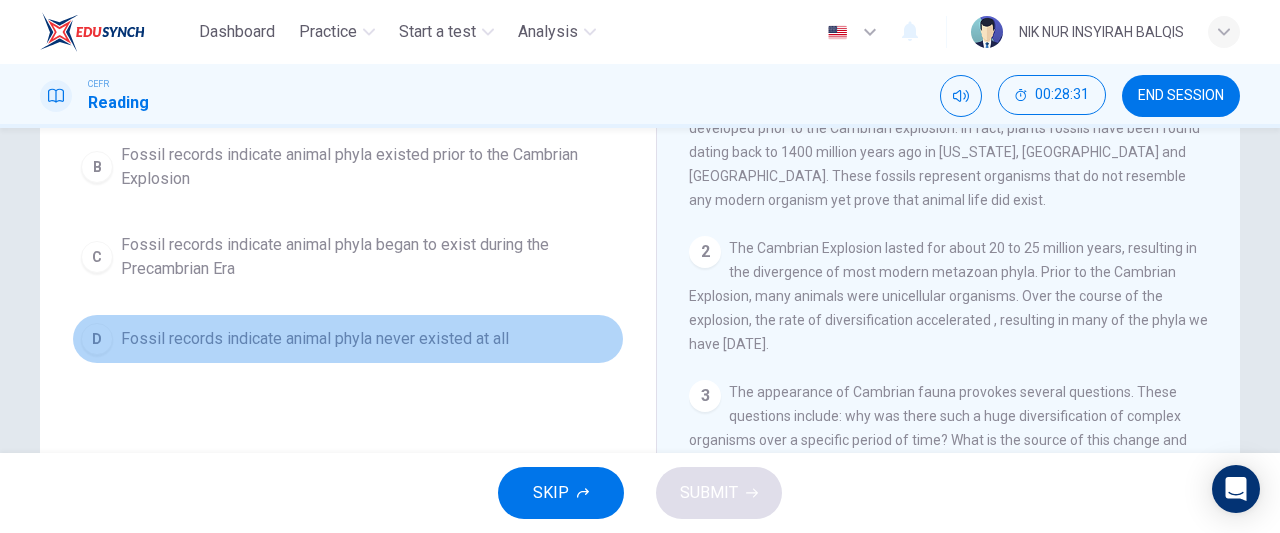 click on "D Fossil records indicate animal phyla never existed at all" at bounding box center (348, 339) 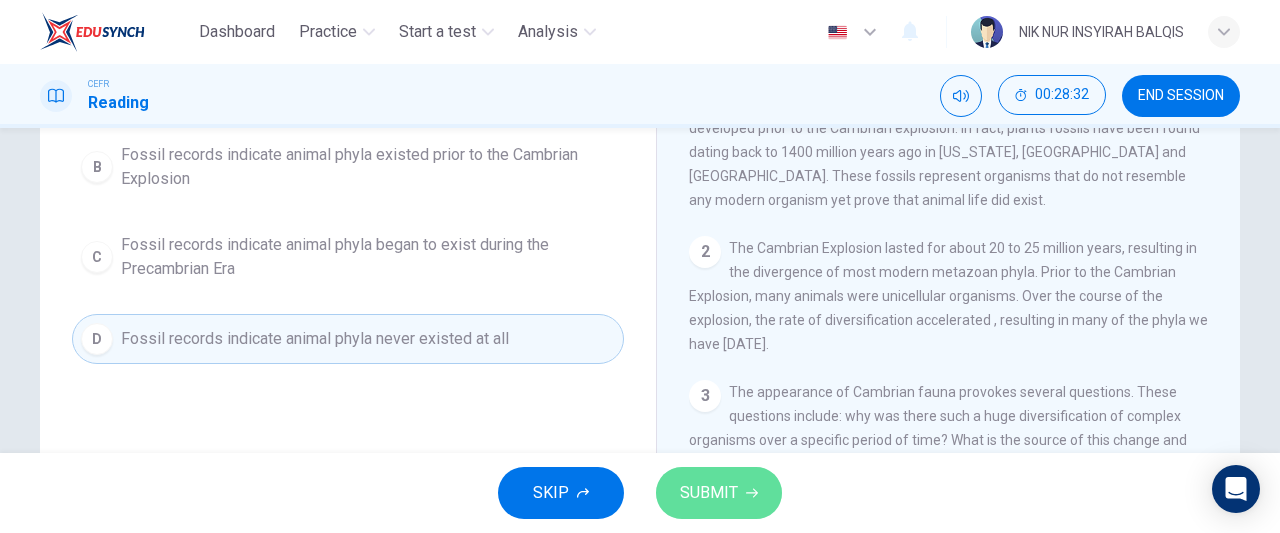 click on "SUBMIT" at bounding box center [709, 493] 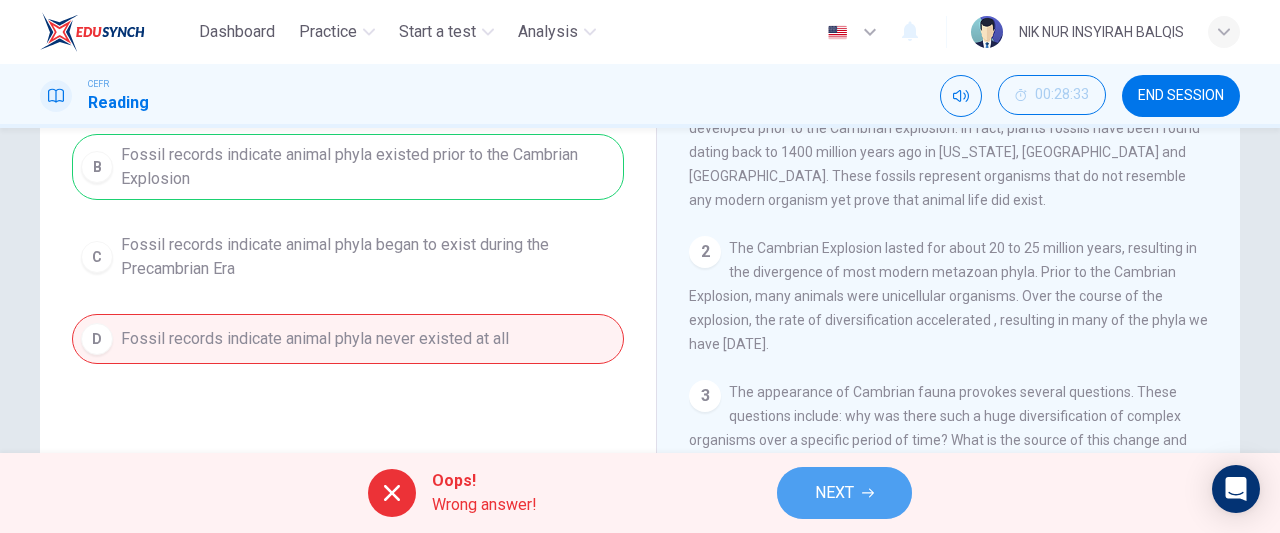 click on "NEXT" at bounding box center [834, 493] 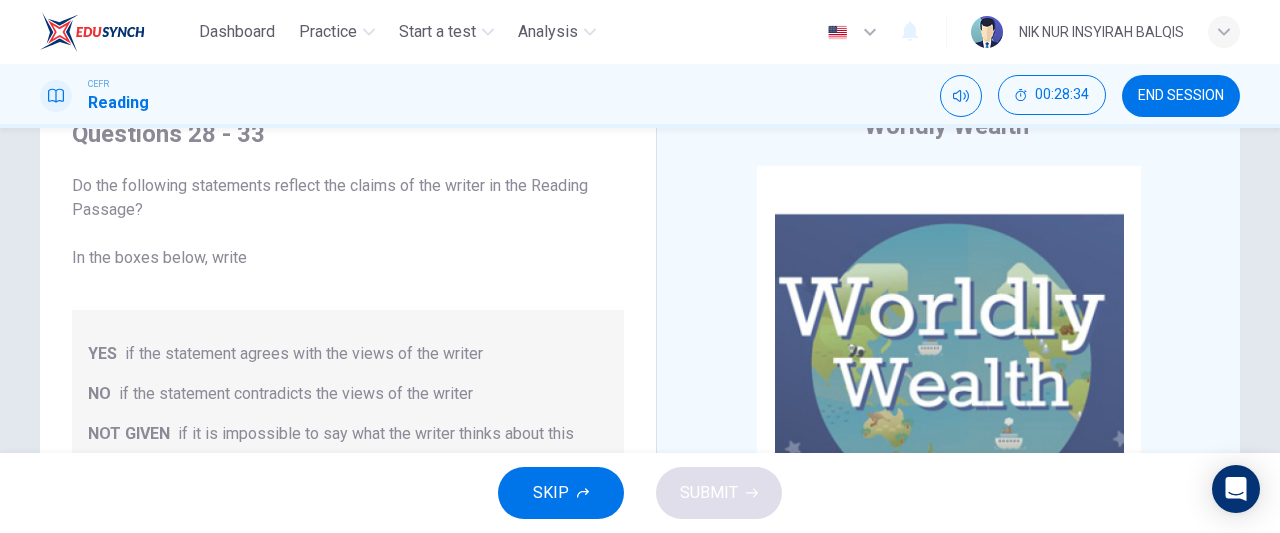 scroll, scrollTop: 100, scrollLeft: 0, axis: vertical 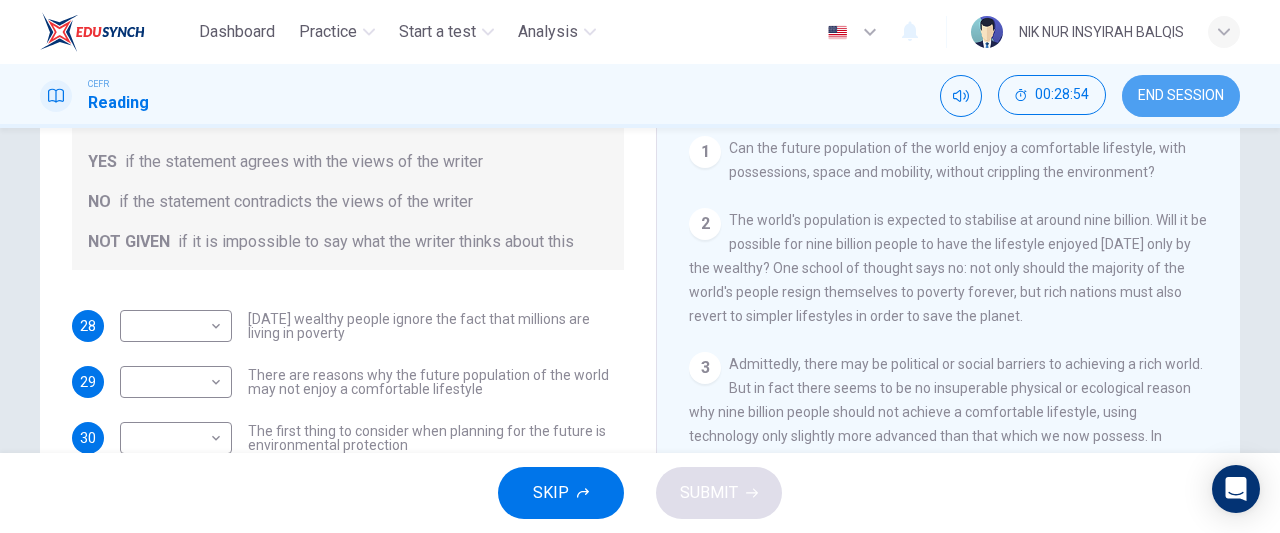 click on "END SESSION" at bounding box center (1181, 96) 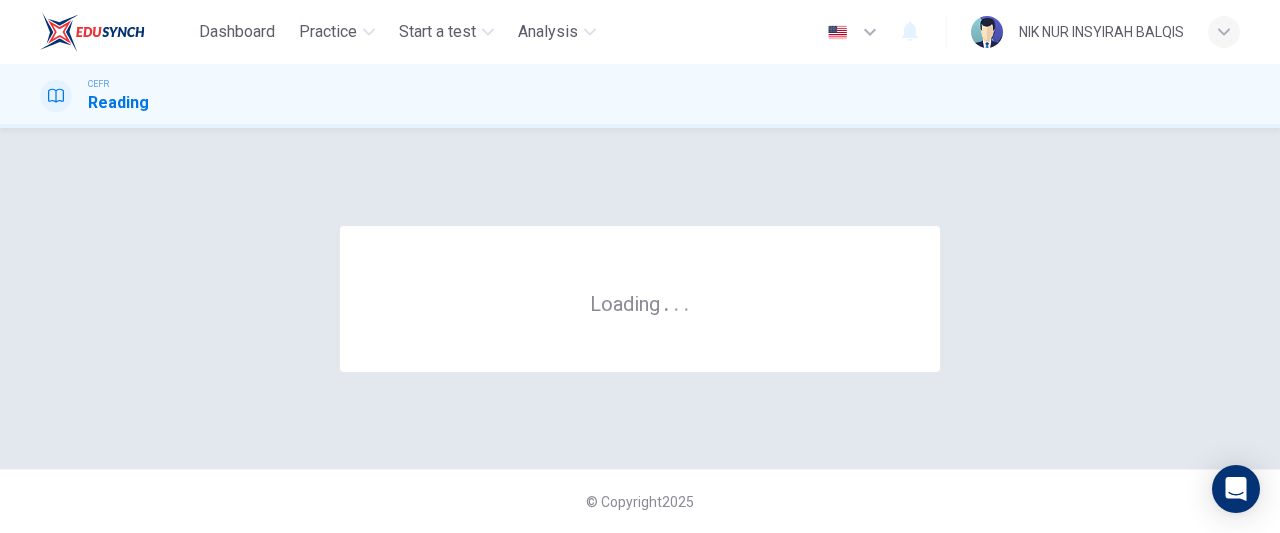 scroll, scrollTop: 0, scrollLeft: 0, axis: both 